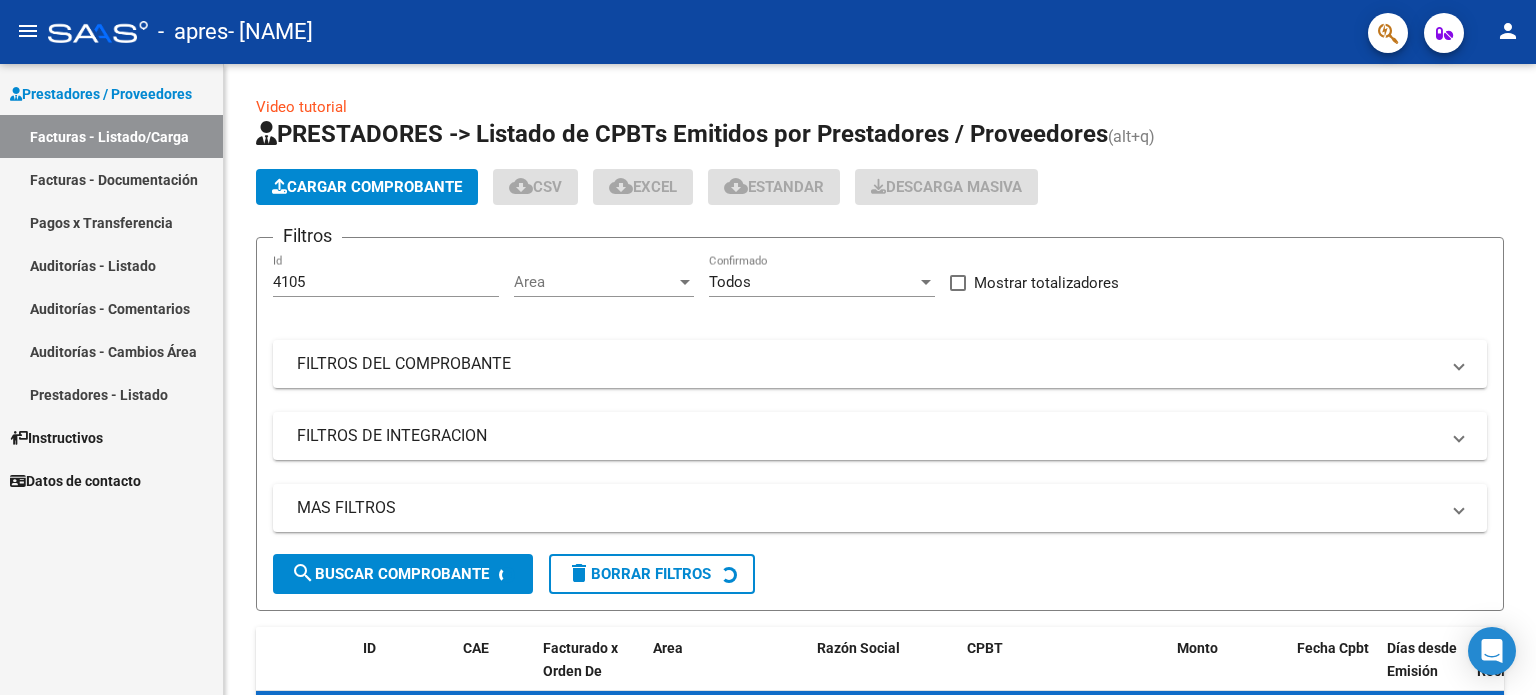 scroll, scrollTop: 0, scrollLeft: 0, axis: both 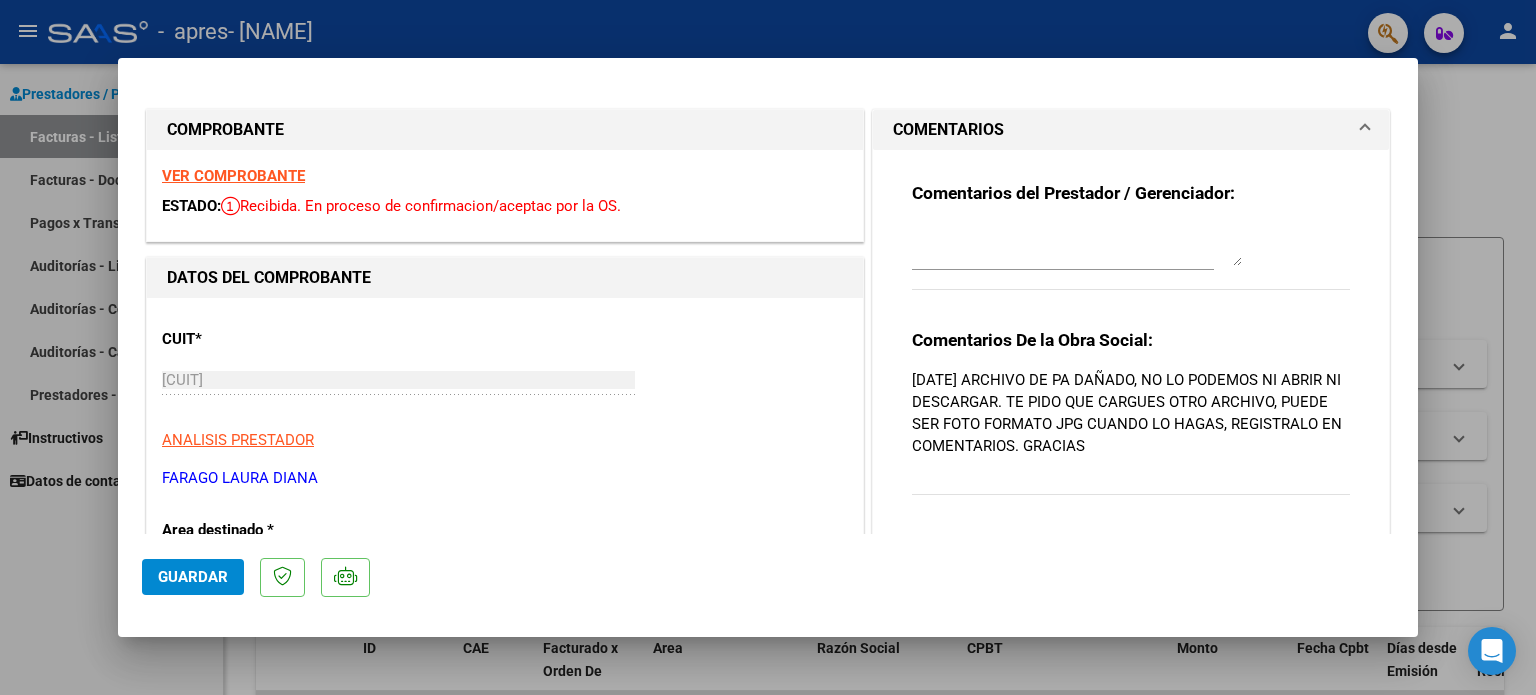 click at bounding box center [768, 347] 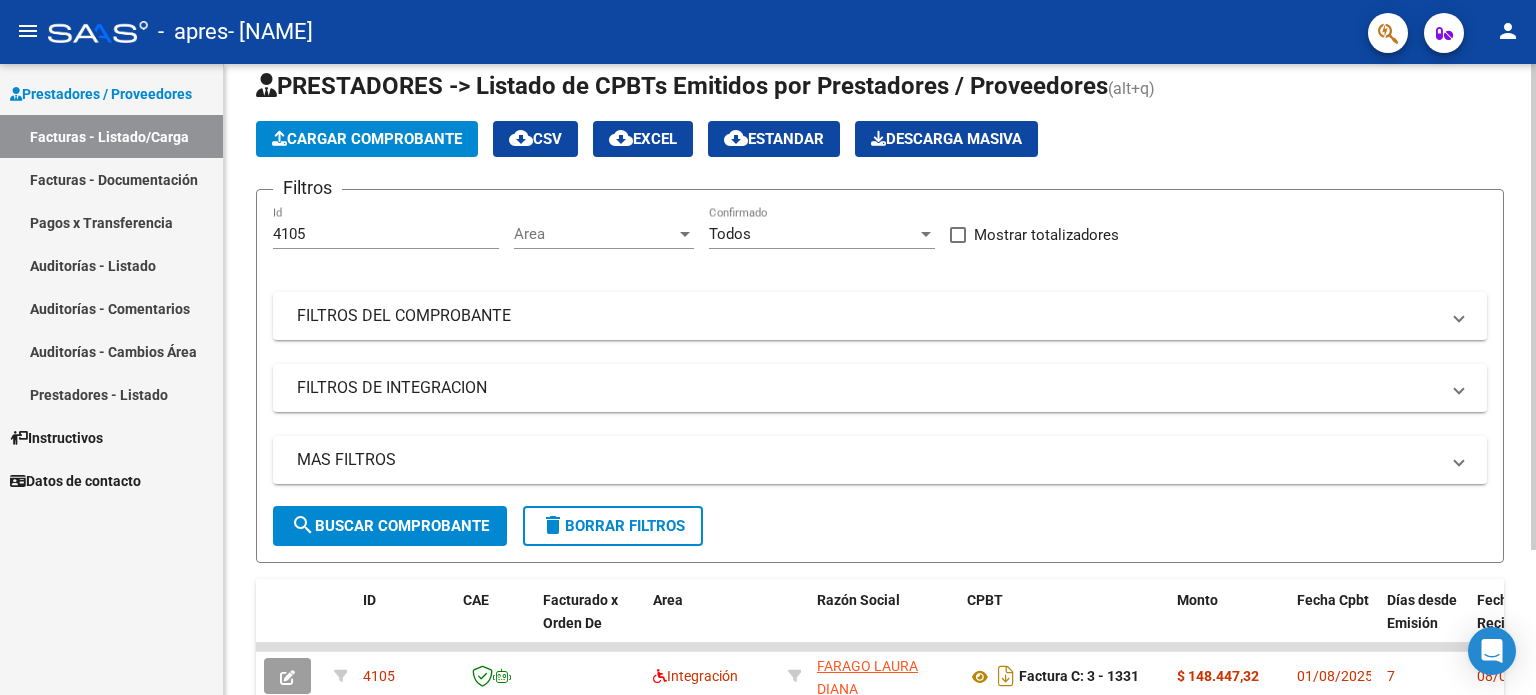scroll, scrollTop: 188, scrollLeft: 0, axis: vertical 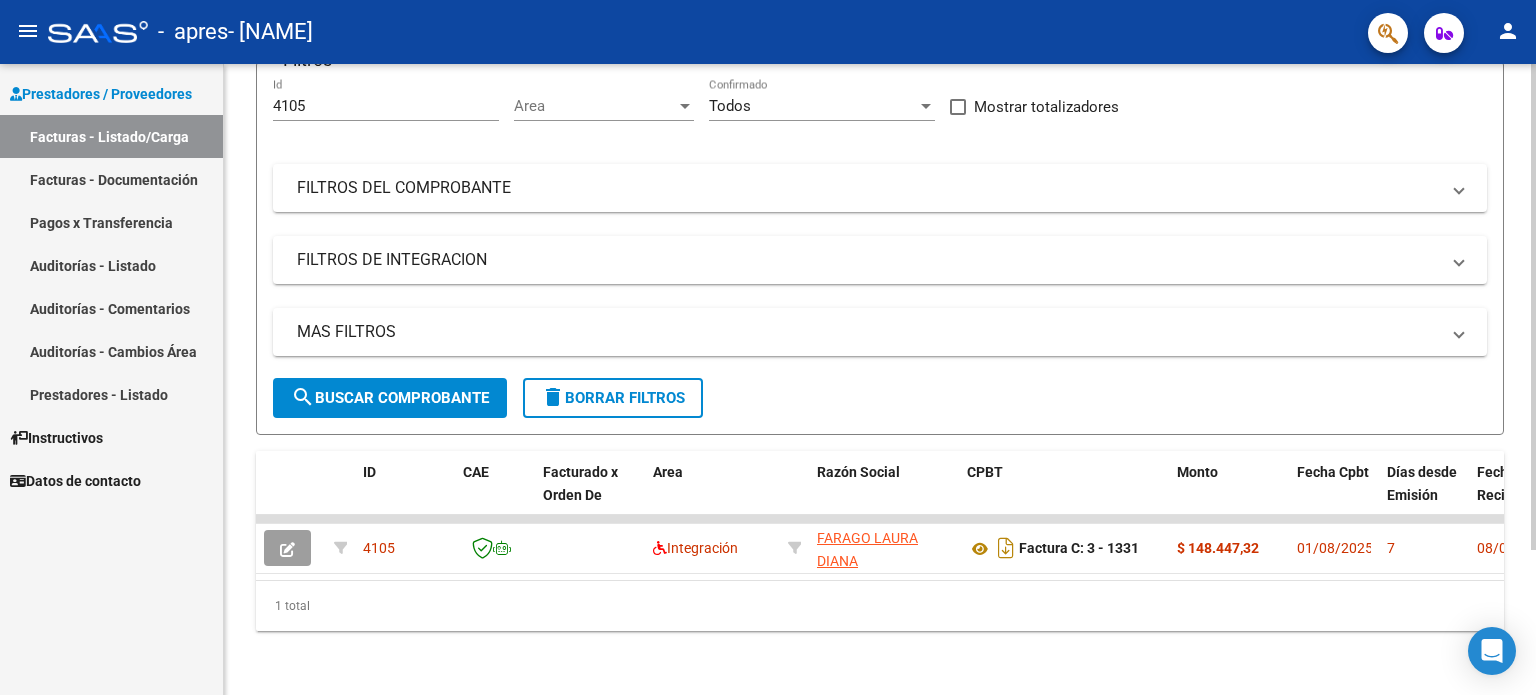click on "Video tutorial   PRESTADORES -> Listado de CPBTs Emitidos por Prestadores / Proveedores (alt+q)   Cargar Comprobante
cloud_download  CSV  cloud_download  EXCEL  cloud_download  Estandar   Descarga Masiva
Filtros 4105 Id Area Area Todos Confirmado   Mostrar totalizadores   FILTROS DEL COMPROBANTE  Comprobante Tipo Comprobante Tipo Start date – End date Fec. Comprobante Desde / Hasta Días Emisión Desde(cant. días) Días Emisión Hasta(cant. días) CUIT / Razón Social Pto. Venta Nro. Comprobante Código SSS CAE Válido CAE Válido Todos Cargado Módulo Hosp. Todos Tiene facturacion Apócrifa Hospital Refes  FILTROS DE INTEGRACION  Período De Prestación Campos del Archivo de Rendición Devuelto x SSS (dr_envio) Todos Rendido x SSS (dr_envio) Tipo de Registro Tipo de Registro Período Presentación Período Presentación Campos del Legajo Asociado (preaprobación) Afiliado Legajo (cuil/nombre) Todos Solo facturas preaprobadas  MAS FILTROS  Todos Con Doc. Respaldatoria Todos Con Trazabilidad Todos –" 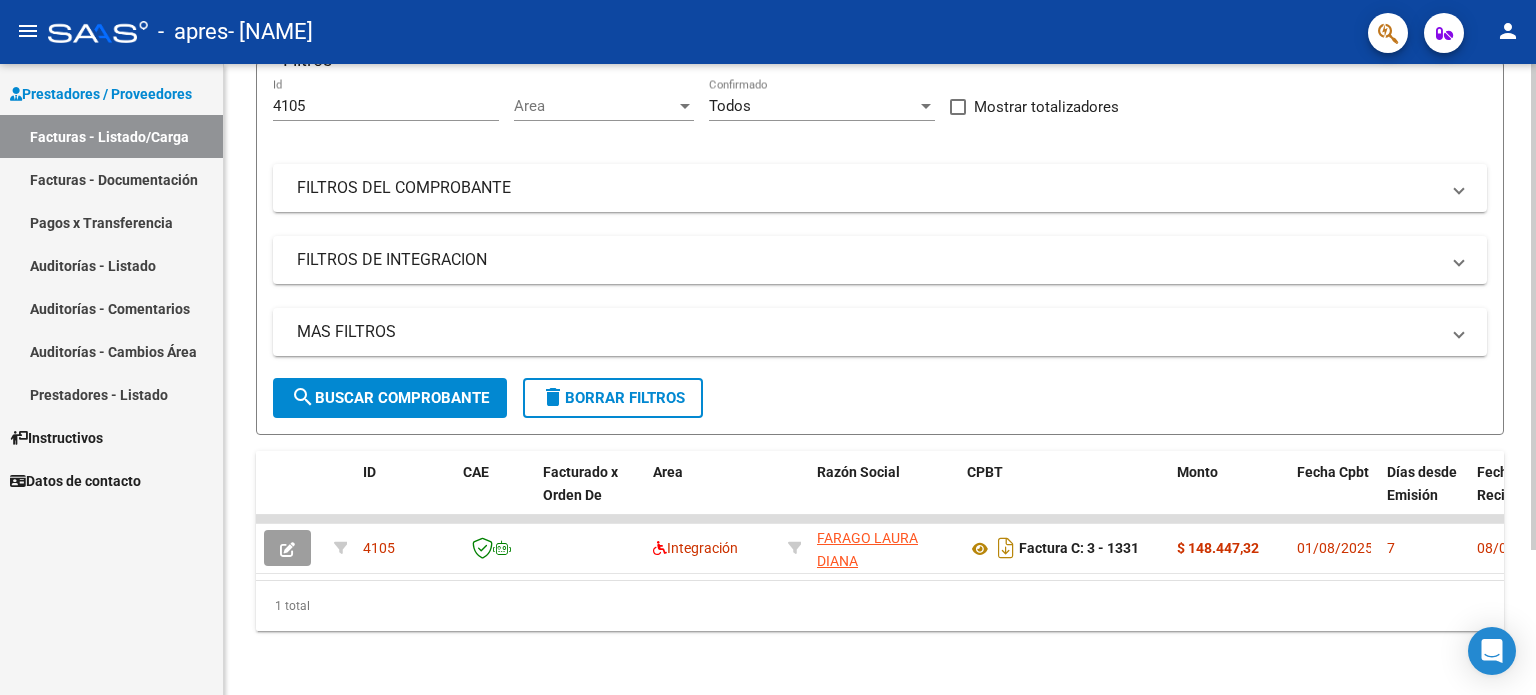 click 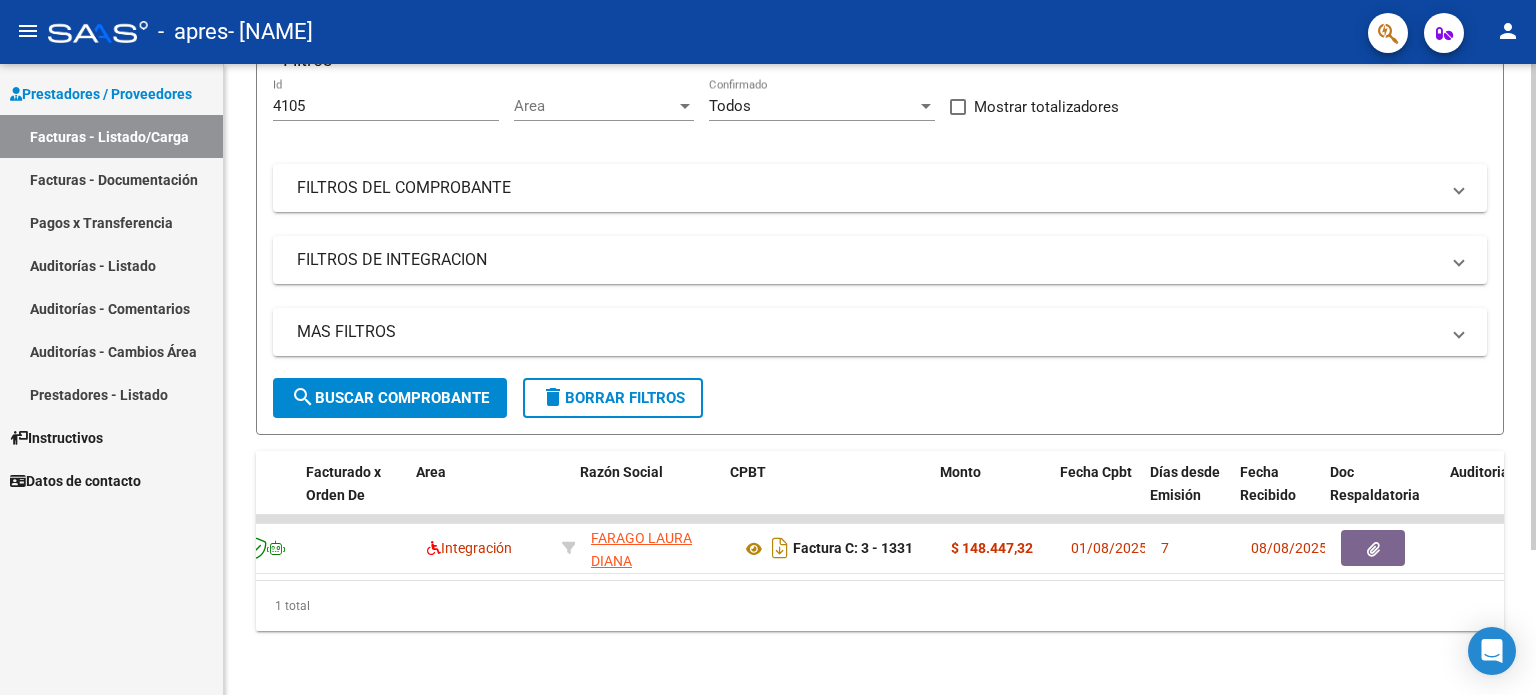 scroll, scrollTop: 0, scrollLeft: 266, axis: horizontal 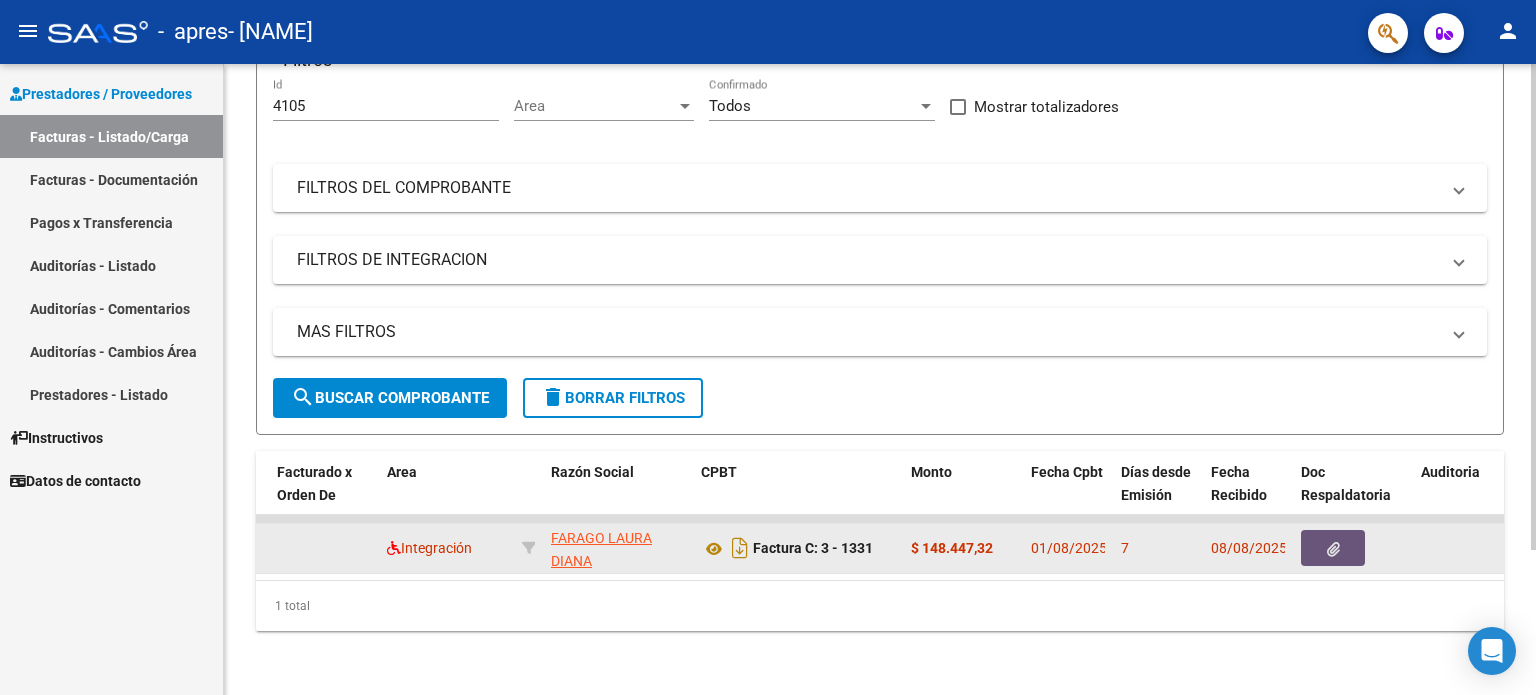 click 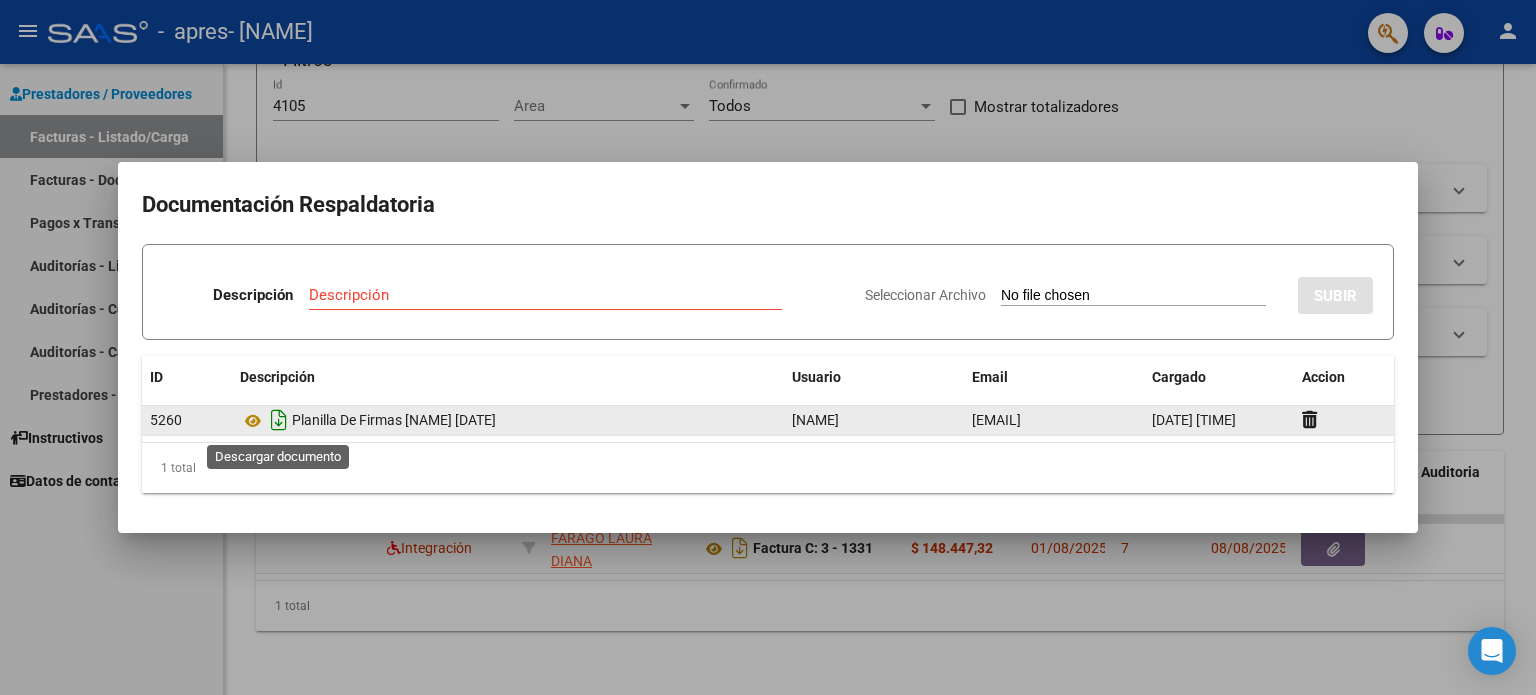 click 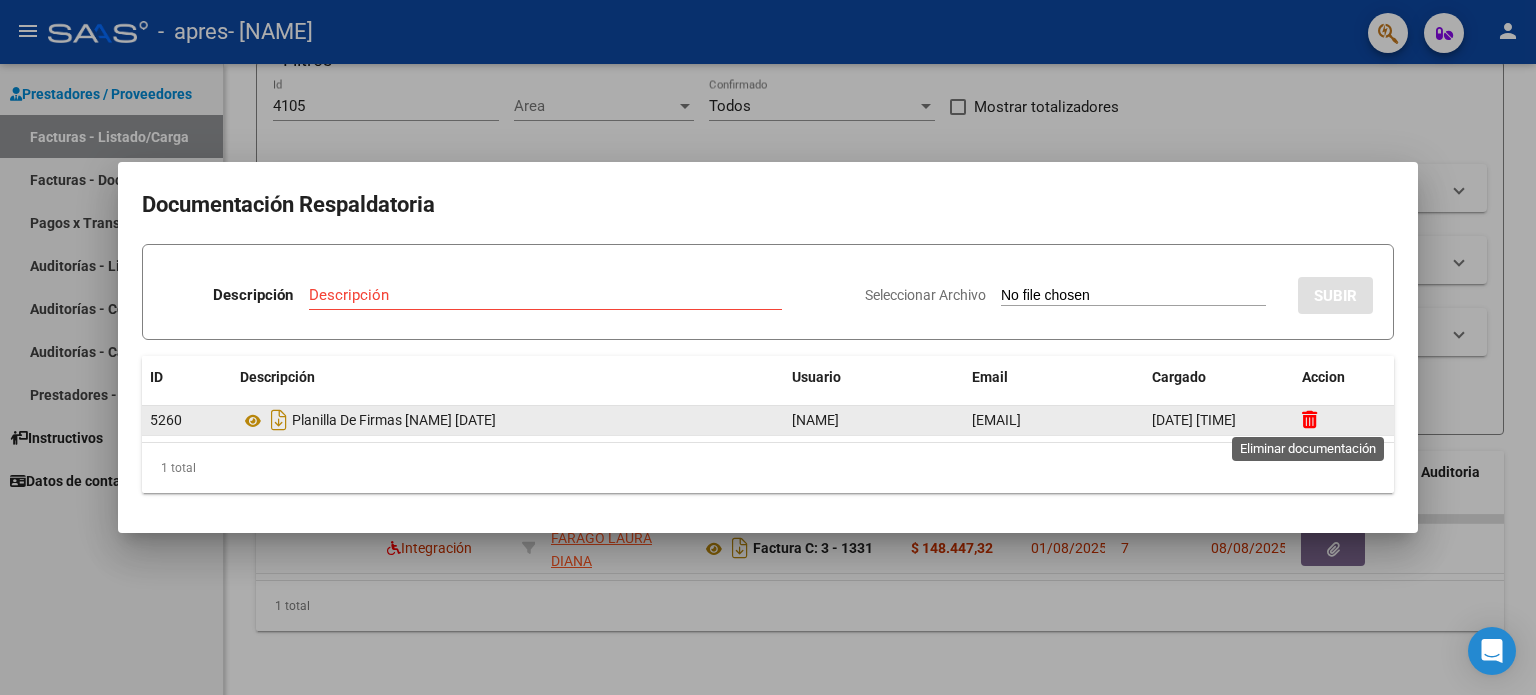 click 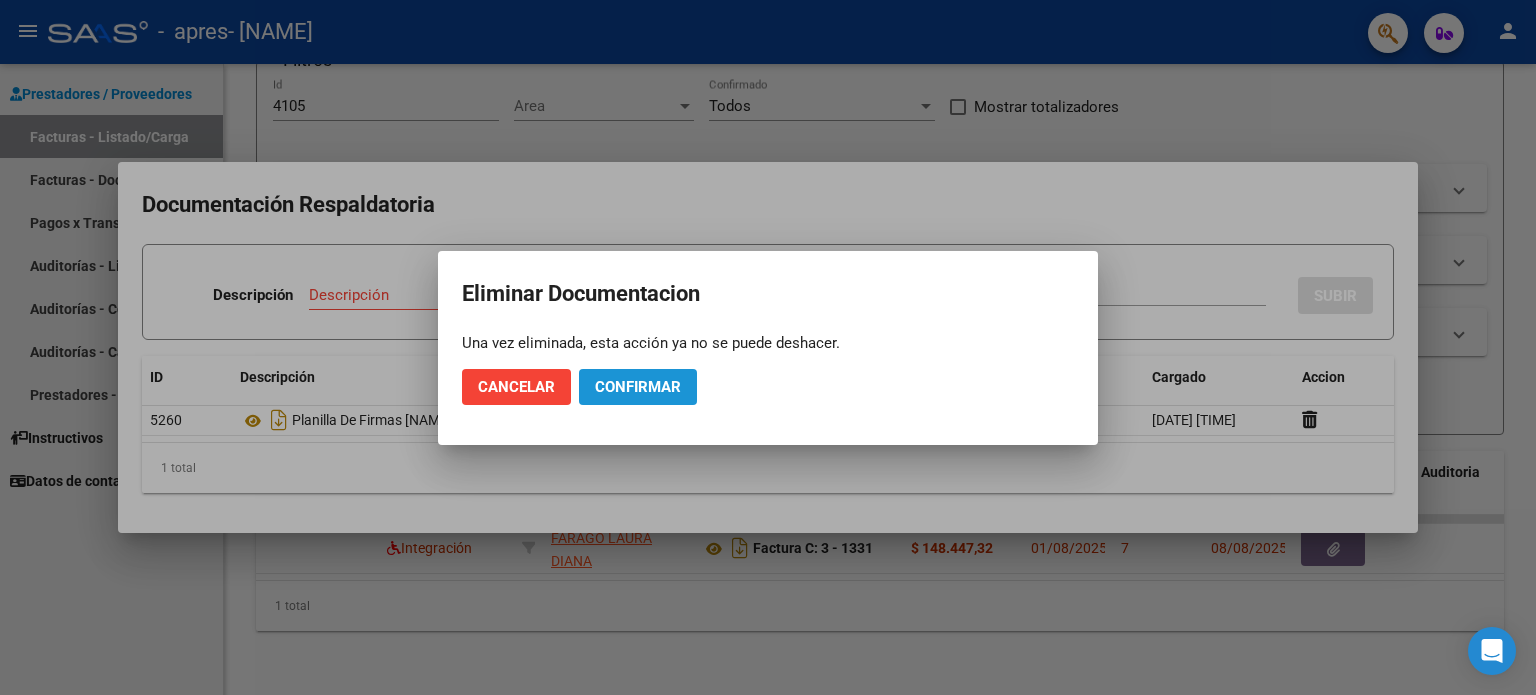 click on "Confirmar" 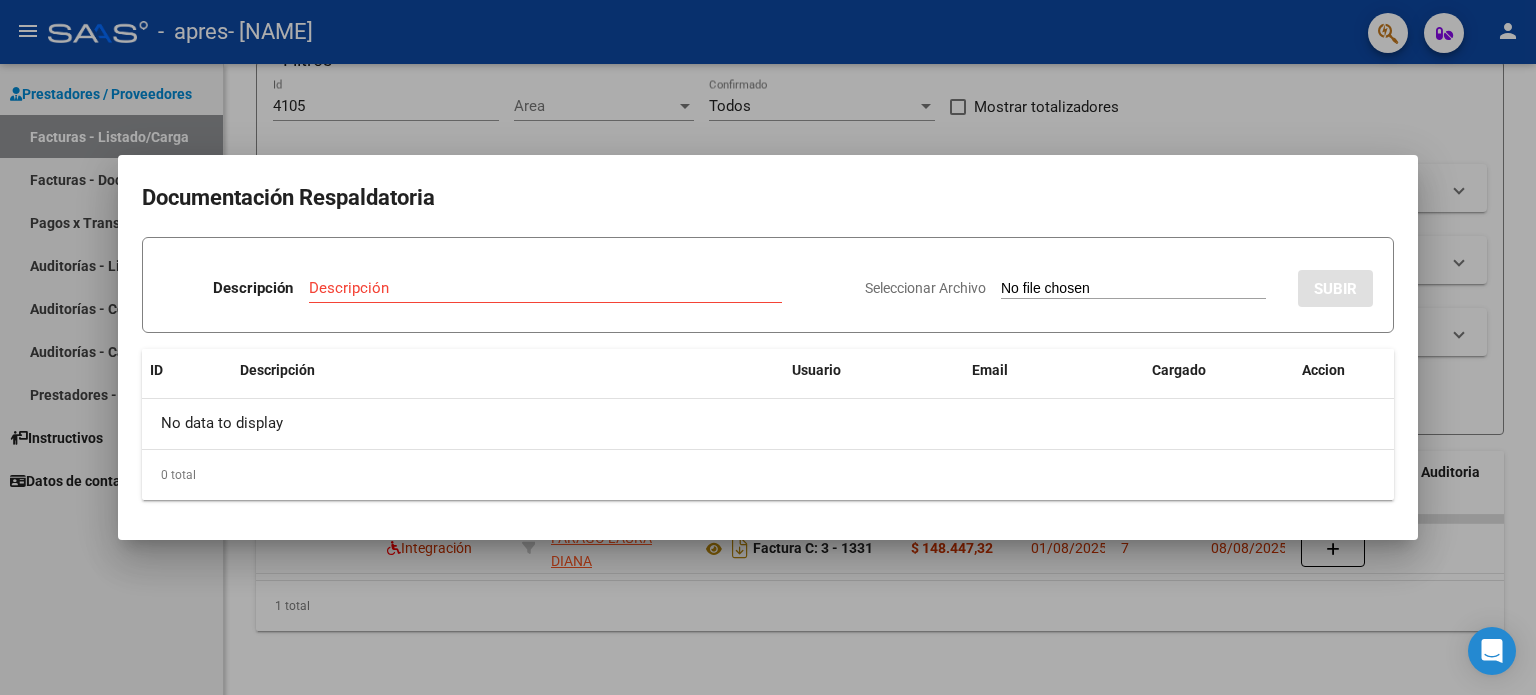 drag, startPoint x: 848, startPoint y: 605, endPoint x: 731, endPoint y: 734, distance: 174.1551 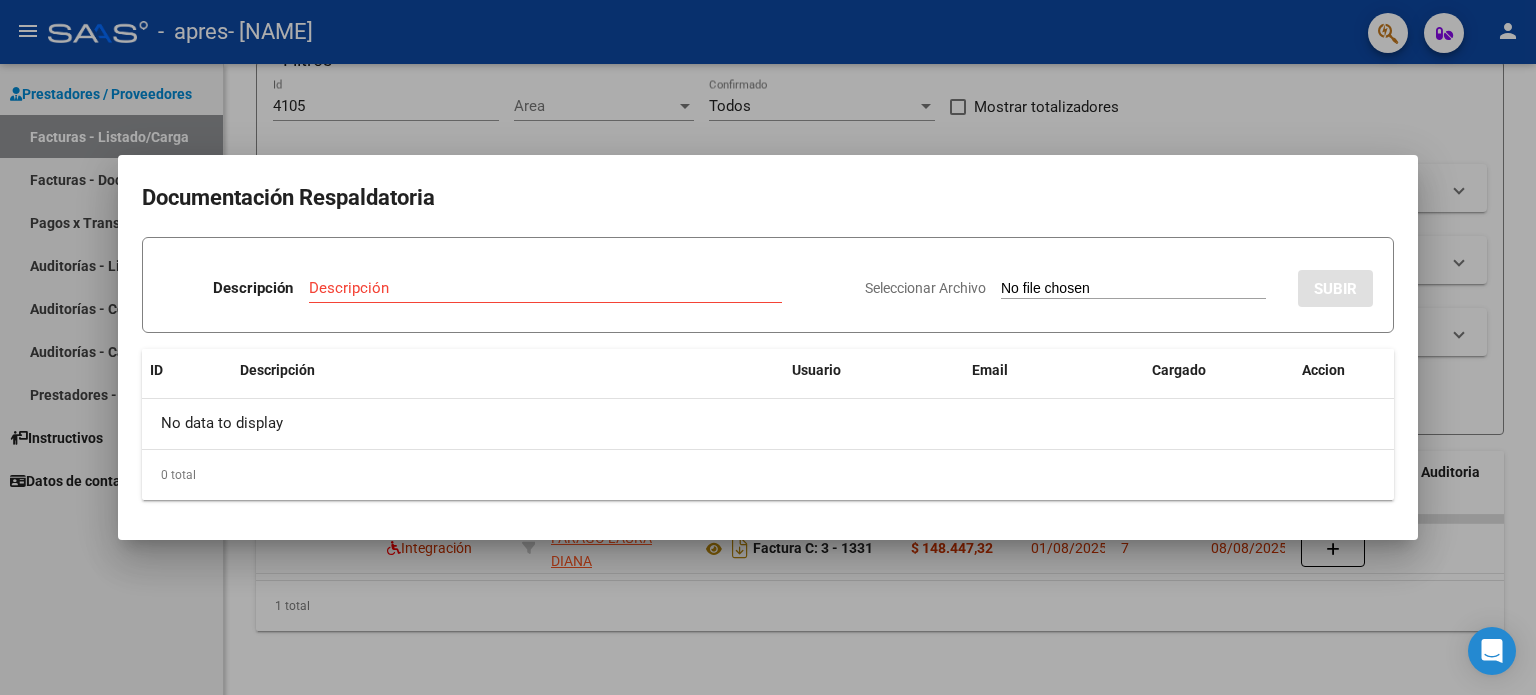 click on "Video tutorial   PRESTADORES -> Listado de CPBTs Emitidos por Prestadores / Proveedores (alt+q)   Cargar Comprobante
cloud_download  CSV  cloud_download  EXCEL  cloud_download  Estandar   Descarga Masiva
Filtros 4105 Id Area Area Todos Confirmado   Mostrar totalizadores   FILTROS DEL COMPROBANTE  Comprobante Tipo Comprobante Tipo Start date – End date Fec. Comprobante Desde / Hasta Días Emisión Desde(cant. días) Días Emisión Hasta(cant. días) CUIT / Razón Social Pto. Venta Nro. Comprobante Código SSS CAE Válido CAE Válido Todos Cargado Módulo Hosp. Todos Tiene facturacion Apócrifa Hospital Refes  FILTROS DE INTEGRACION  Período De Prestación Campos del Archivo de Rendición Devuelto x SSS (dr_envio) Todos Rendido x SSS (dr_envio) Tipo de Registro Tipo de Registro Período Presentación Período Presentación Campos del Legajo Asociado (preaprobación) Afiliado Legajo (cuil/nombre) Todos Solo facturas preaprobadas  MAS FILTROS  Todos Con Doc. Respaldatoria Todos Con Trazabilidad Todos –" at bounding box center (768, 347) 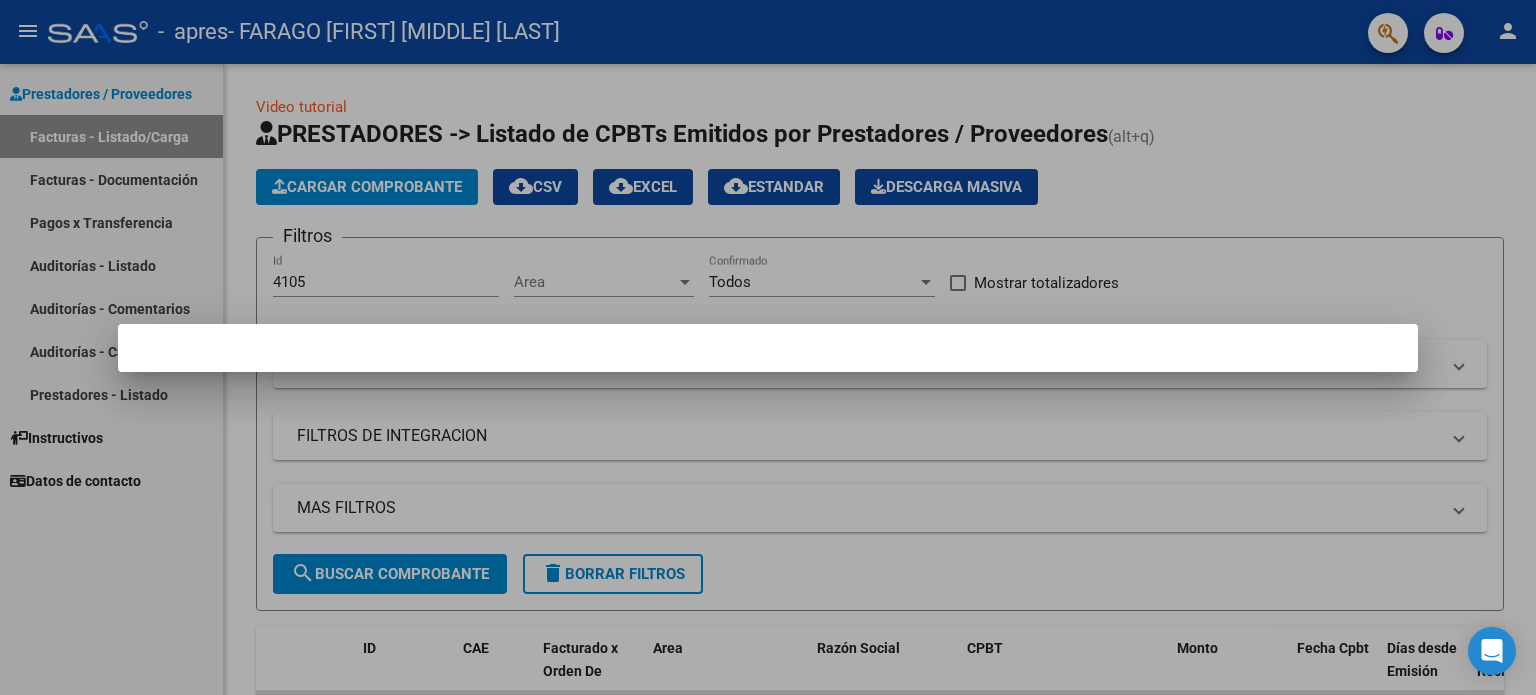 scroll, scrollTop: 0, scrollLeft: 0, axis: both 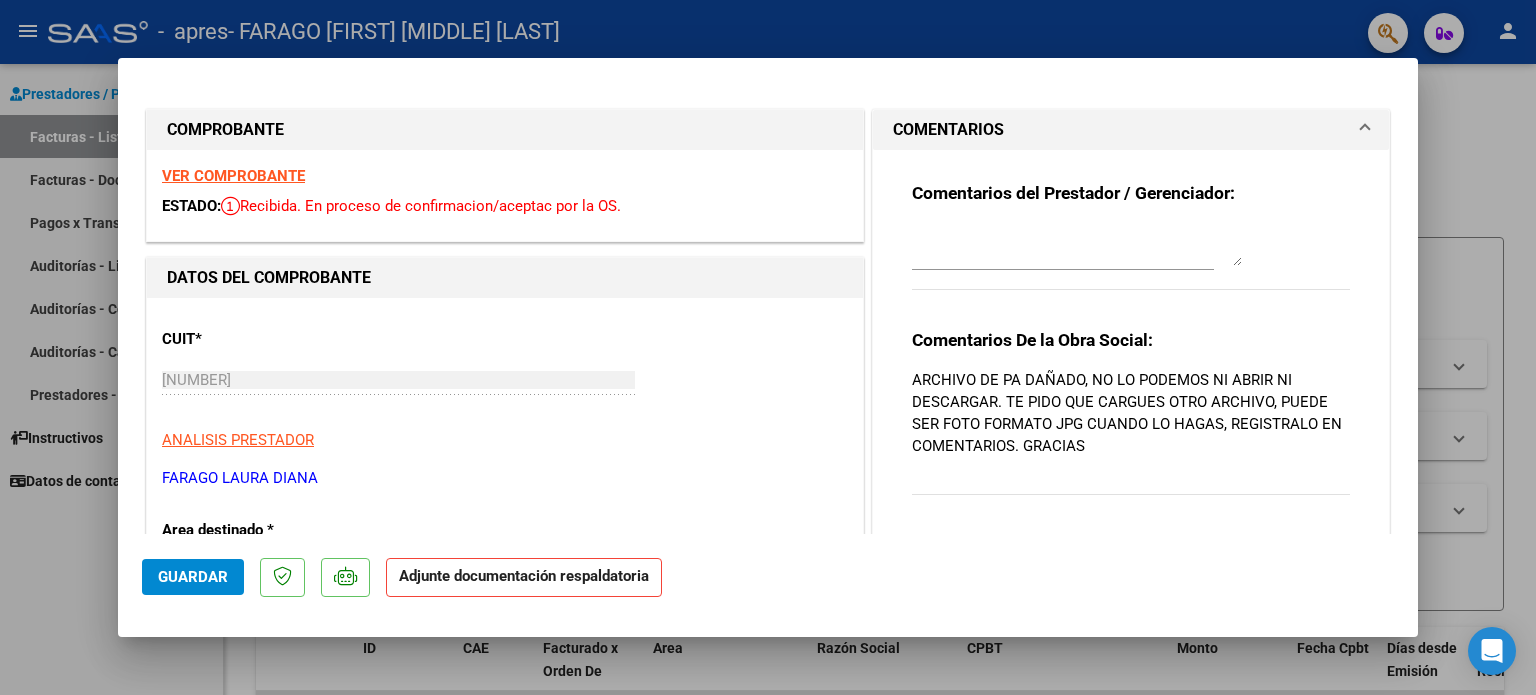 click at bounding box center [768, 347] 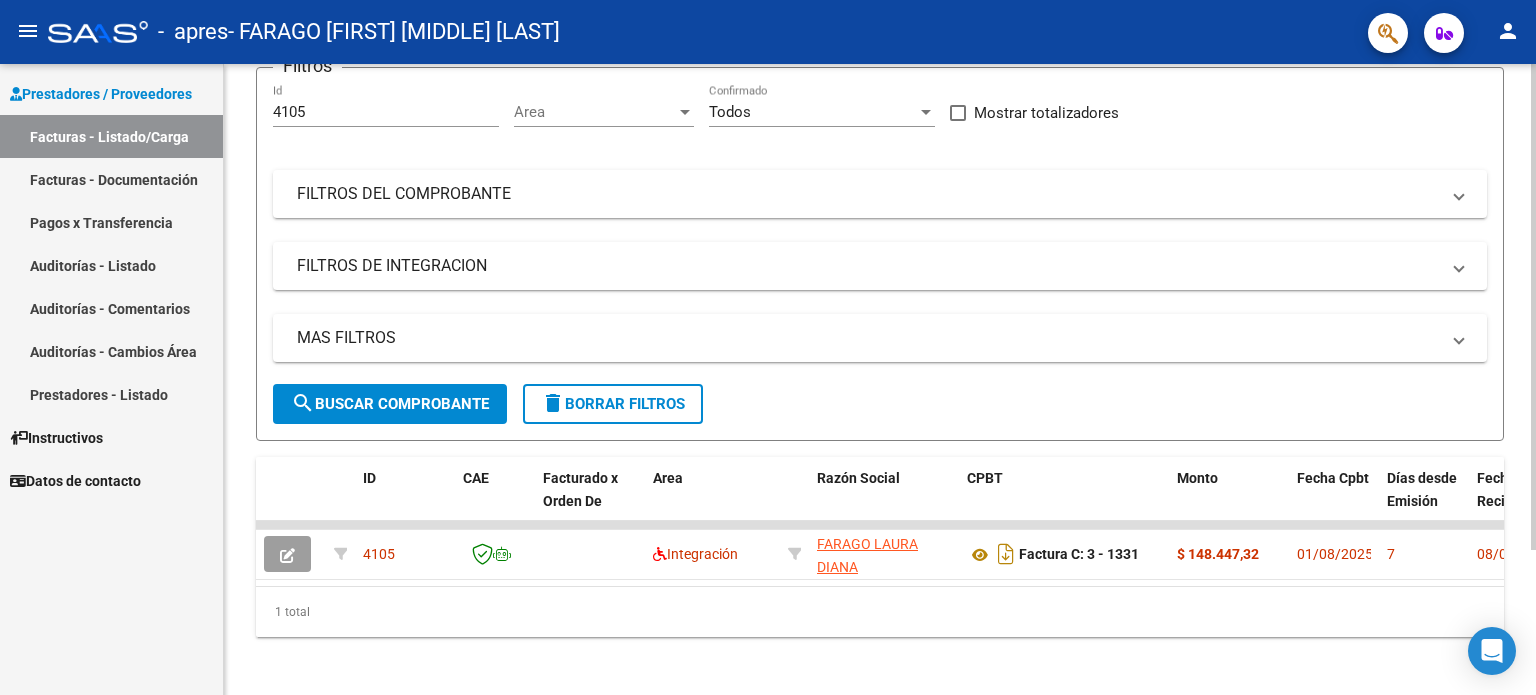 scroll, scrollTop: 188, scrollLeft: 0, axis: vertical 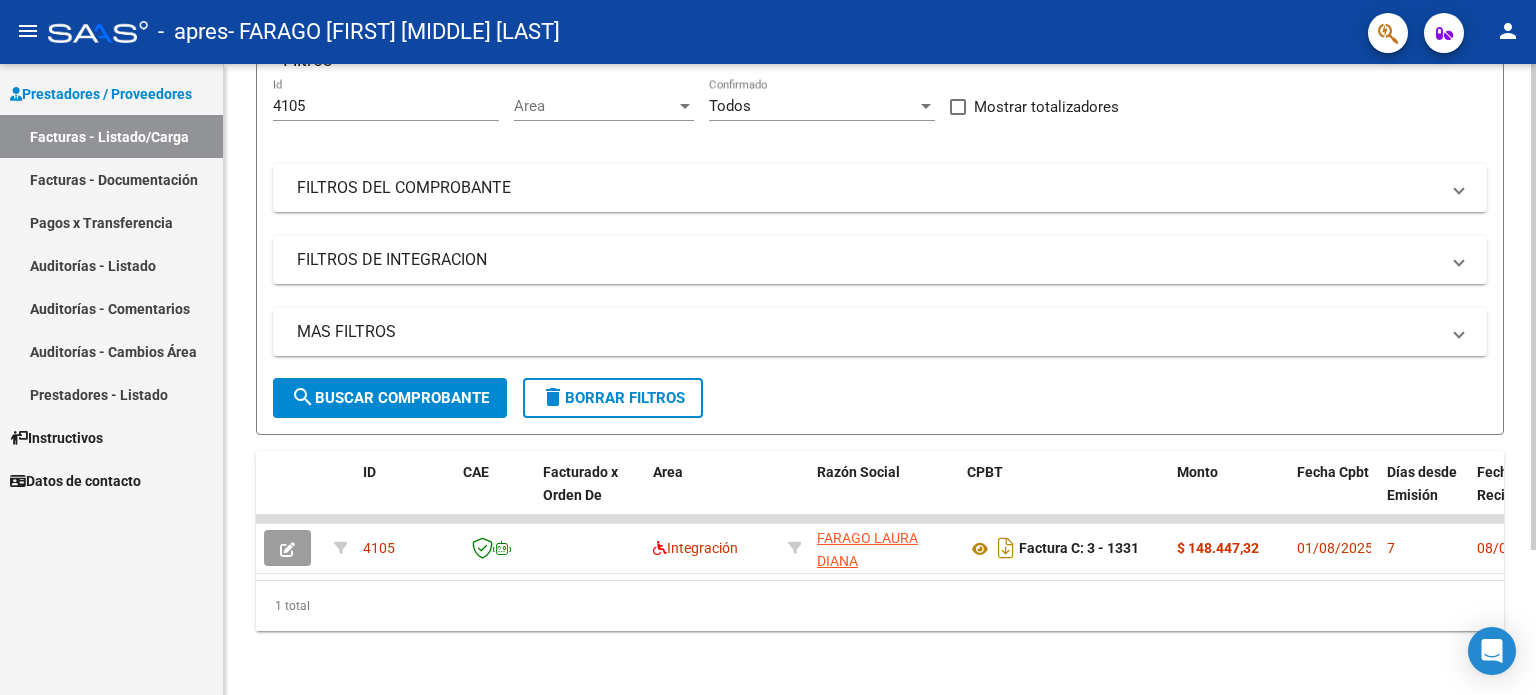 click on "Video tutorial   PRESTADORES -> Listado de CPBTs Emitidos por Prestadores / Proveedores (alt+q)   Cargar Comprobante
cloud_download  CSV  cloud_download  EXCEL  cloud_download  Estandar   Descarga Masiva
Filtros 4105 Id Area Area Todos Confirmado   Mostrar totalizadores   FILTROS DEL COMPROBANTE  Comprobante Tipo Comprobante Tipo Start date – End date Fec. Comprobante Desde / Hasta Días Emisión Desde(cant. días) Días Emisión Hasta(cant. días) CUIT / Razón Social Pto. Venta Nro. Comprobante Código SSS CAE Válido CAE Válido Todos Cargado Módulo Hosp. Todos Tiene facturacion Apócrifa Hospital Refes  FILTROS DE INTEGRACION  Período De Prestación Campos del Archivo de Rendición Devuelto x SSS (dr_envio) Todos Rendido x SSS (dr_envio) Tipo de Registro Tipo de Registro Período Presentación Período Presentación Campos del Legajo Asociado (preaprobación) Afiliado Legajo (cuil/nombre) Todos Solo facturas preaprobadas  MAS FILTROS  Todos Con Doc. Respaldatoria Todos Con Trazabilidad Todos –" at bounding box center [768, 347] 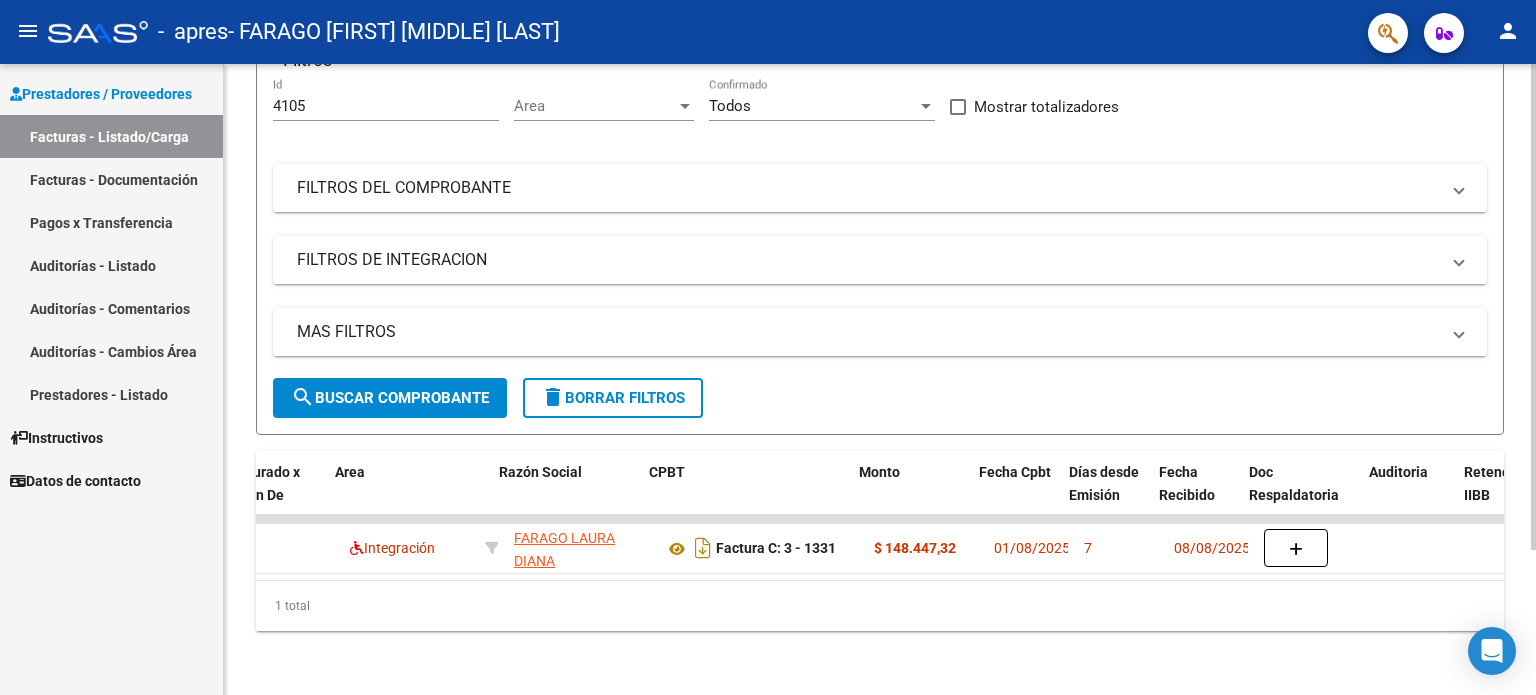 scroll, scrollTop: 0, scrollLeft: 320, axis: horizontal 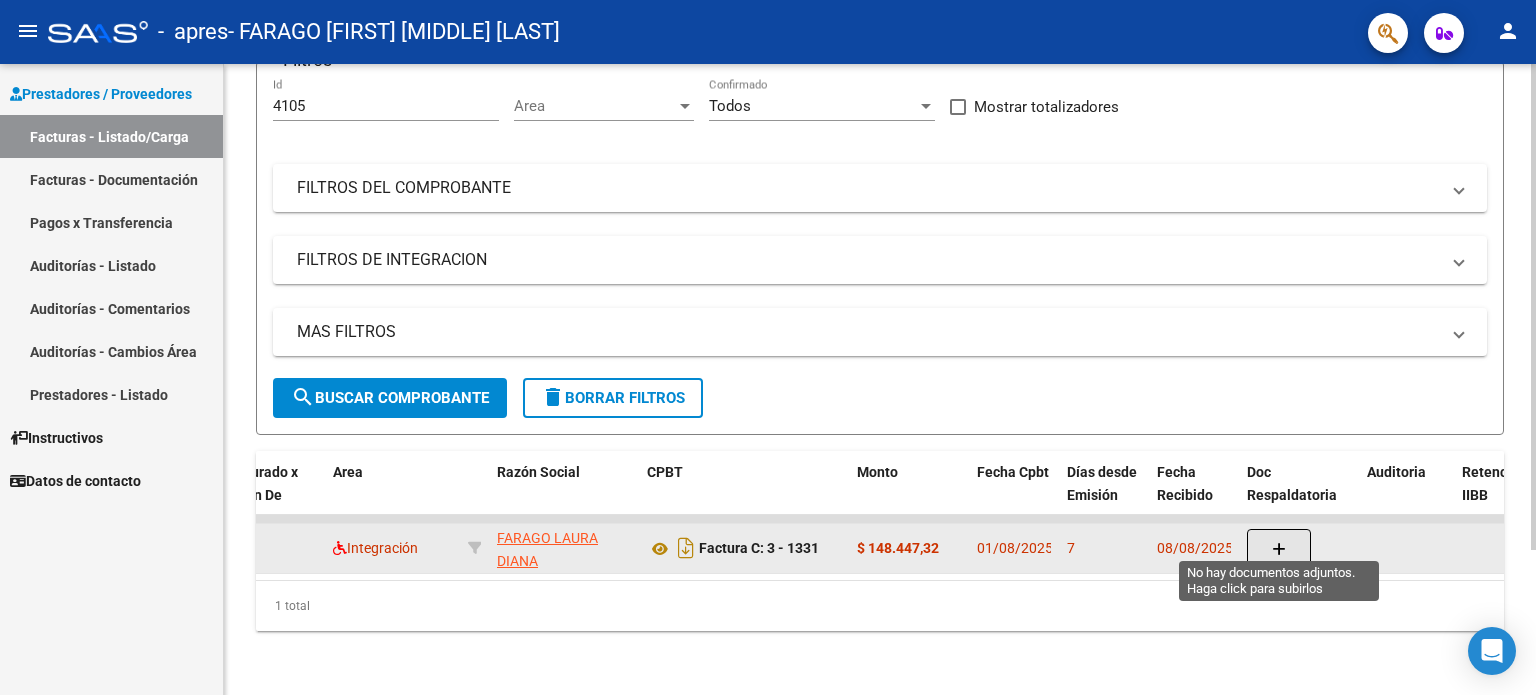 click 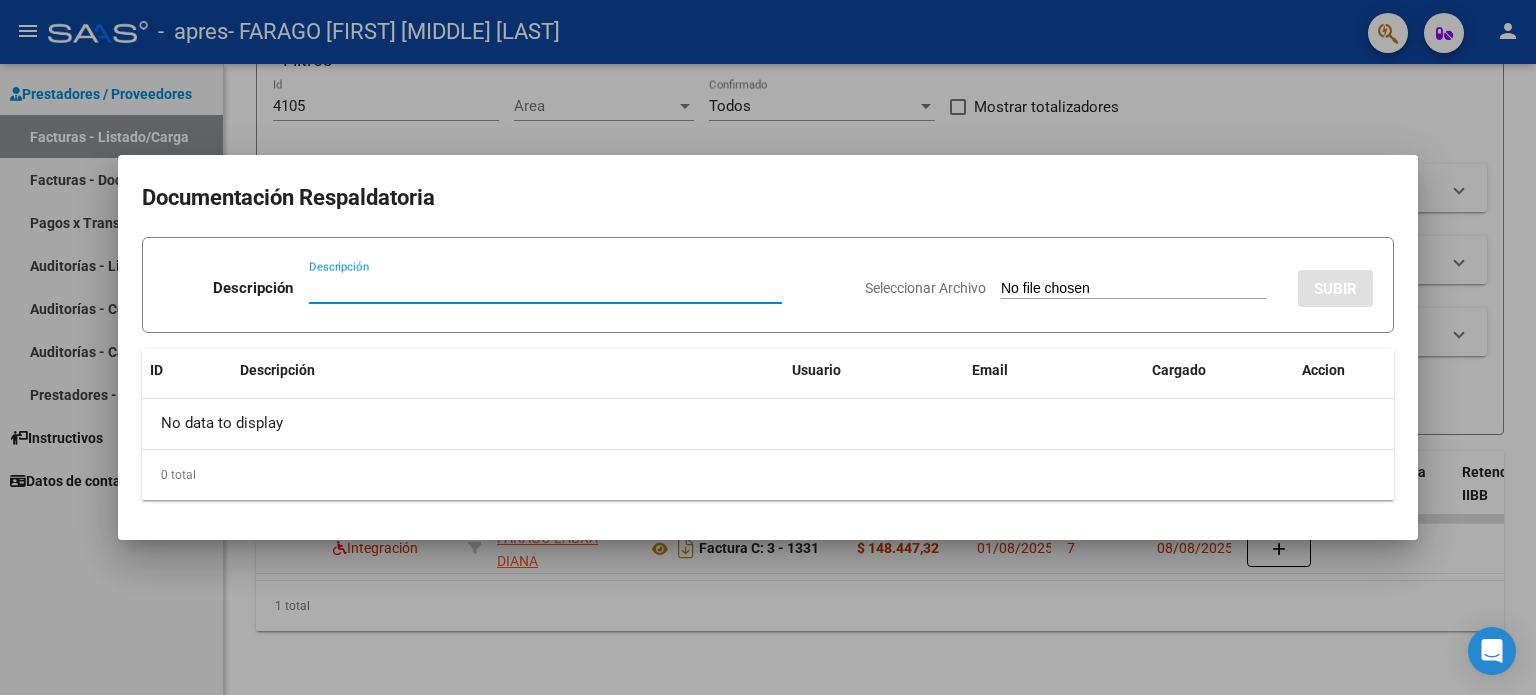 click on "Descripción" at bounding box center [545, 288] 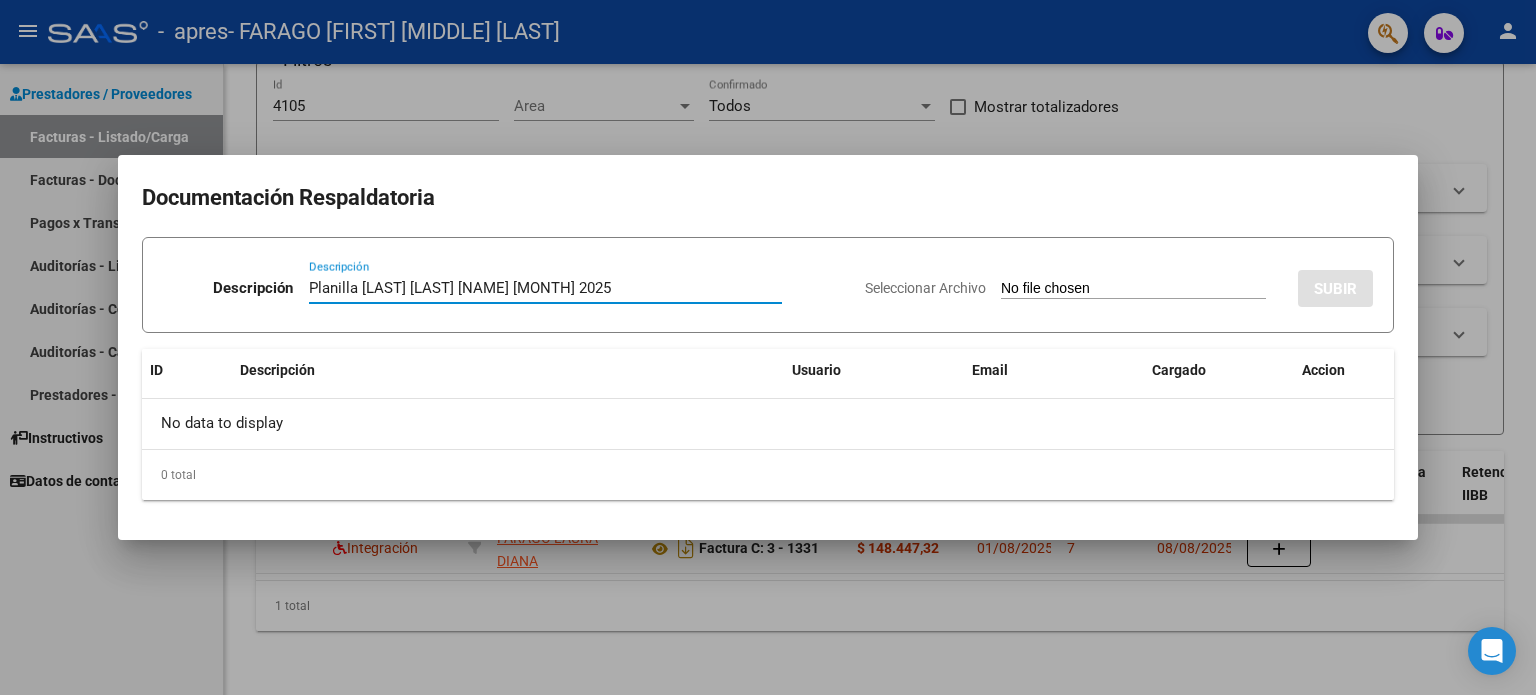 type on "Planilla [LAST] [LAST] [NAME] [MONTH] 2025" 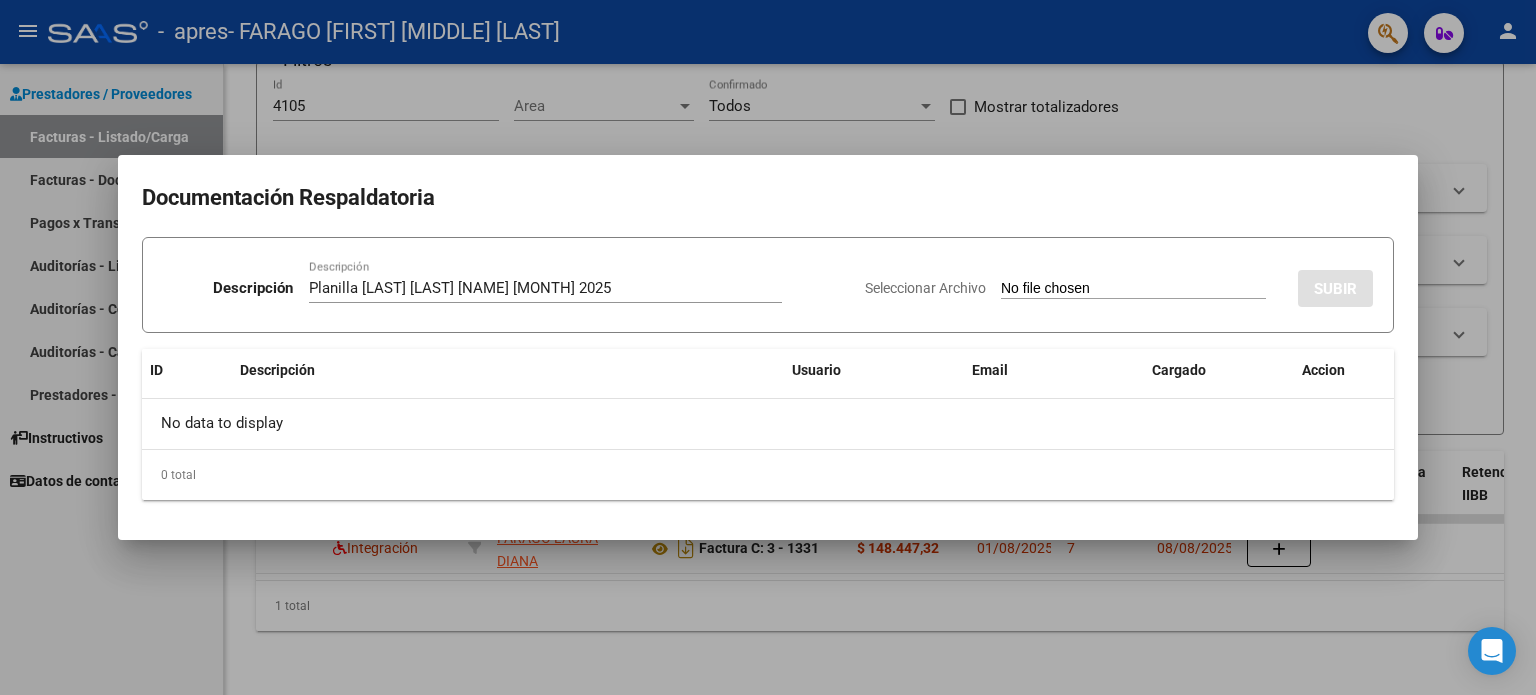 type on "C:\fakepath\Planilla [LAST] [LAST] [NAME] [MONTH] 2025.jpg" 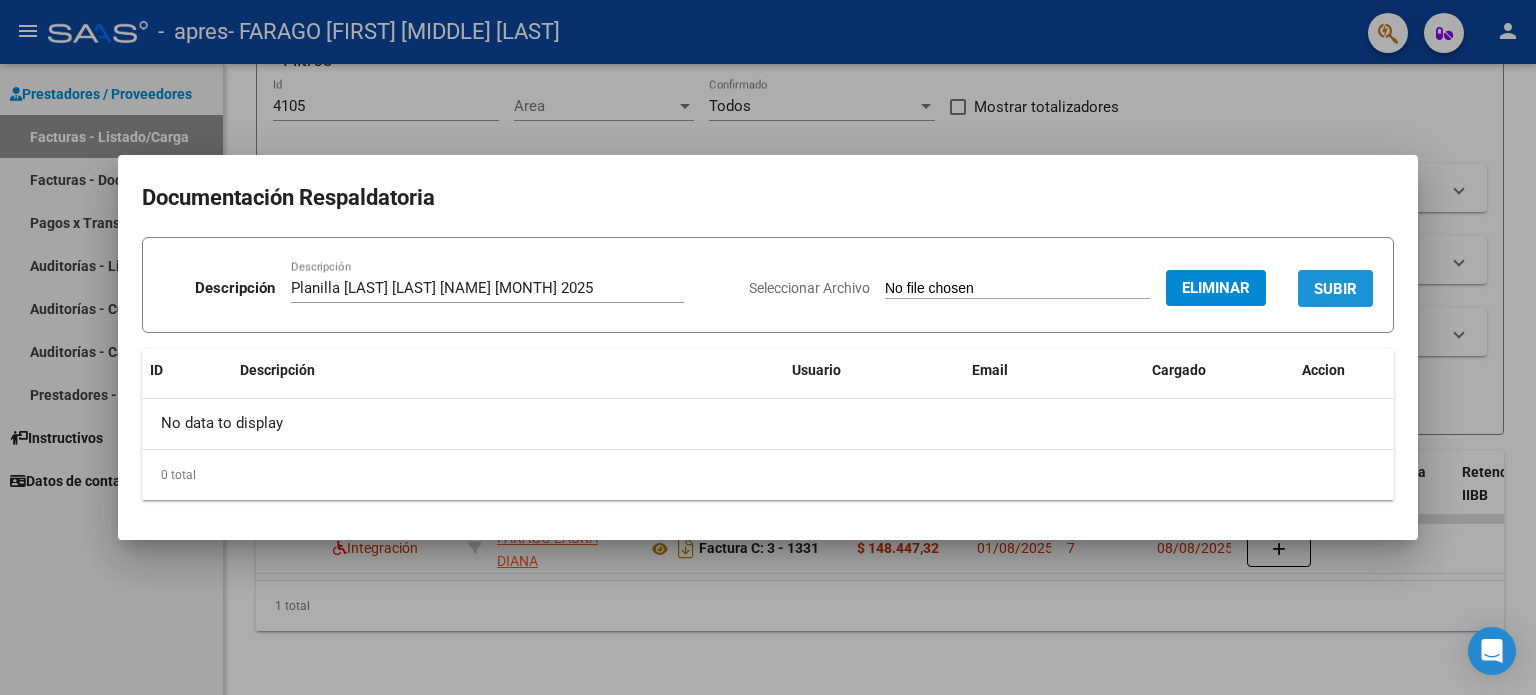 click on "SUBIR" at bounding box center [1335, 288] 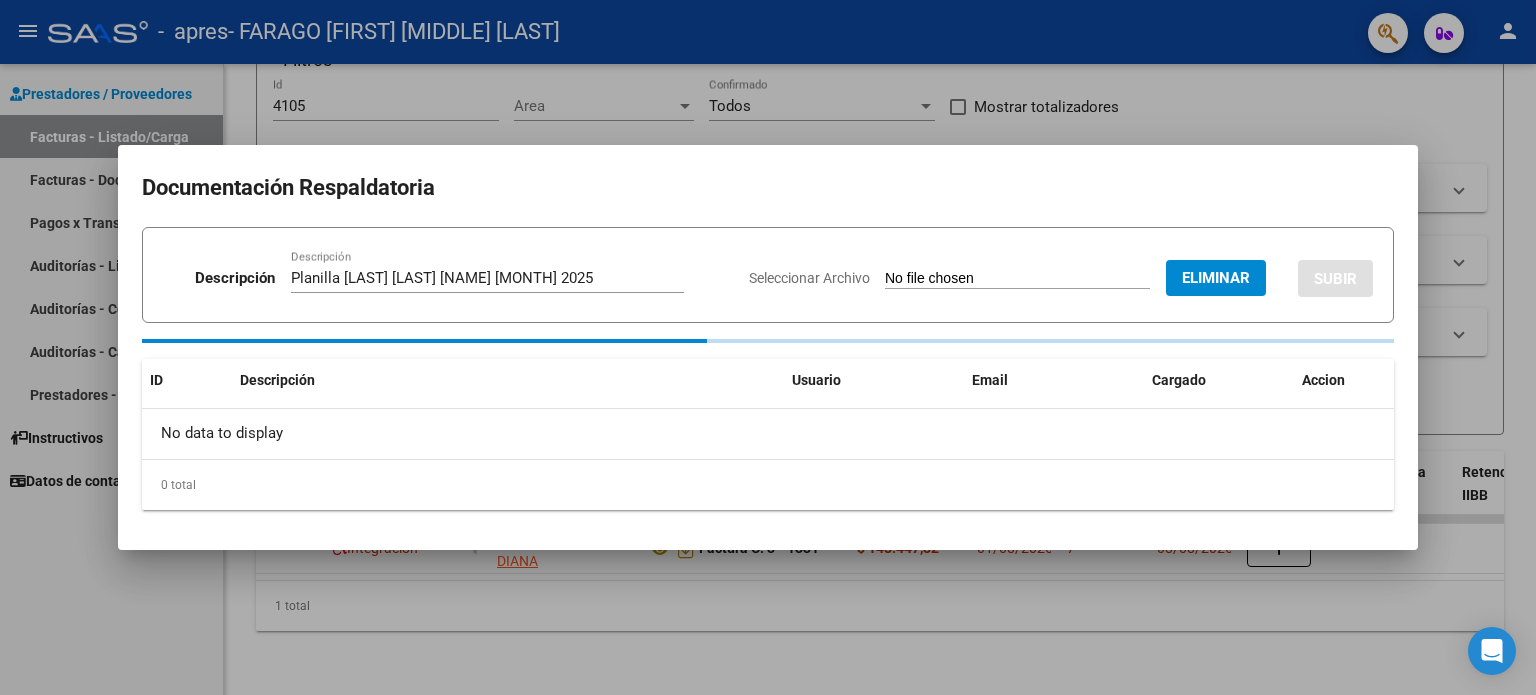 type 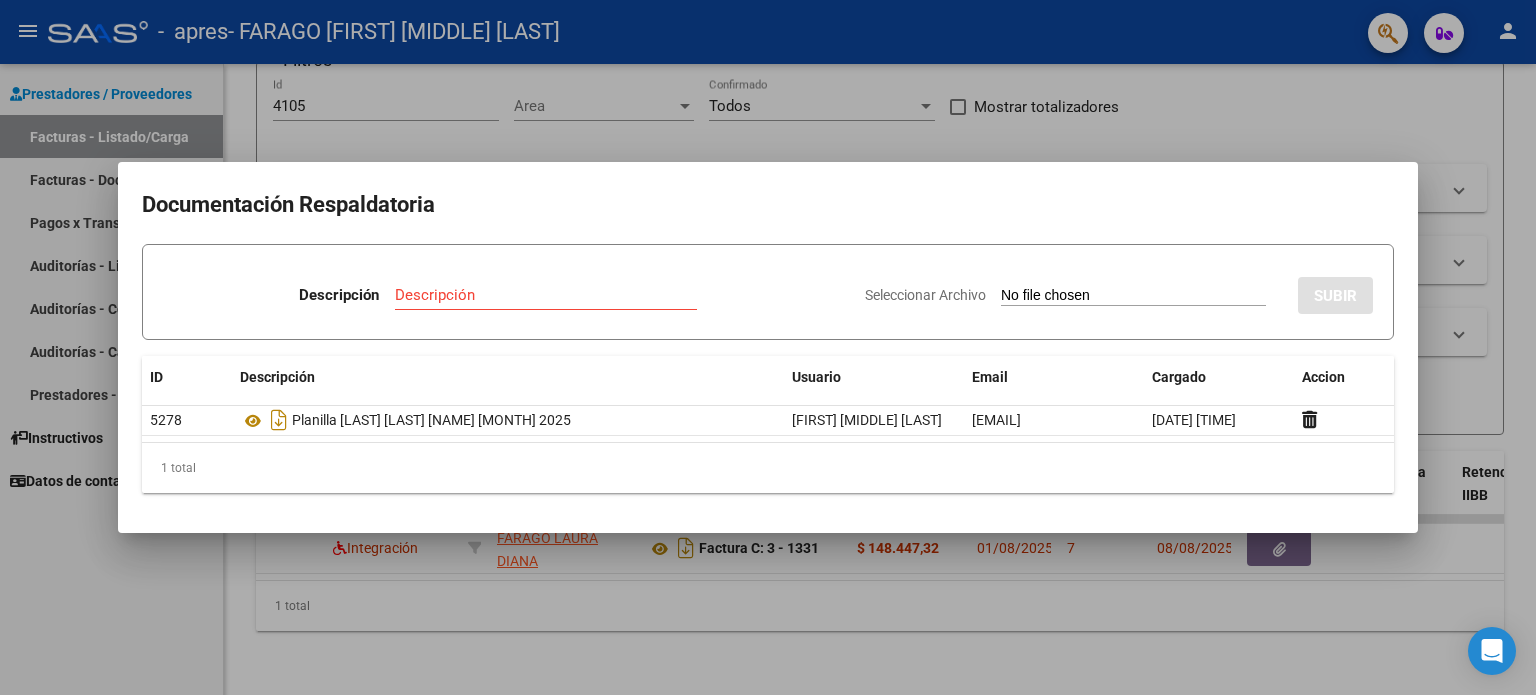 click at bounding box center (768, 347) 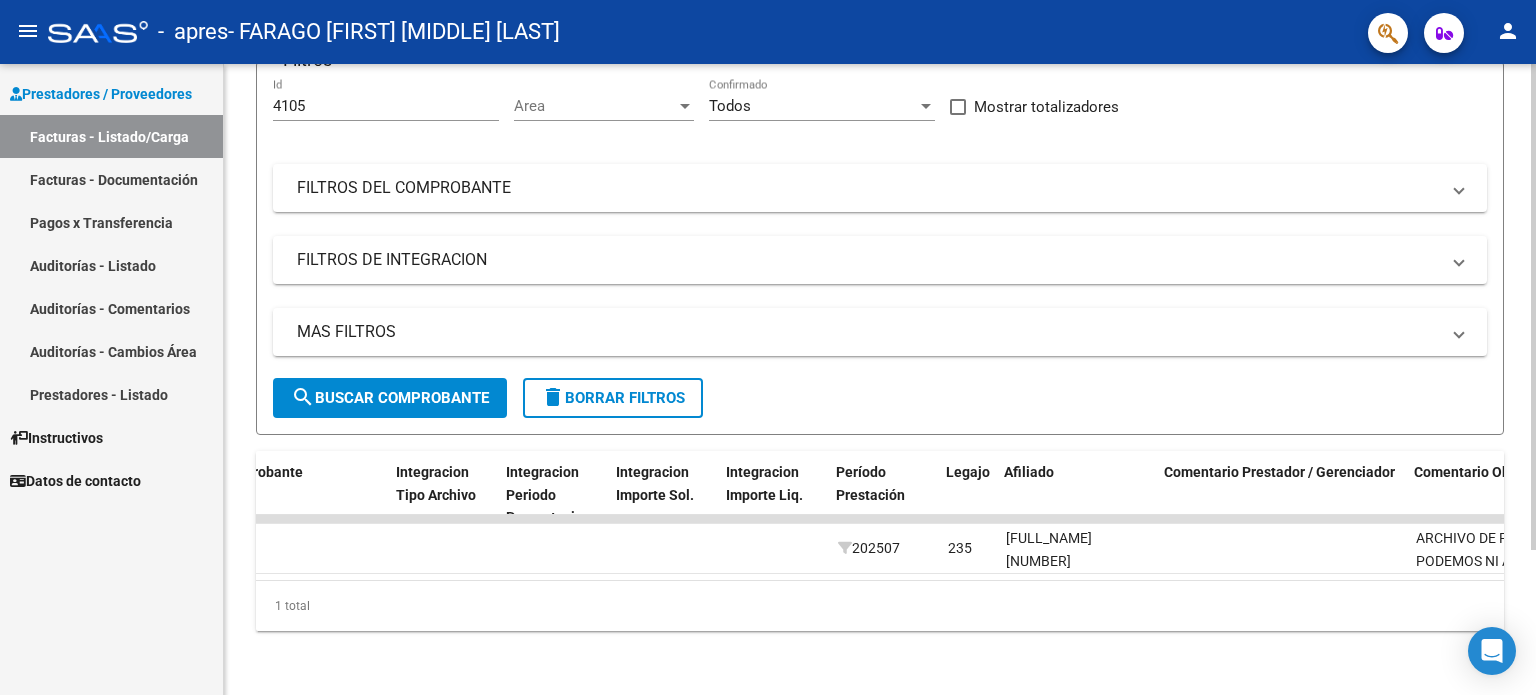 scroll, scrollTop: 0, scrollLeft: 2026, axis: horizontal 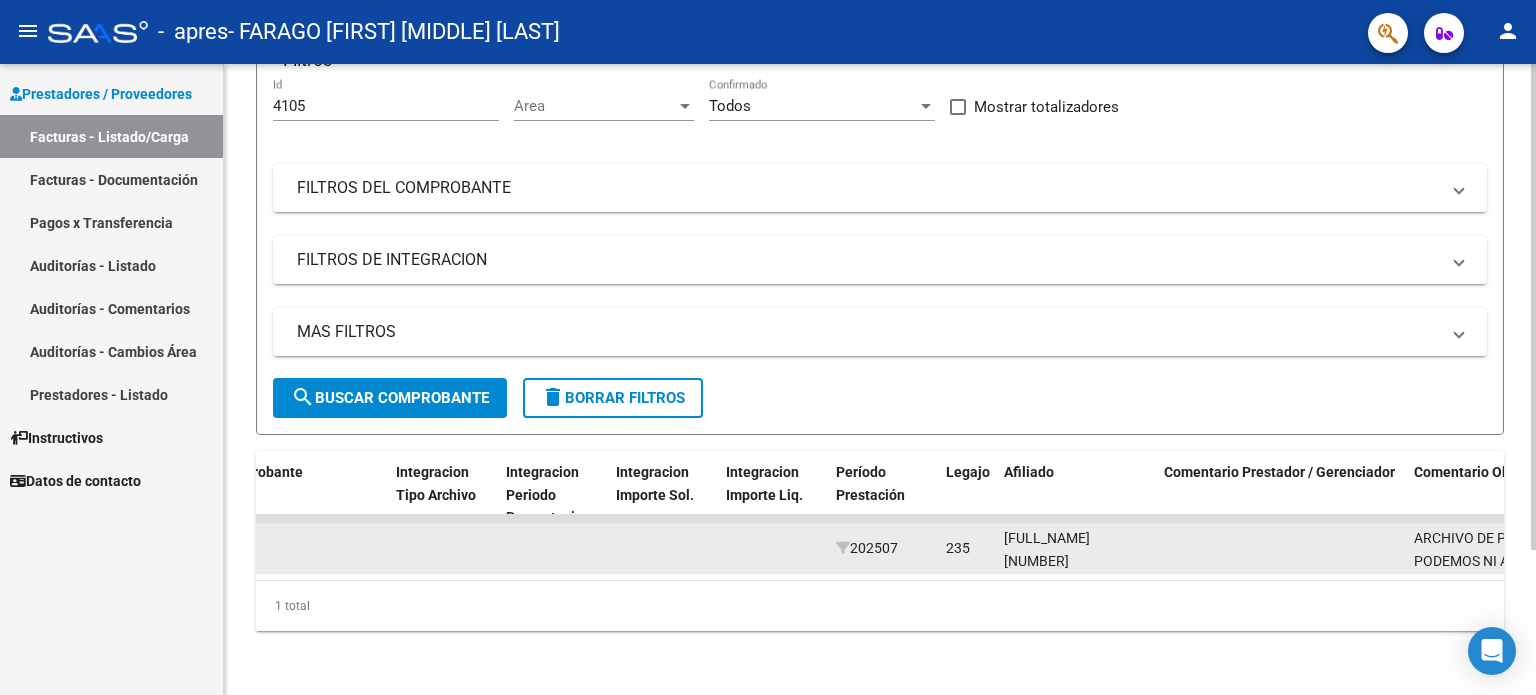 click 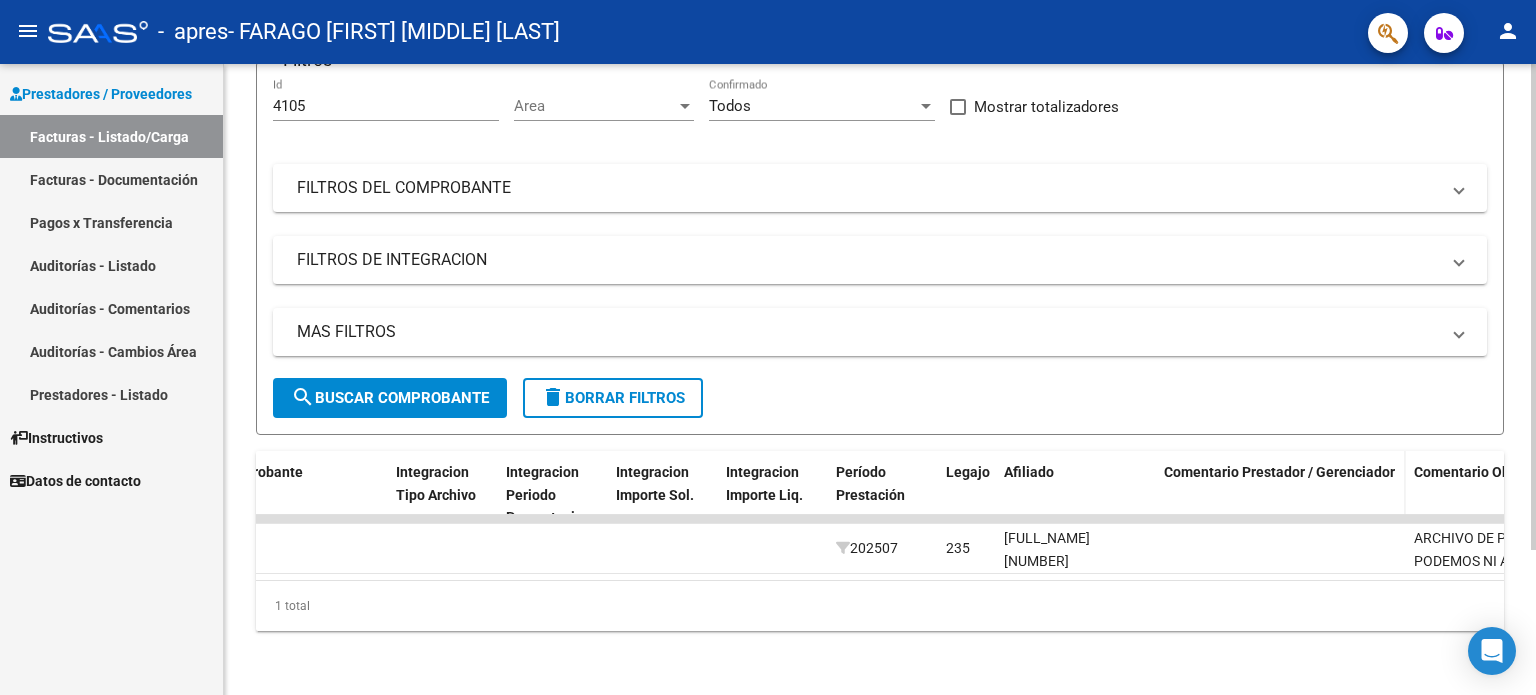 click on "Comentario Prestador / Gerenciador" 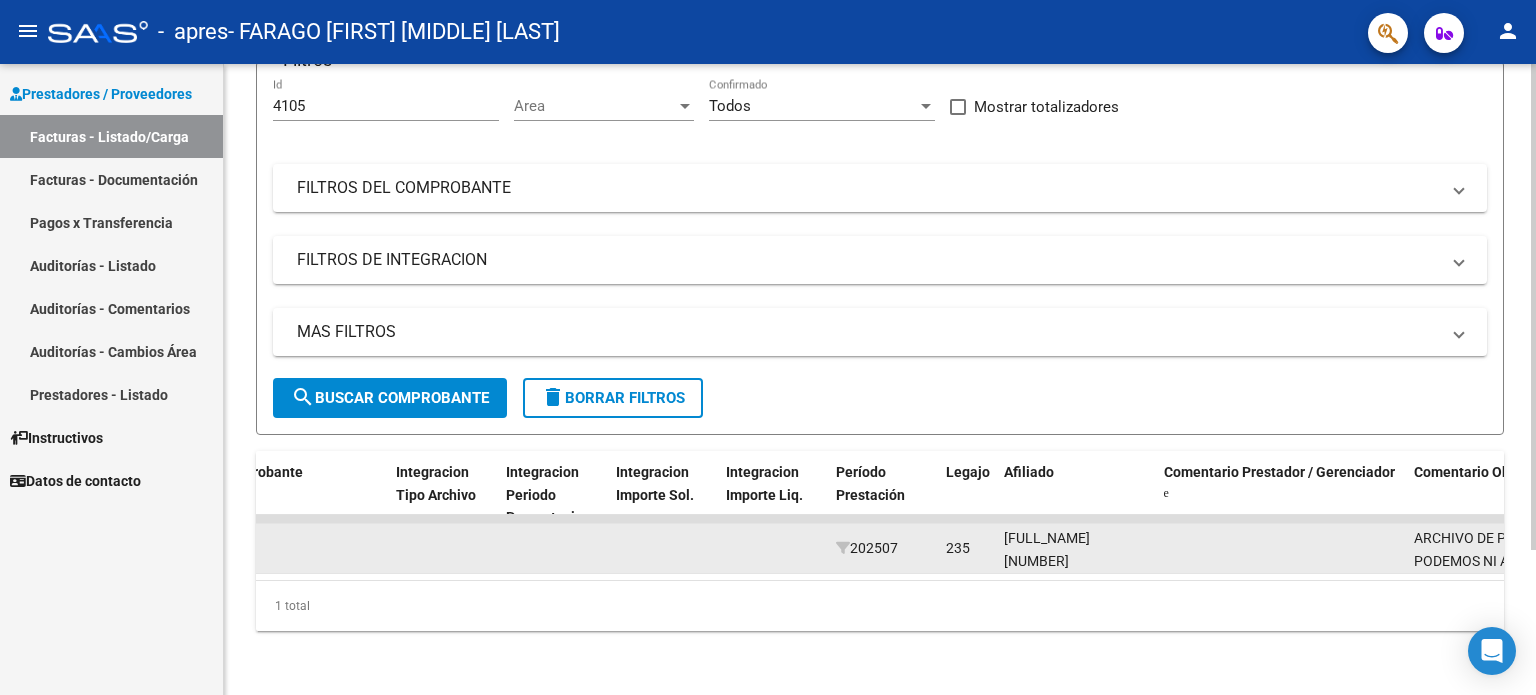click 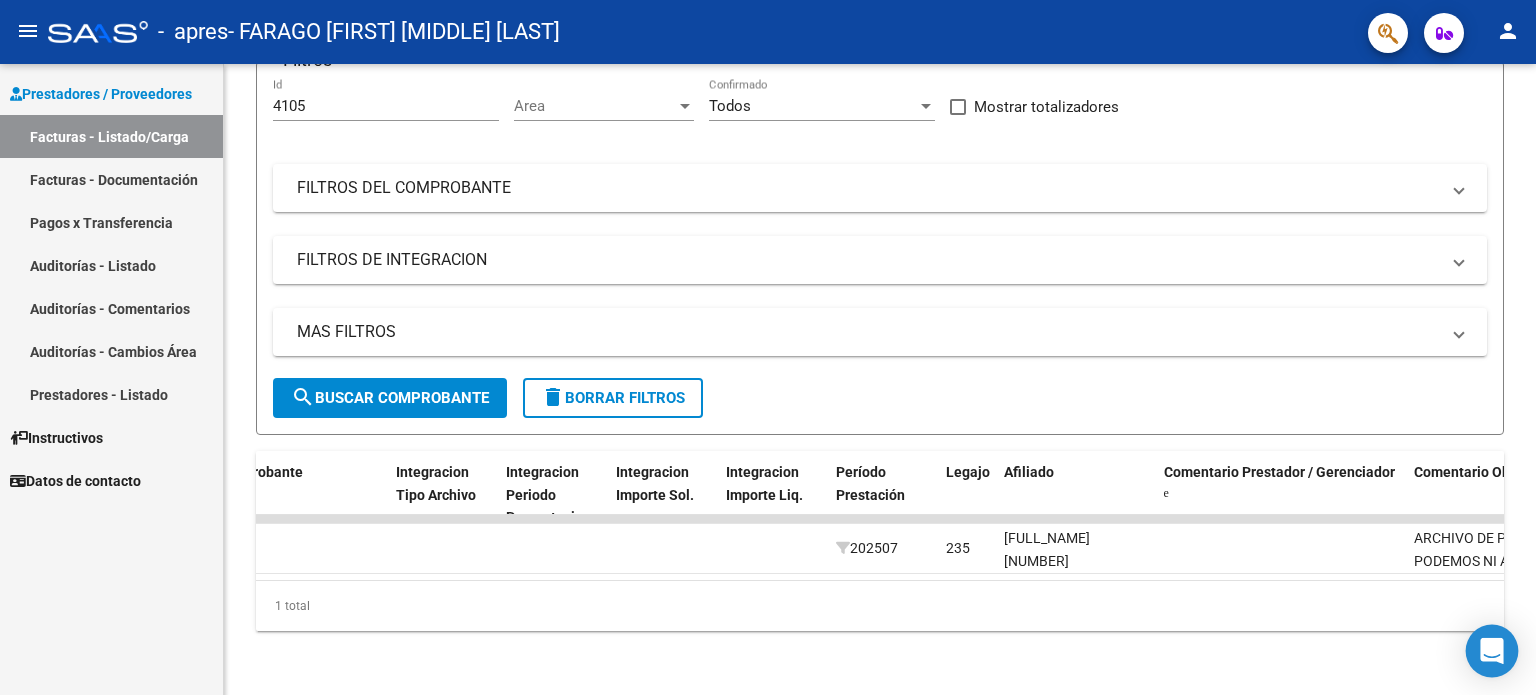 click 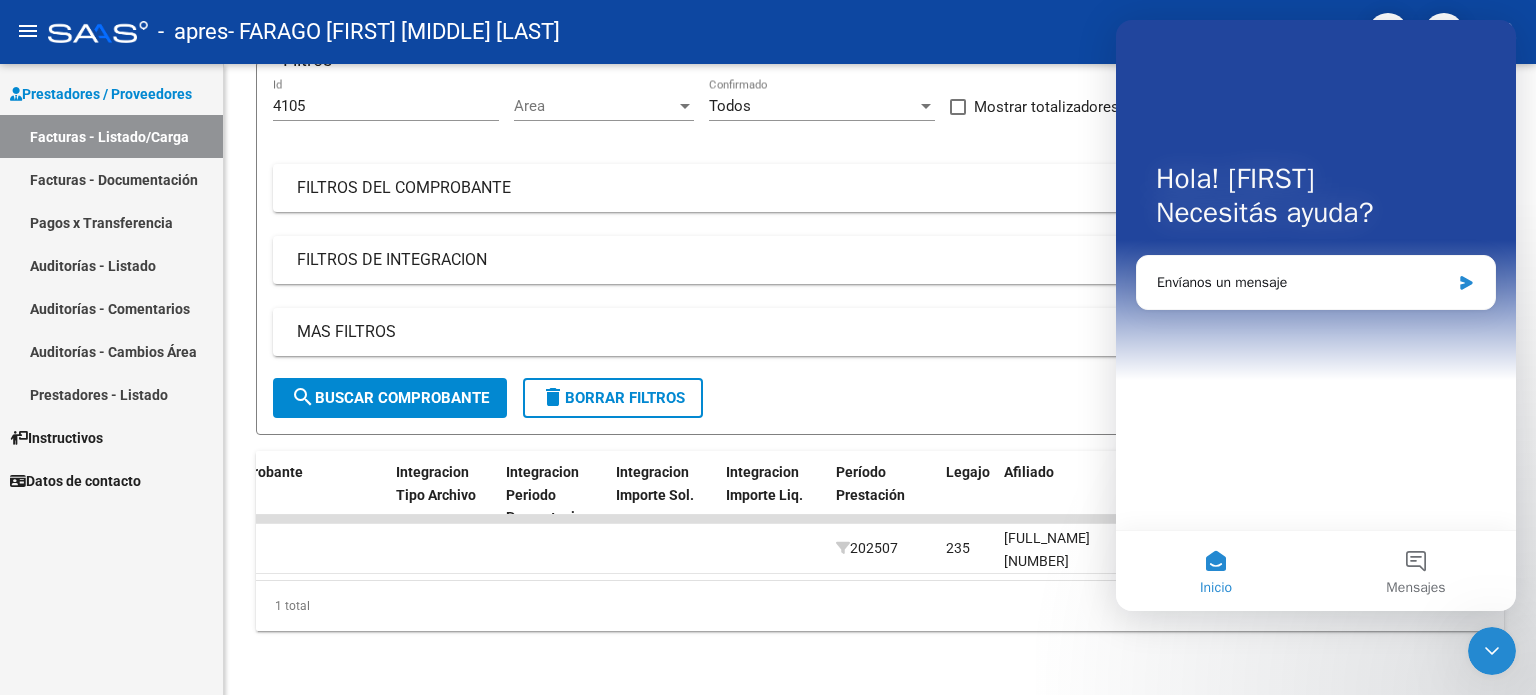 scroll, scrollTop: 0, scrollLeft: 0, axis: both 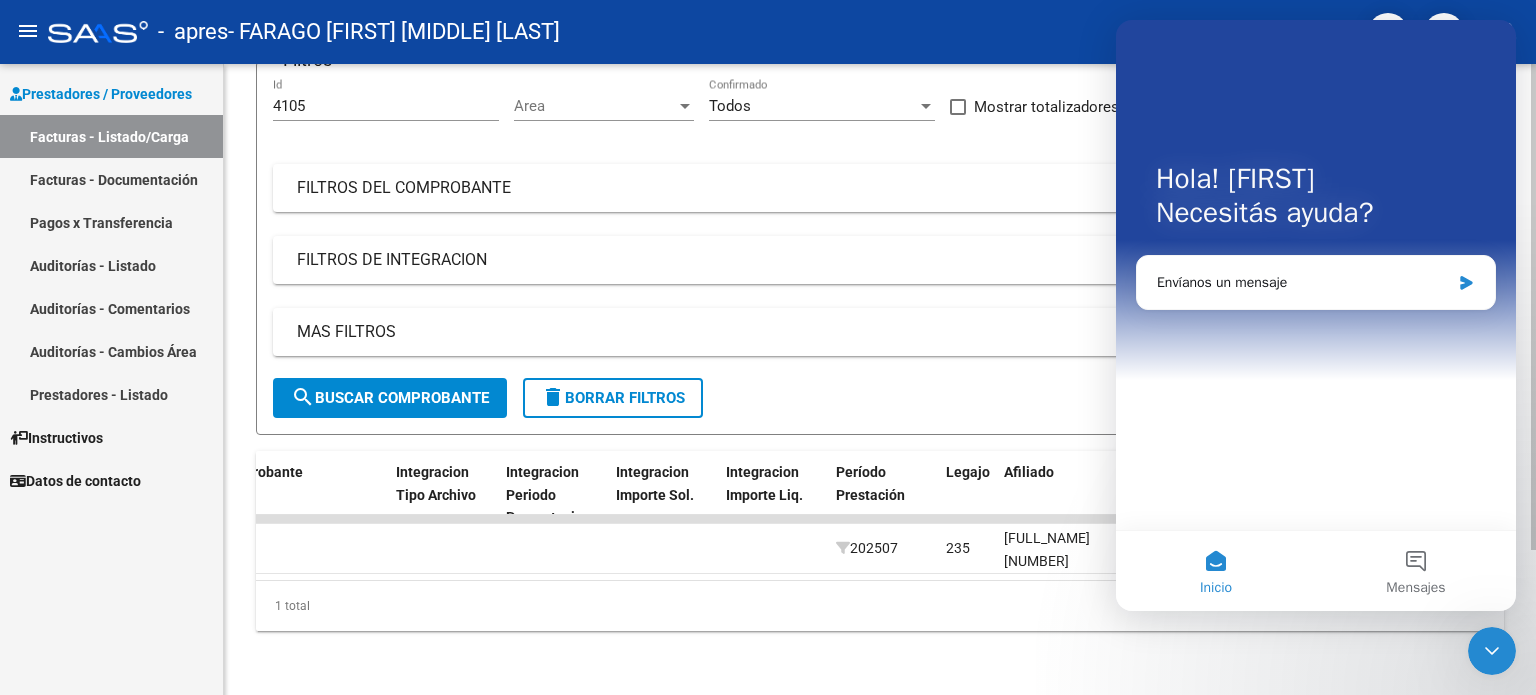 click on "Filtros 4105 Id Area Area Todos Confirmado   Mostrar totalizadores   FILTROS DEL COMPROBANTE  Comprobante Tipo Comprobante Tipo Start date – End date Fec. Comprobante Desde / Hasta Días Emisión Desde(cant. días) Días Emisión Hasta(cant. días) CUIT / Razón Social Pto. Venta Nro. Comprobante Código SSS CAE Válido CAE Válido Todos Cargado Módulo Hosp. Todos Tiene facturacion Apócrifa Hospital Refes  FILTROS DE INTEGRACION  Período De Prestación Campos del Archivo de Rendición Devuelto x SSS (dr_envio) Todos Rendido x SSS (dr_envio) Tipo de Registro Tipo de Registro Período Presentación Período Presentación Campos del Legajo Asociado (preaprobación) Afiliado Legajo (cuil/nombre) Todos Solo facturas preaprobadas  MAS FILTROS  Todos Con Doc. Respaldatoria Todos Con Trazabilidad Todos Asociado a Expediente Sur Auditoría Auditoría Auditoría Id Start date – End date Auditoría Confirmada Desde / Hasta Start date – End date Fec. Rec. Desde / Hasta Start date – End date Start date – Op" 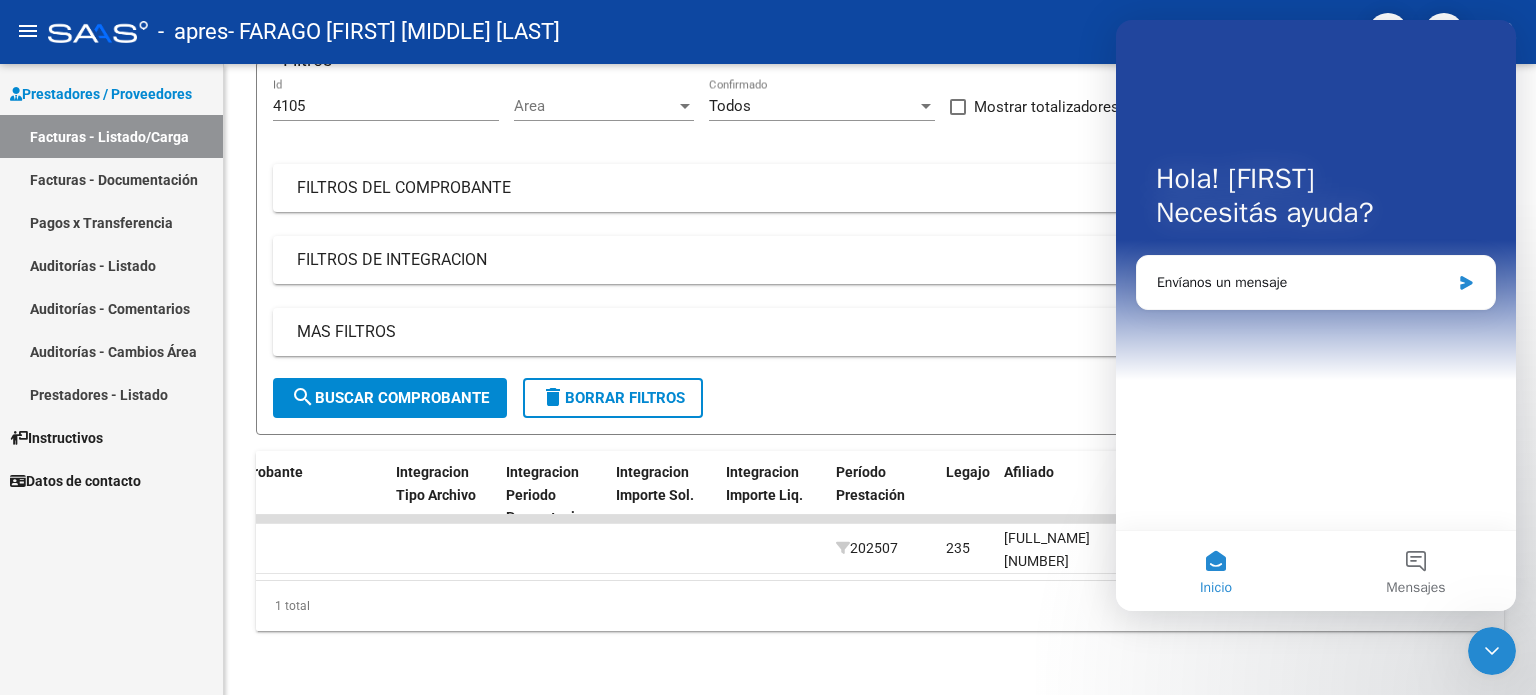 click 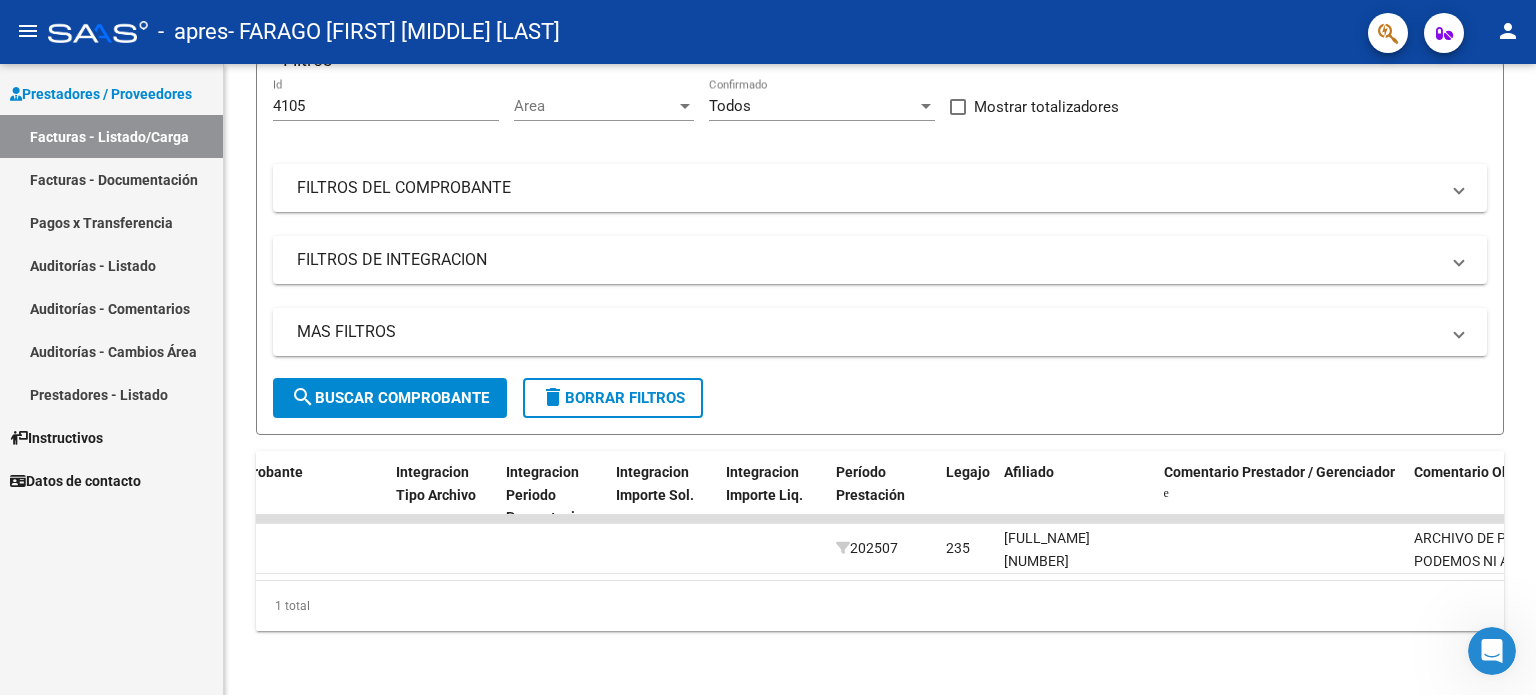 scroll, scrollTop: 0, scrollLeft: 0, axis: both 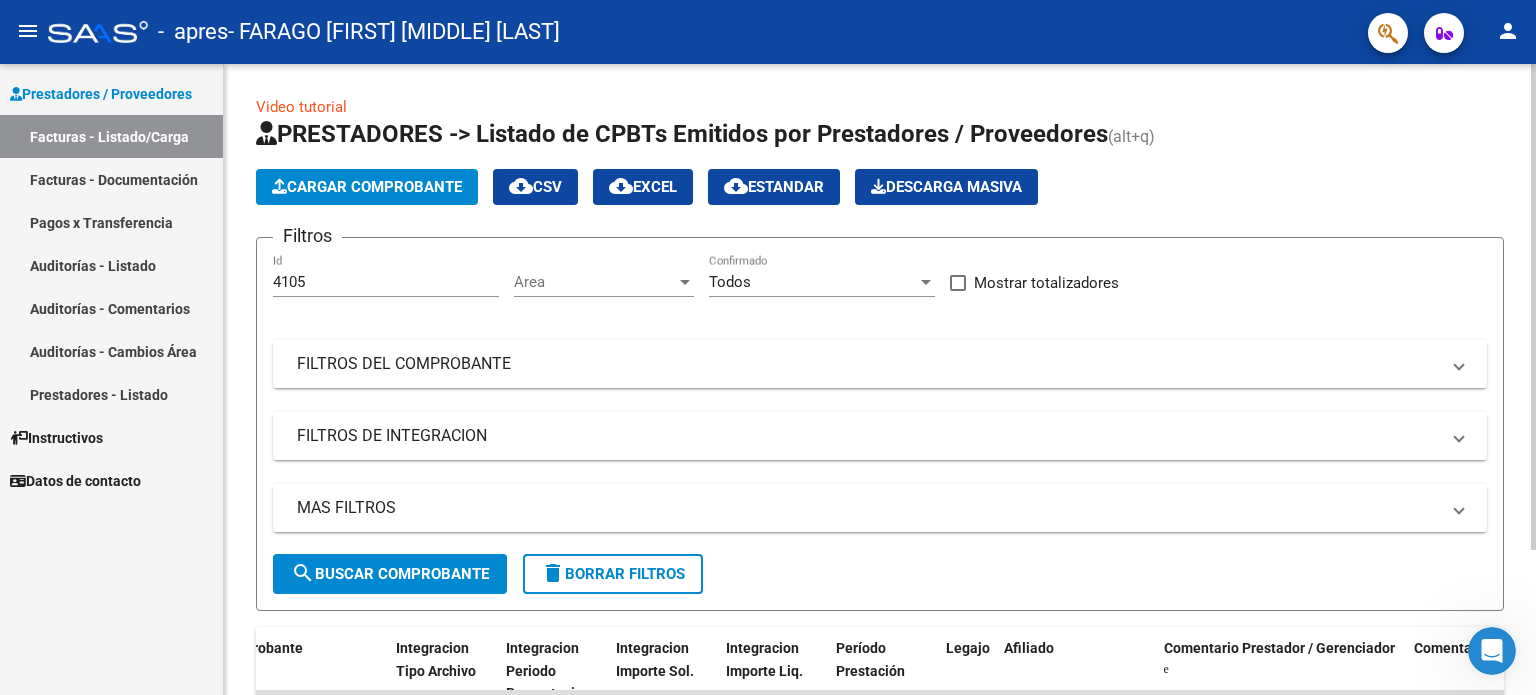 click on "Video tutorial   PRESTADORES -> Listado de CPBTs Emitidos por Prestadores / Proveedores (alt+q)   Cargar Comprobante
cloud_download  CSV  cloud_download  EXCEL  cloud_download  Estandar   Descarga Masiva
Filtros 4105 Id Area Area Todos Confirmado   Mostrar totalizadores   FILTROS DEL COMPROBANTE  Comprobante Tipo Comprobante Tipo Start date – End date Fec. Comprobante Desde / Hasta Días Emisión Desde(cant. días) Días Emisión Hasta(cant. días) CUIT / Razón Social Pto. Venta Nro. Comprobante Código SSS CAE Válido CAE Válido Todos Cargado Módulo Hosp. Todos Tiene facturacion Apócrifa Hospital Refes  FILTROS DE INTEGRACION  Período De Prestación Campos del Archivo de Rendición Devuelto x SSS (dr_envio) Todos Rendido x SSS (dr_envio) Tipo de Registro Tipo de Registro Período Presentación Período Presentación Campos del Legajo Asociado (preaprobación) Afiliado Legajo (cuil/nombre) Todos Solo facturas preaprobadas  MAS FILTROS  Todos Con Doc. Respaldatoria Todos Con Trazabilidad Todos –" 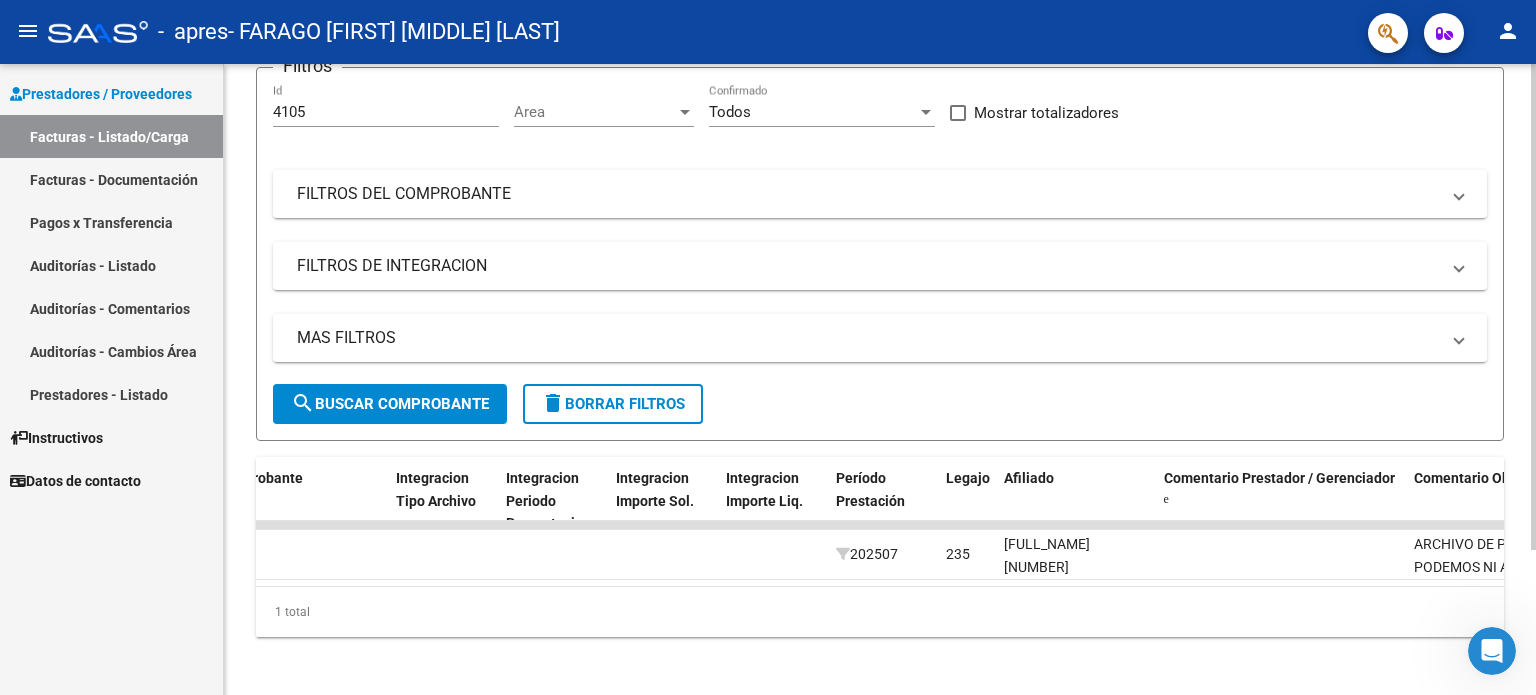 click on "Video tutorial   PRESTADORES -> Listado de CPBTs Emitidos por Prestadores / Proveedores (alt+q)   Cargar Comprobante
cloud_download  CSV  cloud_download  EXCEL  cloud_download  Estandar   Descarga Masiva
Filtros 4105 Id Area Area Todos Confirmado   Mostrar totalizadores   FILTROS DEL COMPROBANTE  Comprobante Tipo Comprobante Tipo Start date – End date Fec. Comprobante Desde / Hasta Días Emisión Desde(cant. días) Días Emisión Hasta(cant. días) CUIT / Razón Social Pto. Venta Nro. Comprobante Código SSS CAE Válido CAE Válido Todos Cargado Módulo Hosp. Todos Tiene facturacion Apócrifa Hospital Refes  FILTROS DE INTEGRACION  Período De Prestación Campos del Archivo de Rendición Devuelto x SSS (dr_envio) Todos Rendido x SSS (dr_envio) Tipo de Registro Tipo de Registro Período Presentación Período Presentación Campos del Legajo Asociado (preaprobación) Afiliado Legajo (cuil/nombre) Todos Solo facturas preaprobadas  MAS FILTROS  Todos Con Doc. Respaldatoria Todos Con Trazabilidad Todos –" 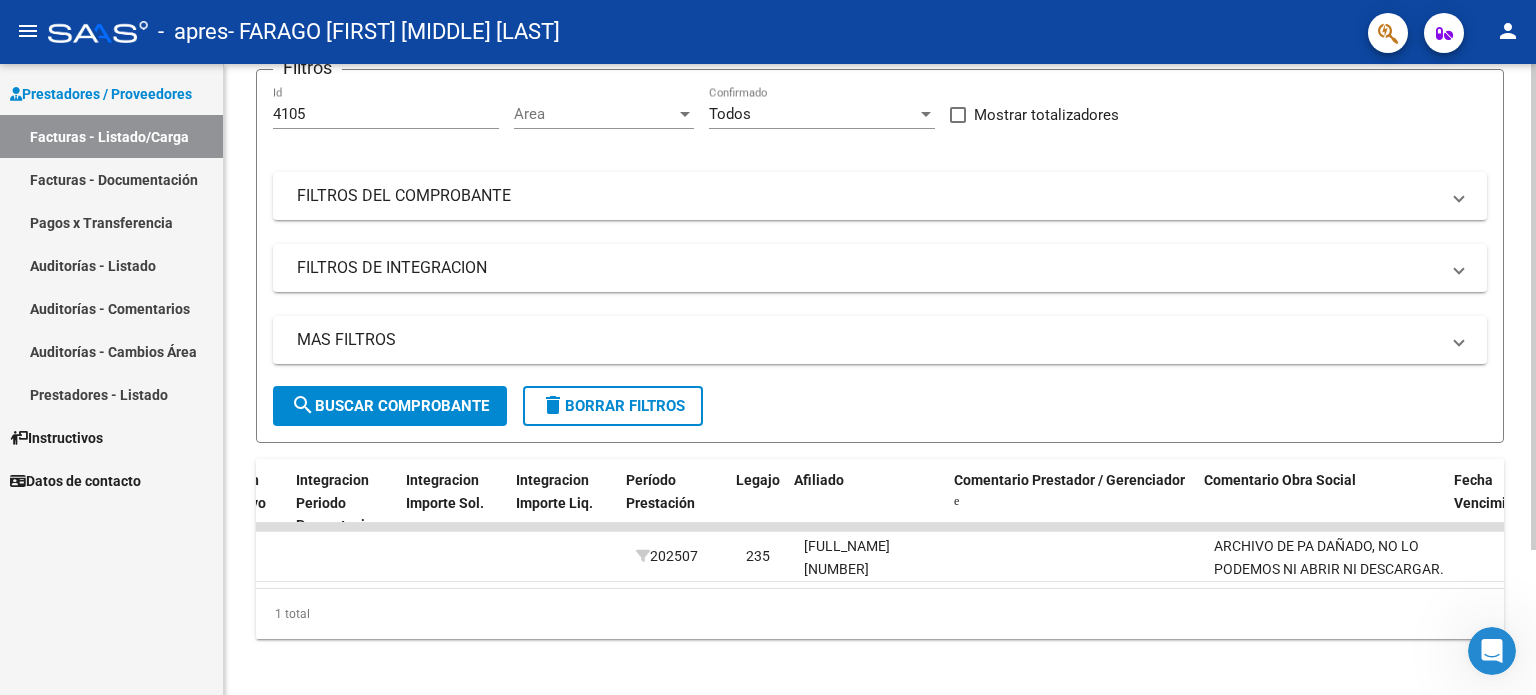 scroll, scrollTop: 0, scrollLeft: 2266, axis: horizontal 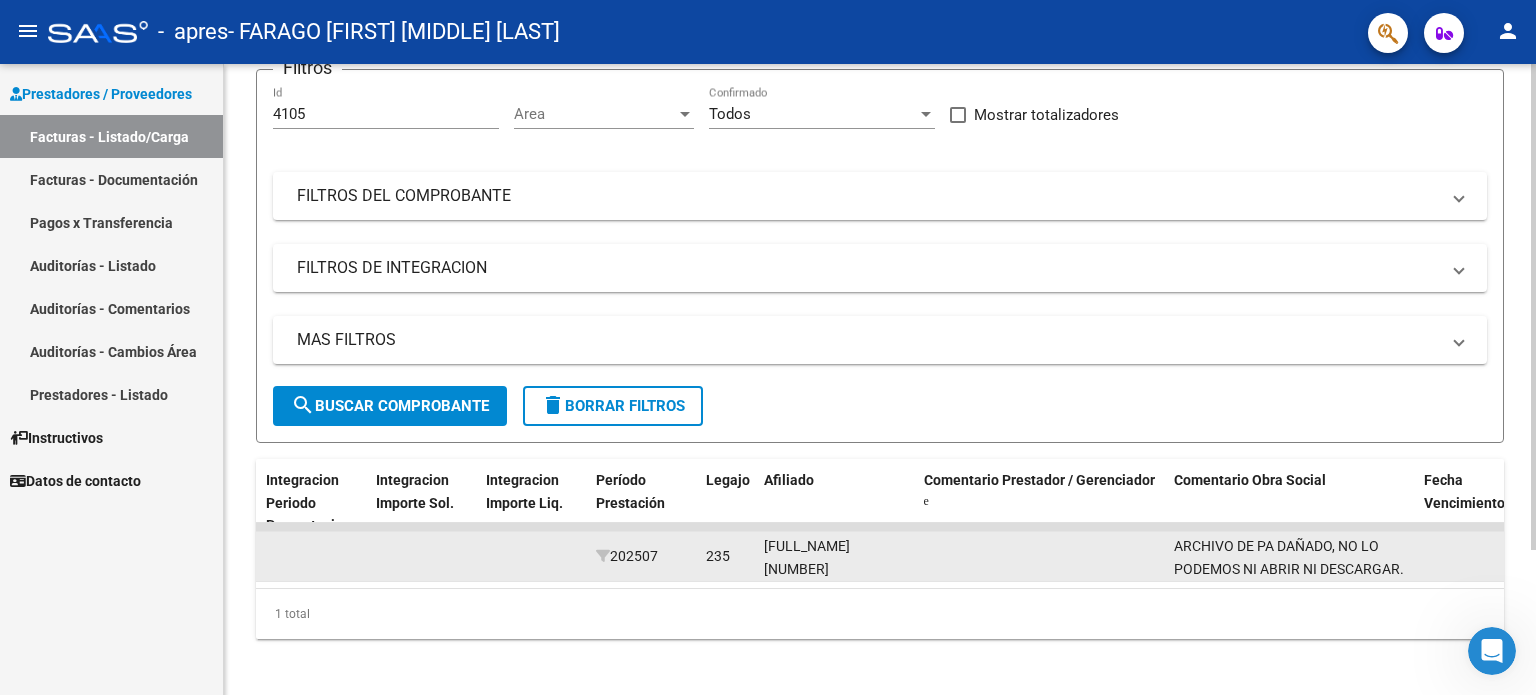click 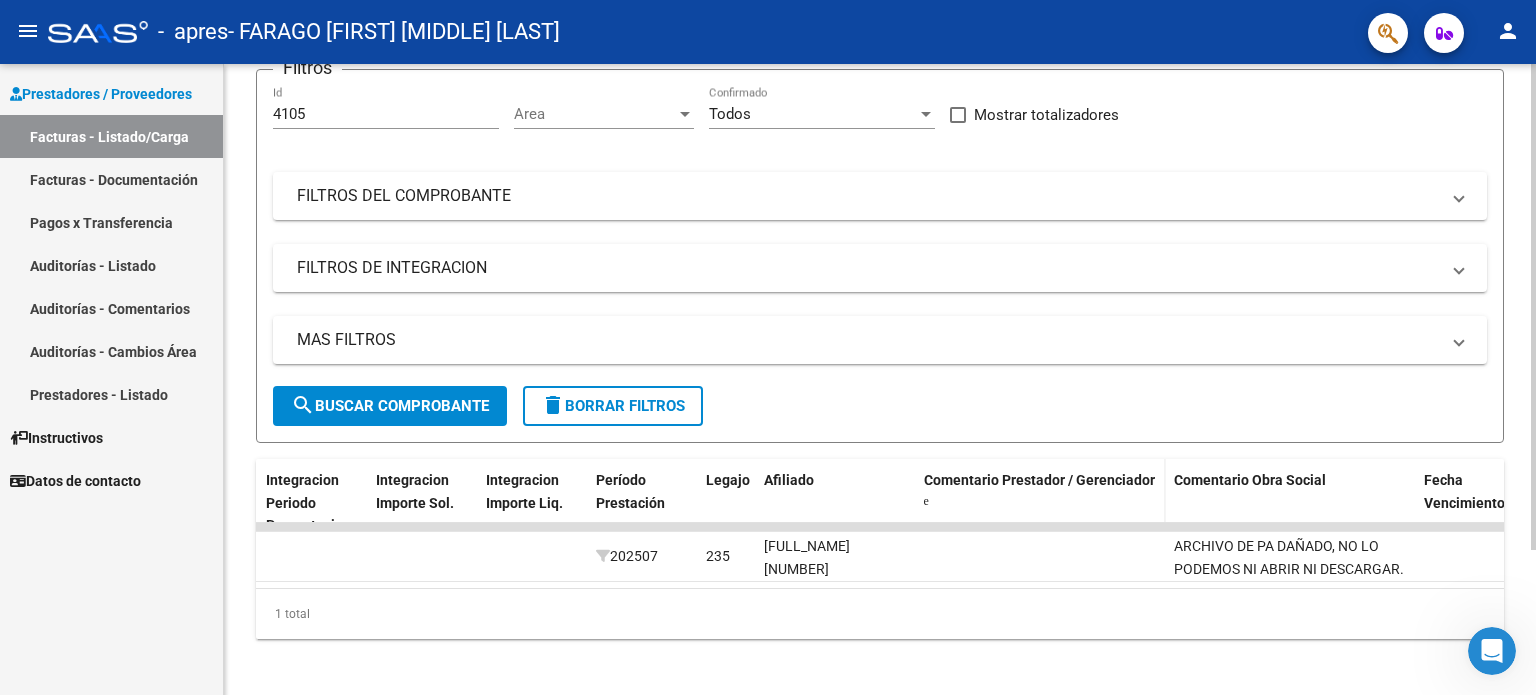 click on "Comentario Prestador / Gerenciador" 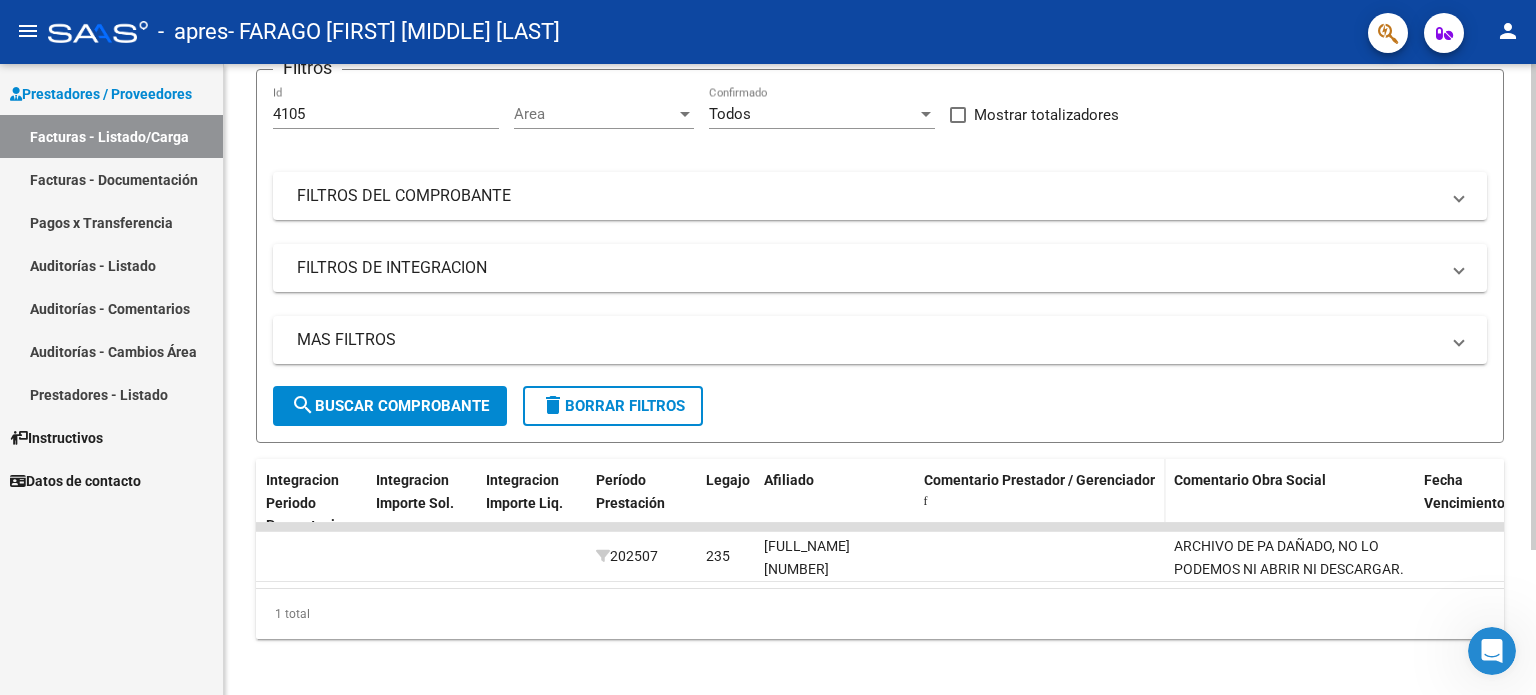 click 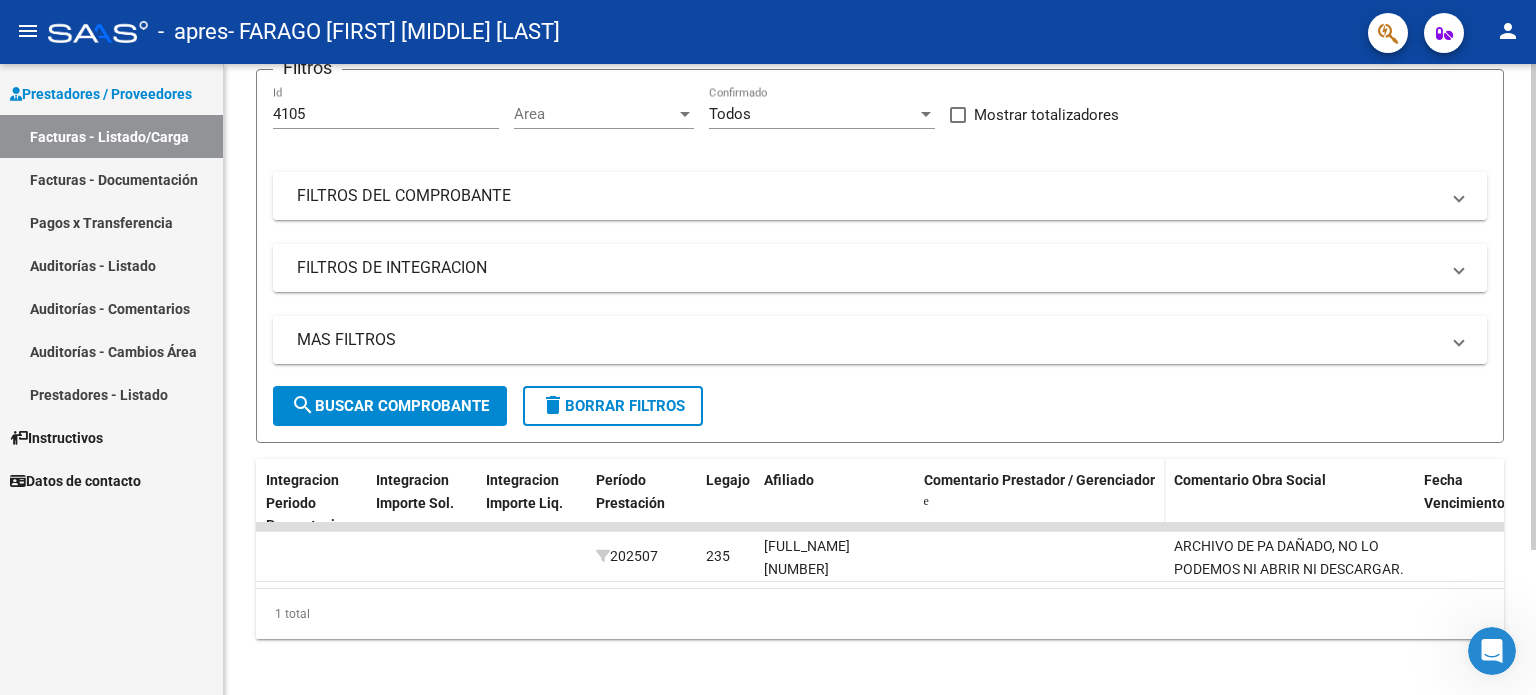 click 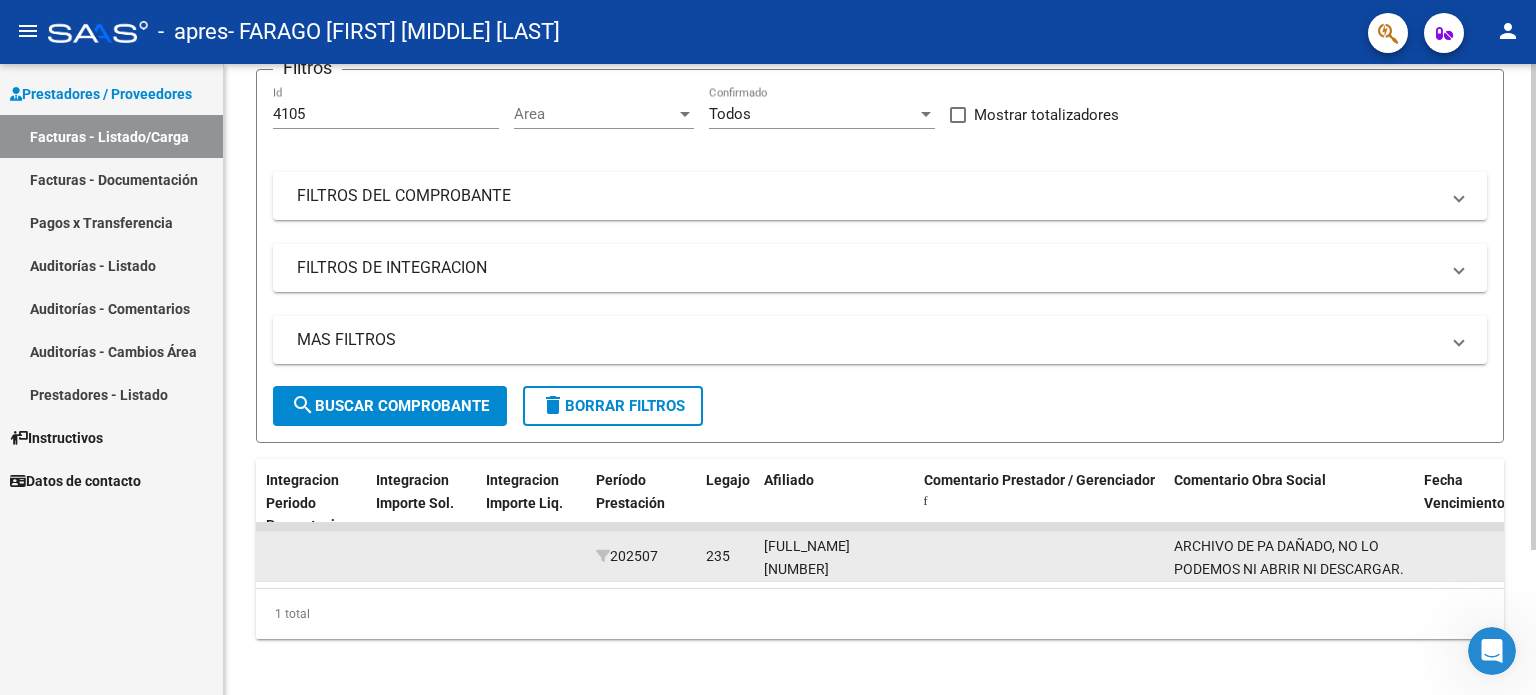click 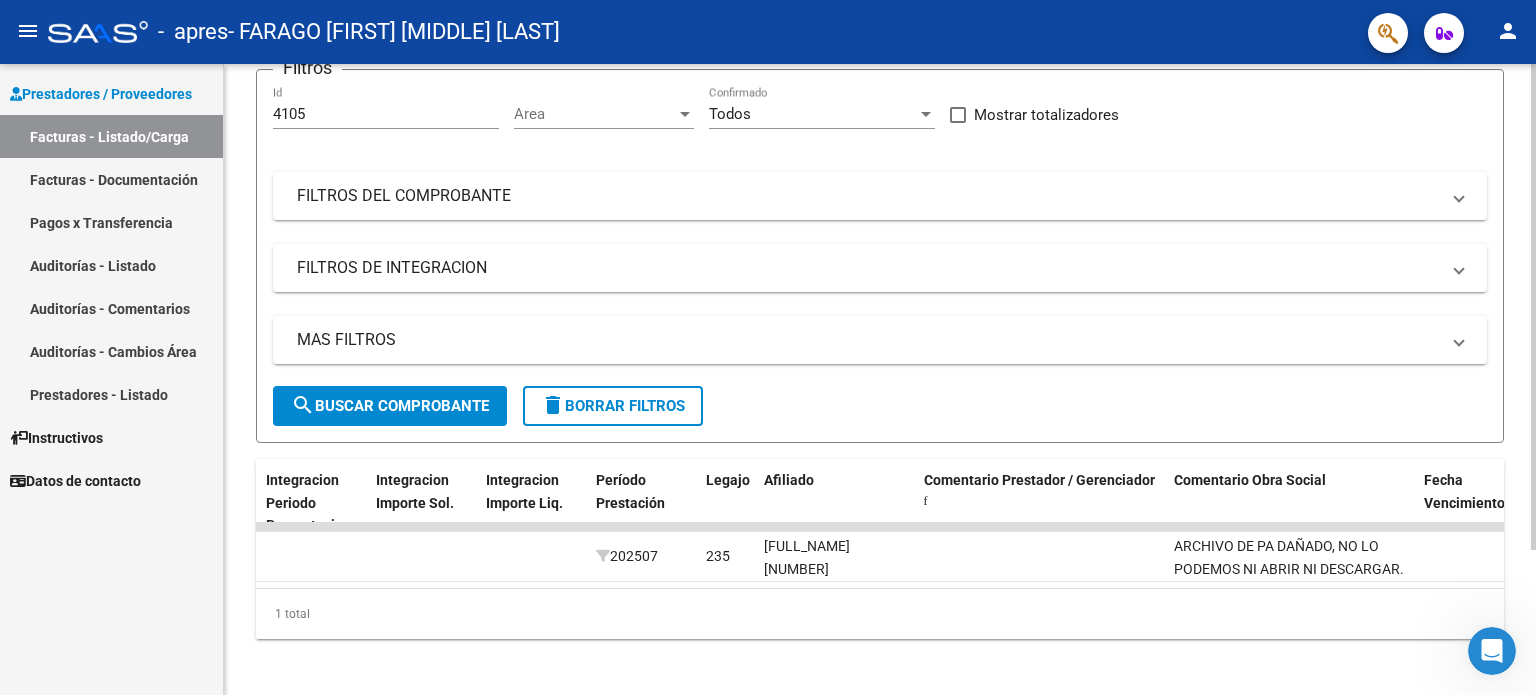 scroll, scrollTop: 188, scrollLeft: 0, axis: vertical 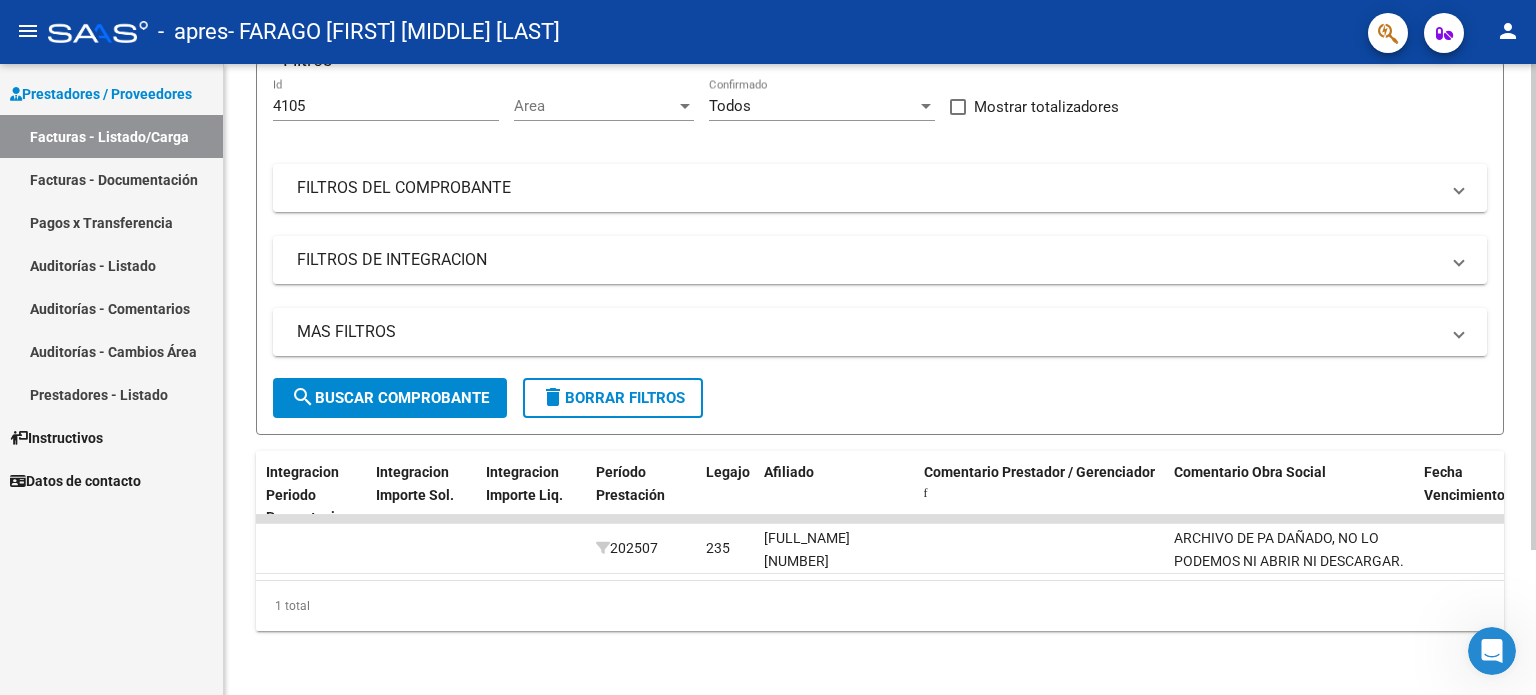 click 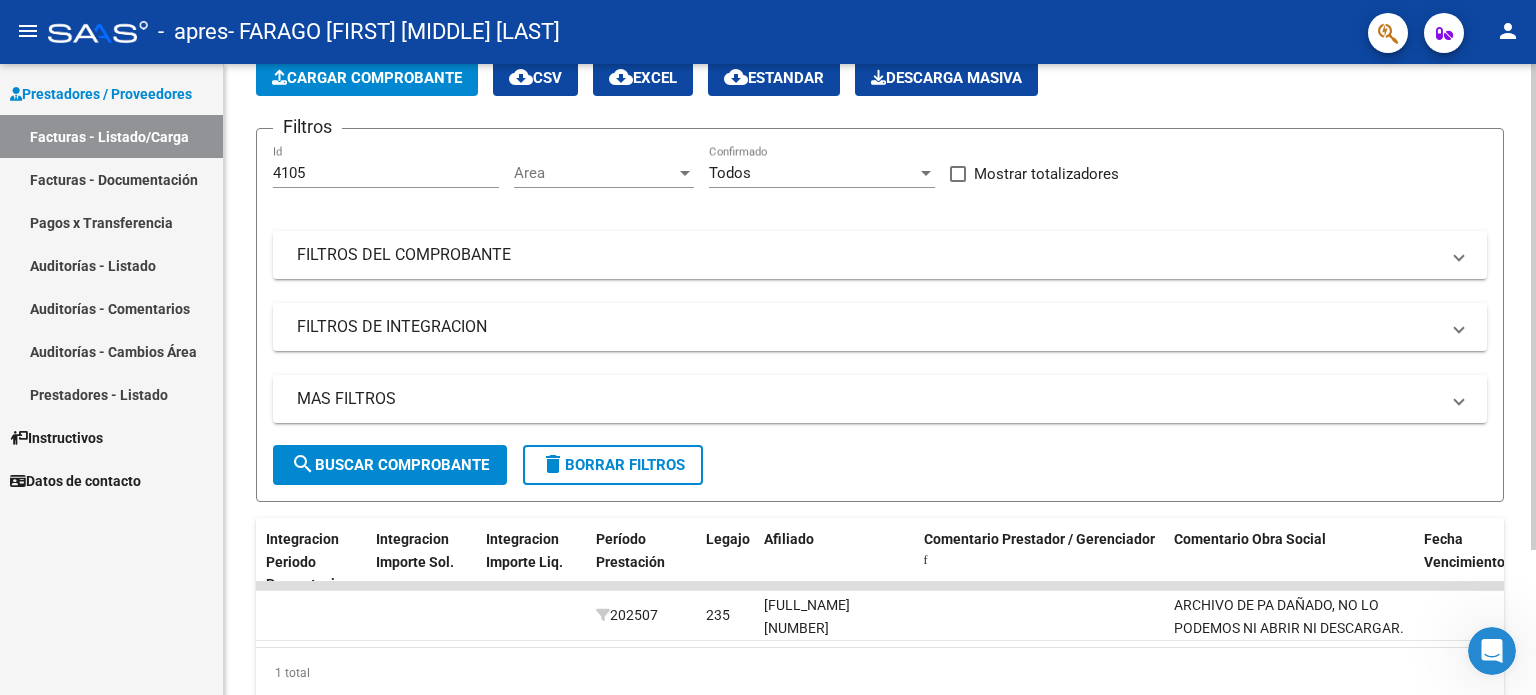 scroll, scrollTop: 188, scrollLeft: 0, axis: vertical 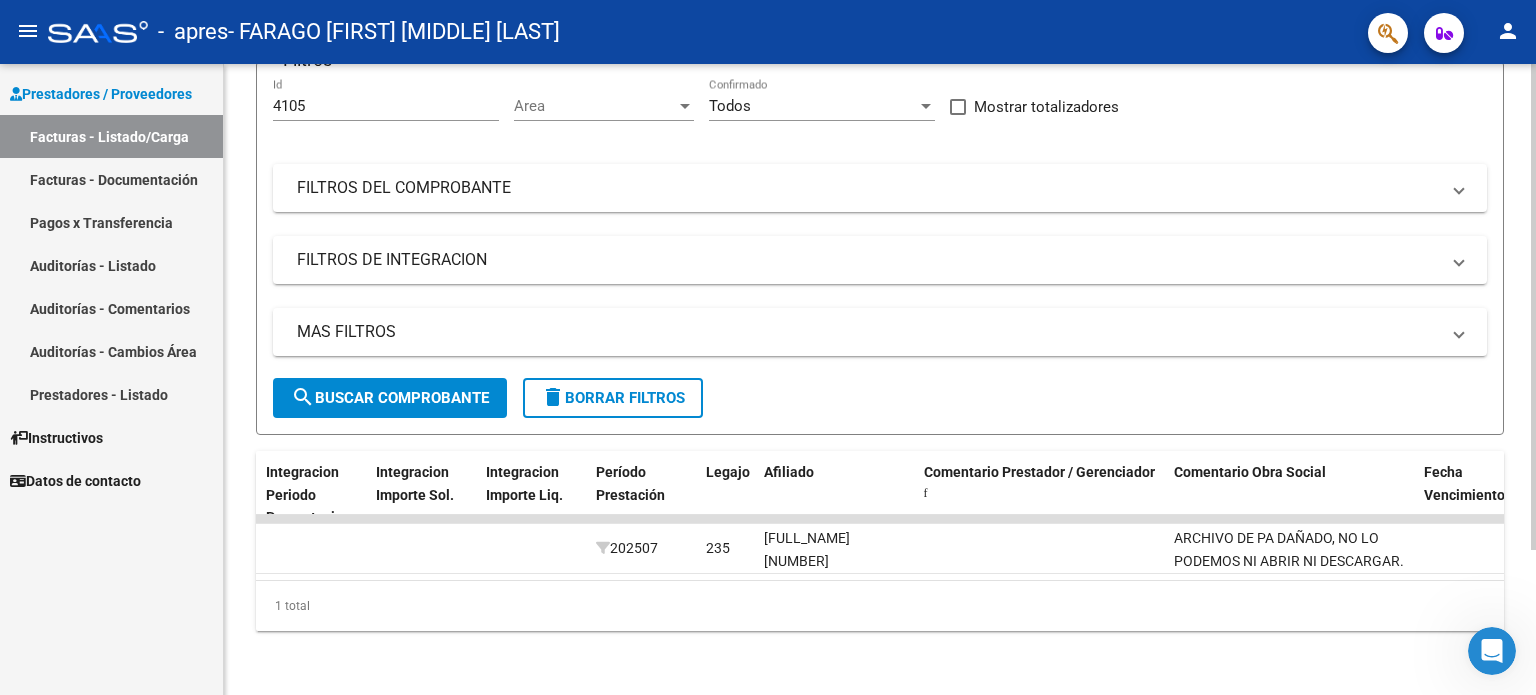 click 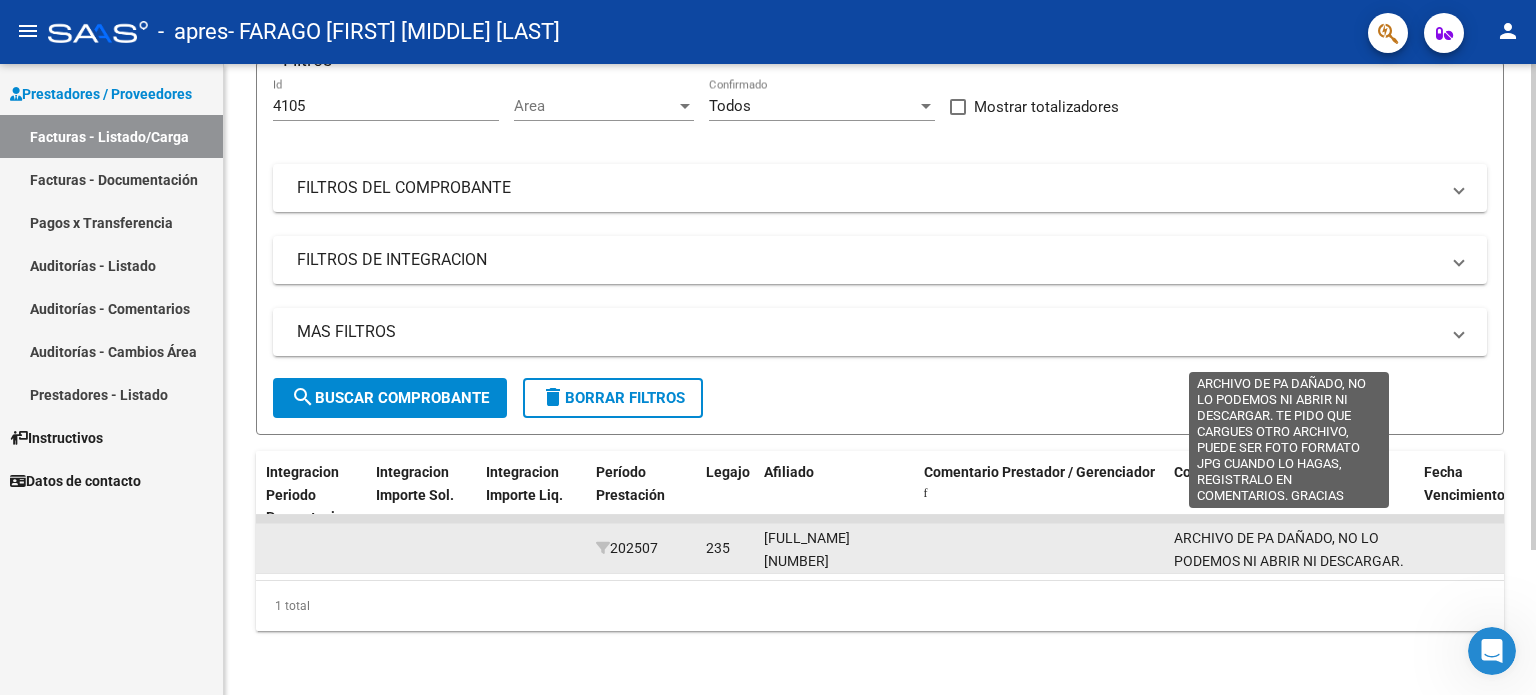 click on "ARCHIVO DE PA DAÑADO, NO LO PODEMOS NI ABRIR NI DESCARGAR.
TE PIDO QUE CARGUES OTRO ARCHIVO, PUEDE SER FOTO FORMATO JPG
CUANDO LO HAGAS, REGISTRALO EN COMENTARIOS.
GRACIAS" 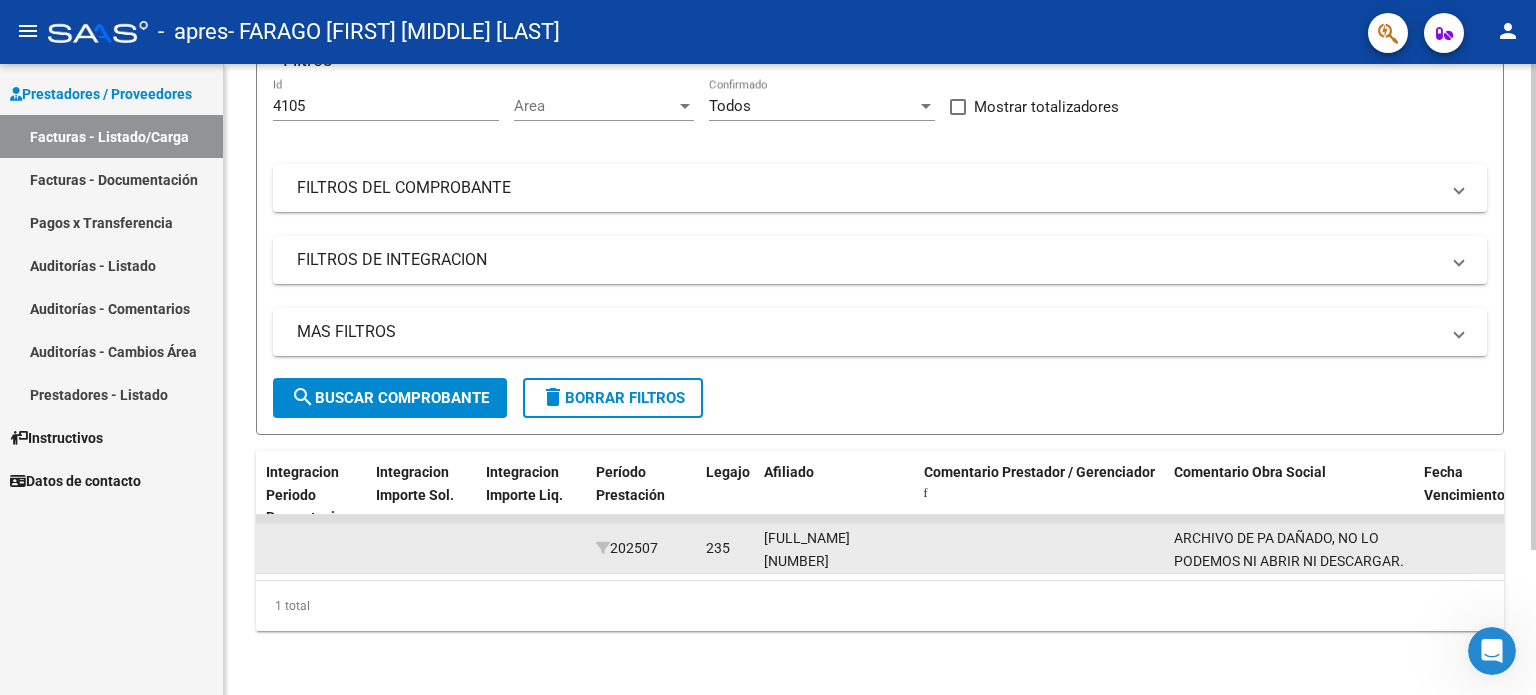 click on "ARCHIVO DE PA DAÑADO, NO LO PODEMOS NI ABRIR NI DESCARGAR.
TE PIDO QUE CARGUES OTRO ARCHIVO, PUEDE SER FOTO FORMATO JPG
CUANDO LO HAGAS, REGISTRALO EN COMENTARIOS.
GRACIAS" 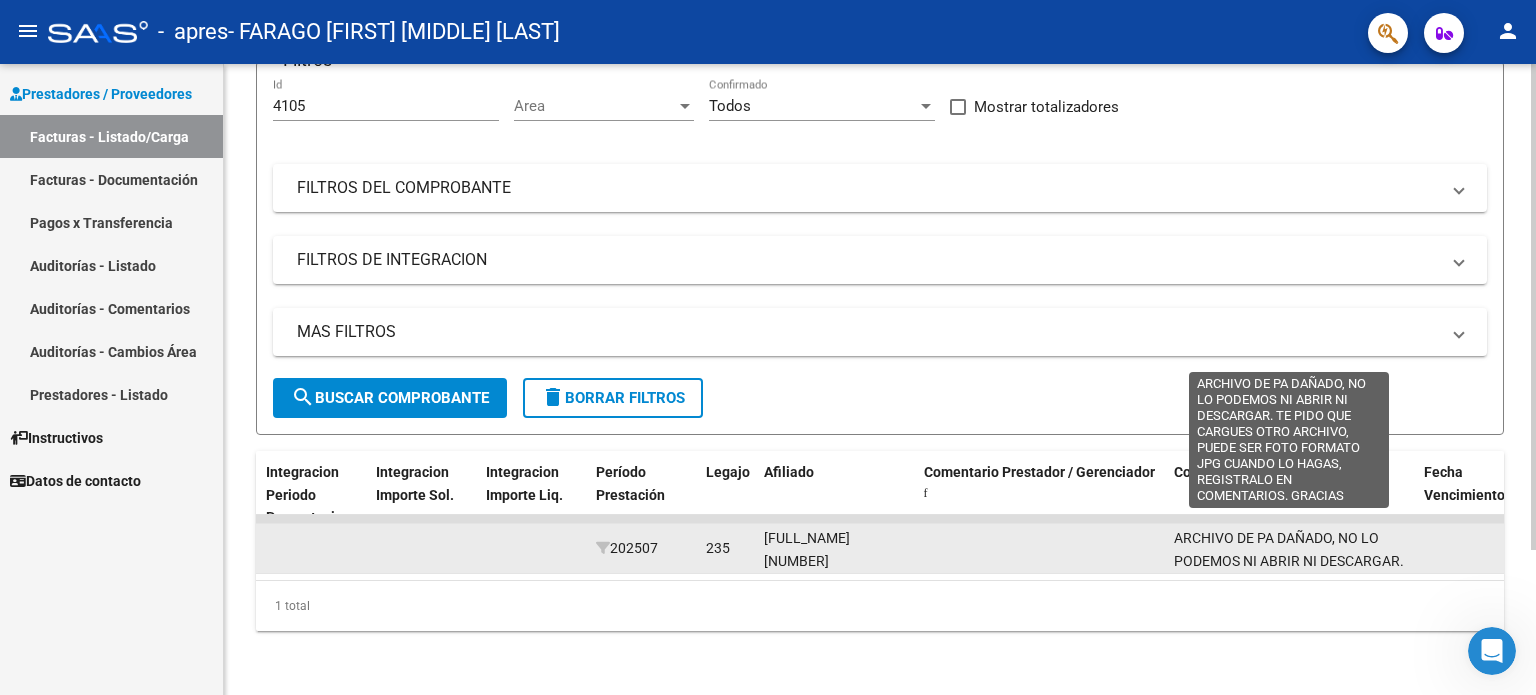 click on "ARCHIVO DE PA DAÑADO, NO LO PODEMOS NI ABRIR NI DESCARGAR.
TE PIDO QUE CARGUES OTRO ARCHIVO, PUEDE SER FOTO FORMATO JPG
CUANDO LO HAGAS, REGISTRALO EN COMENTARIOS.
GRACIAS" 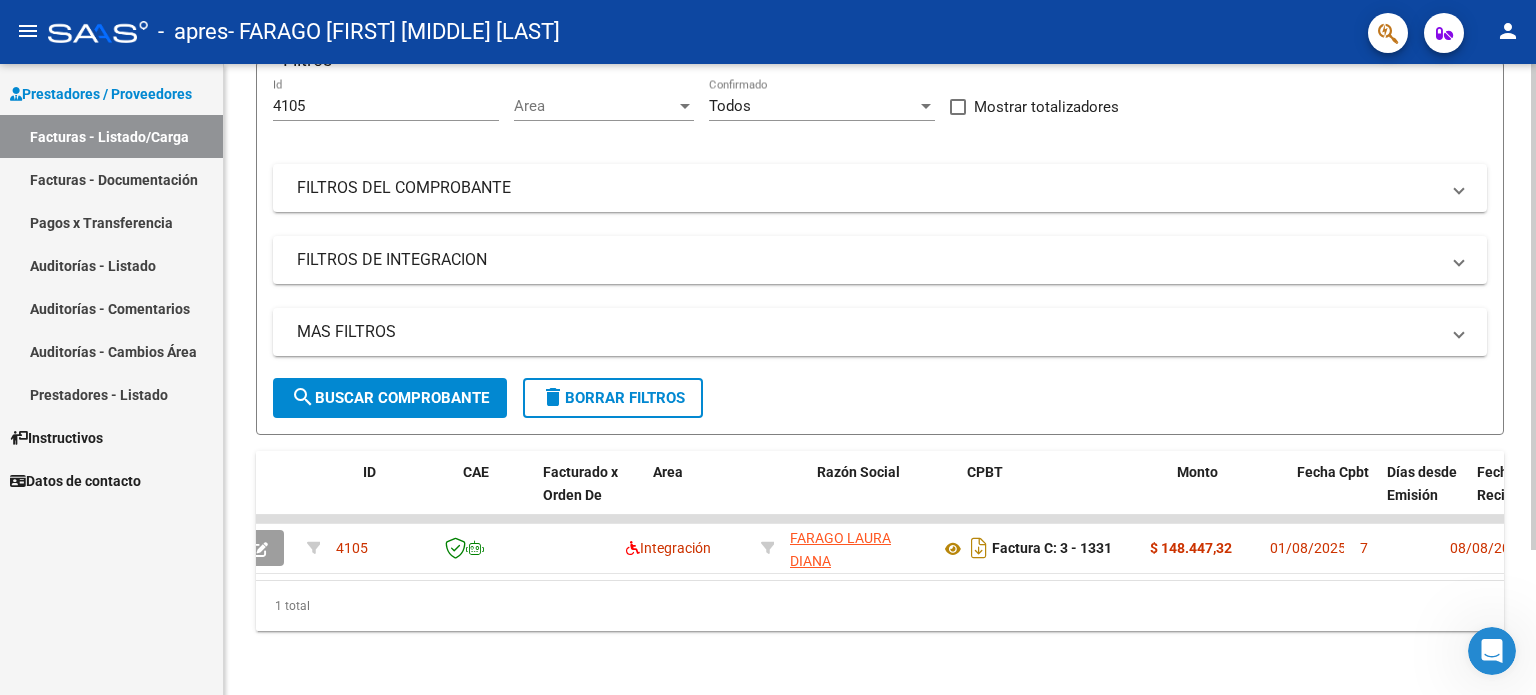scroll, scrollTop: 0, scrollLeft: 0, axis: both 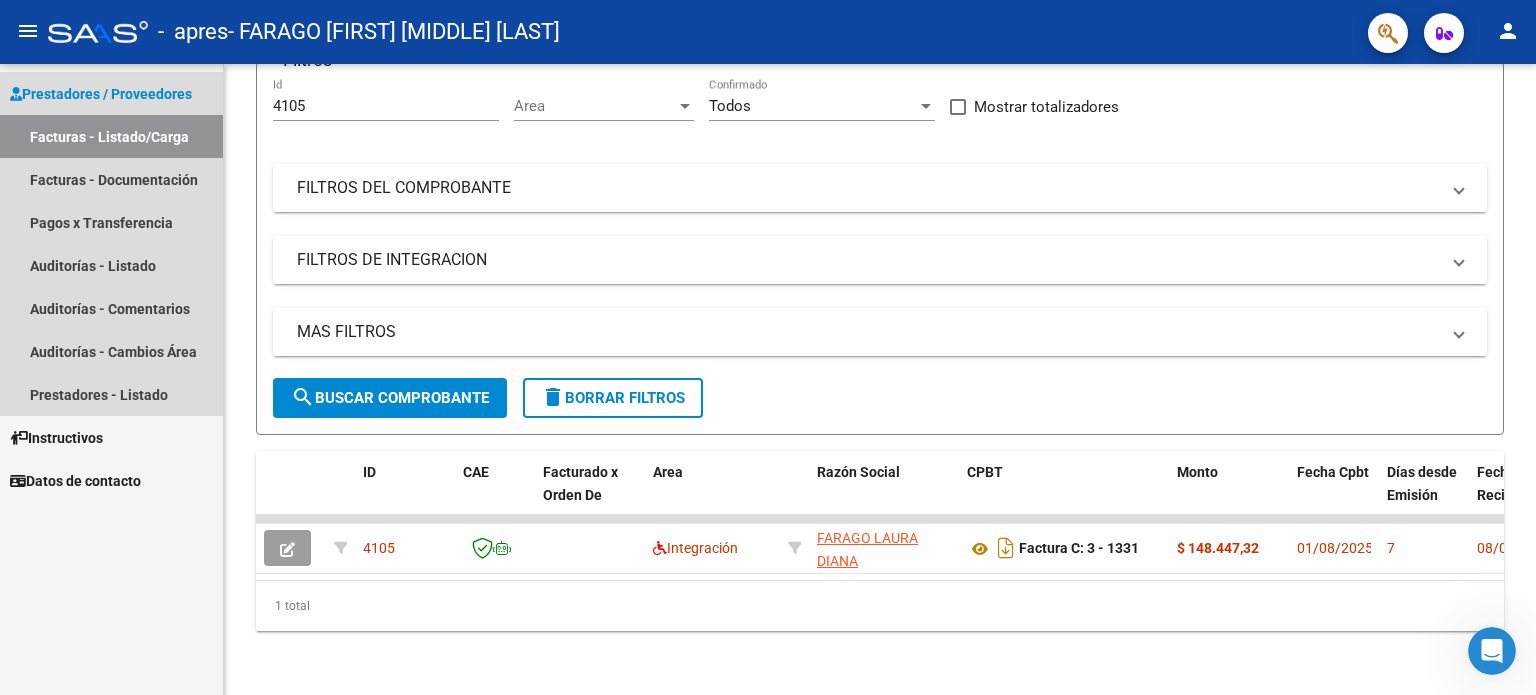 click on "Facturas - Listado/Carga" at bounding box center (111, 136) 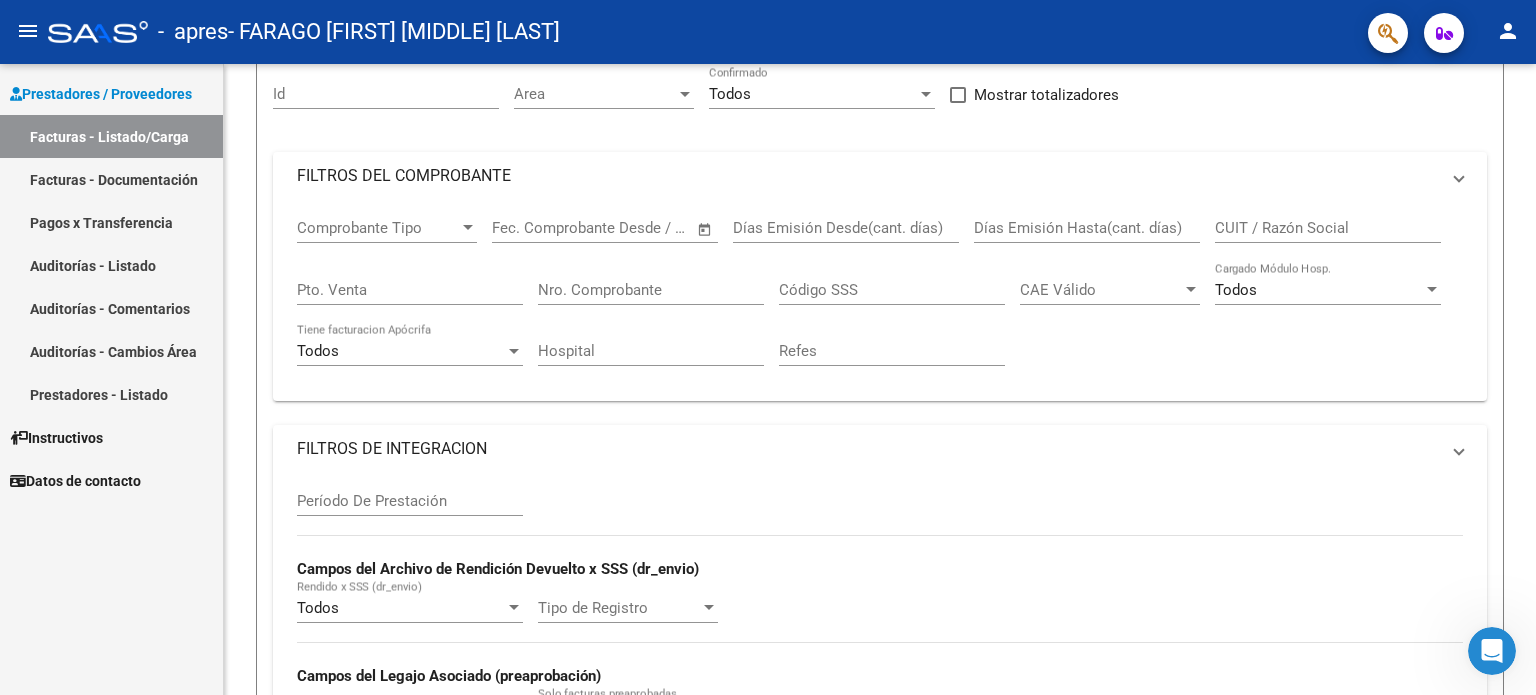 scroll, scrollTop: 0, scrollLeft: 0, axis: both 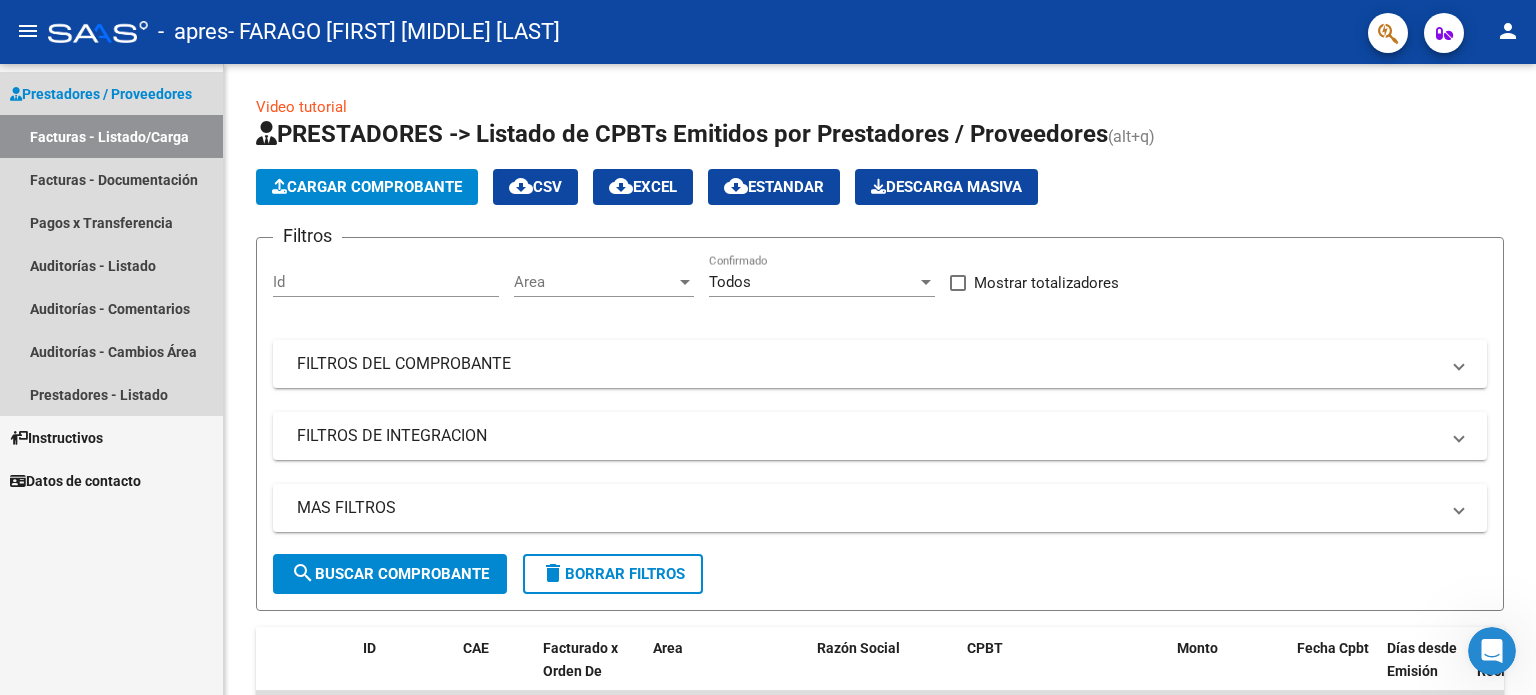click on "Facturas - Listado/Carga" at bounding box center (111, 136) 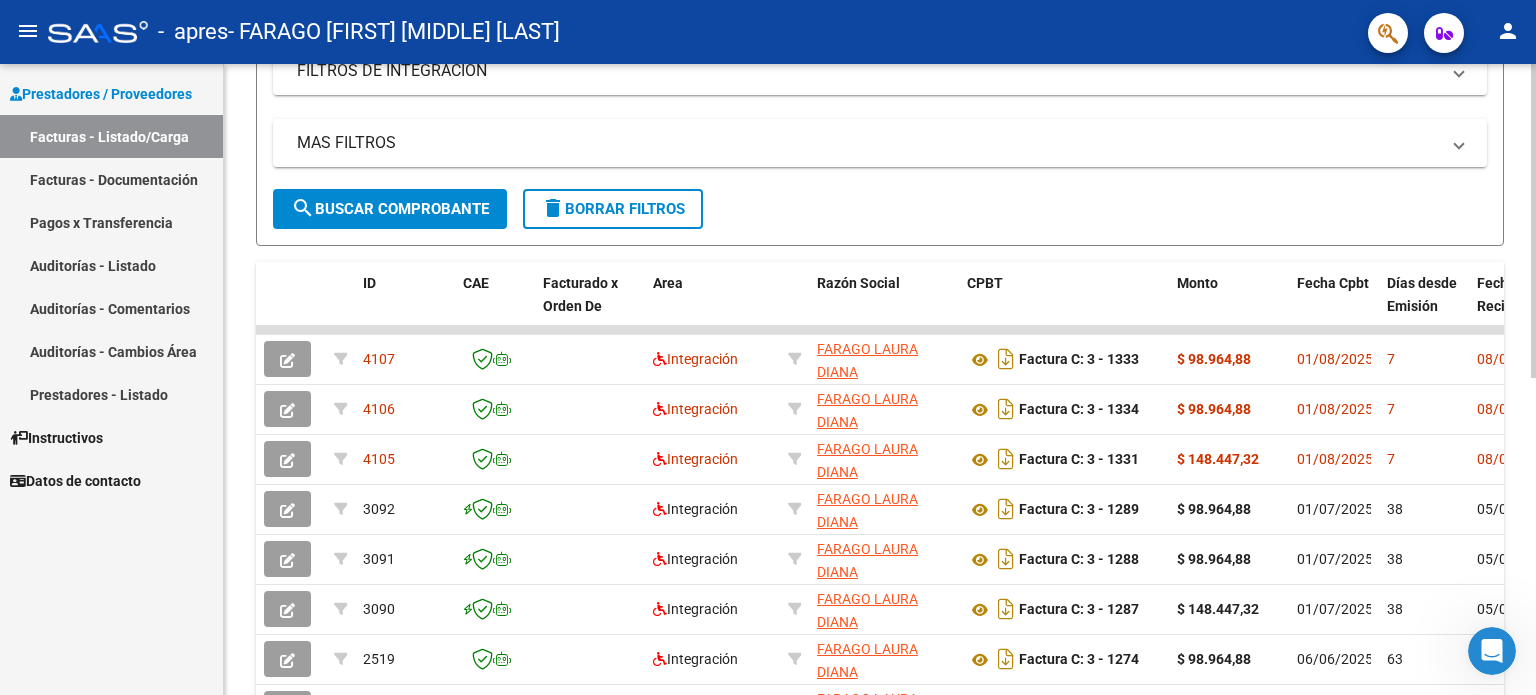 scroll, scrollTop: 367, scrollLeft: 0, axis: vertical 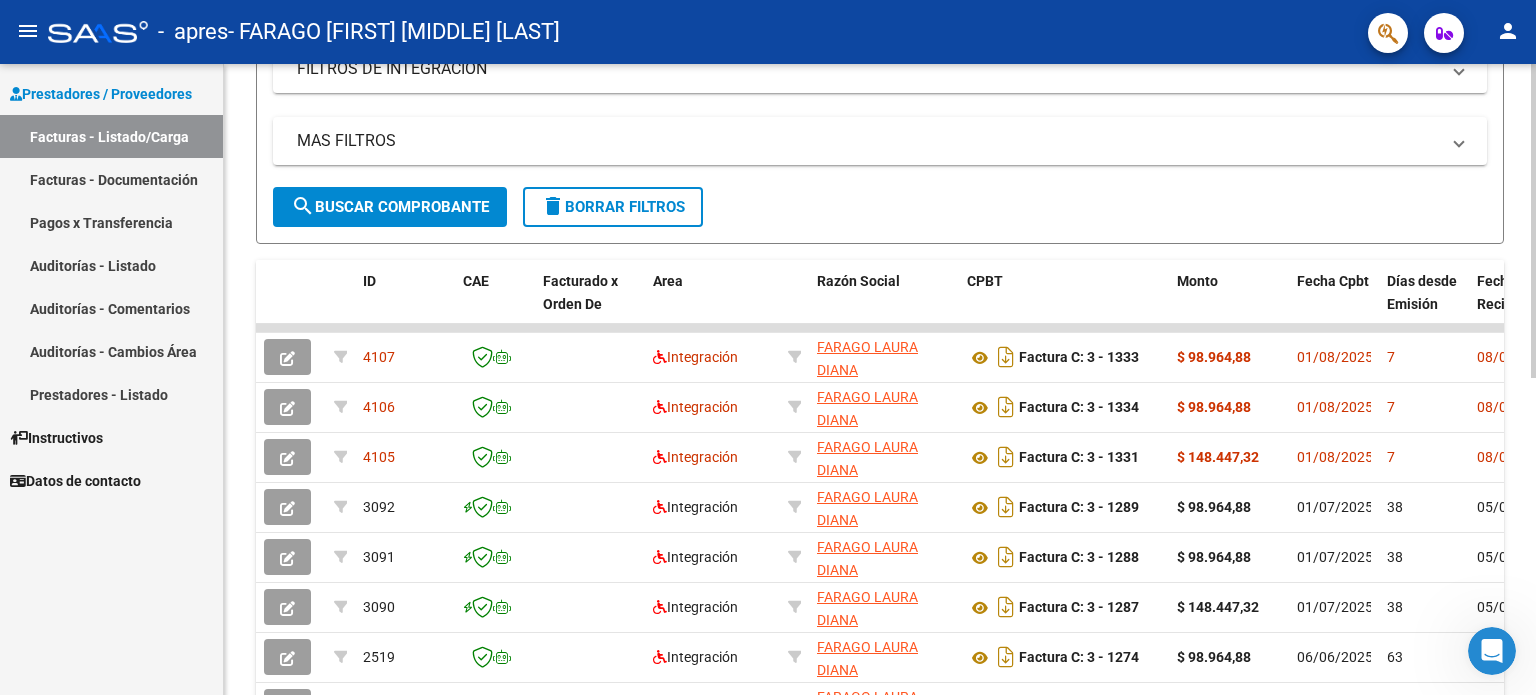 click 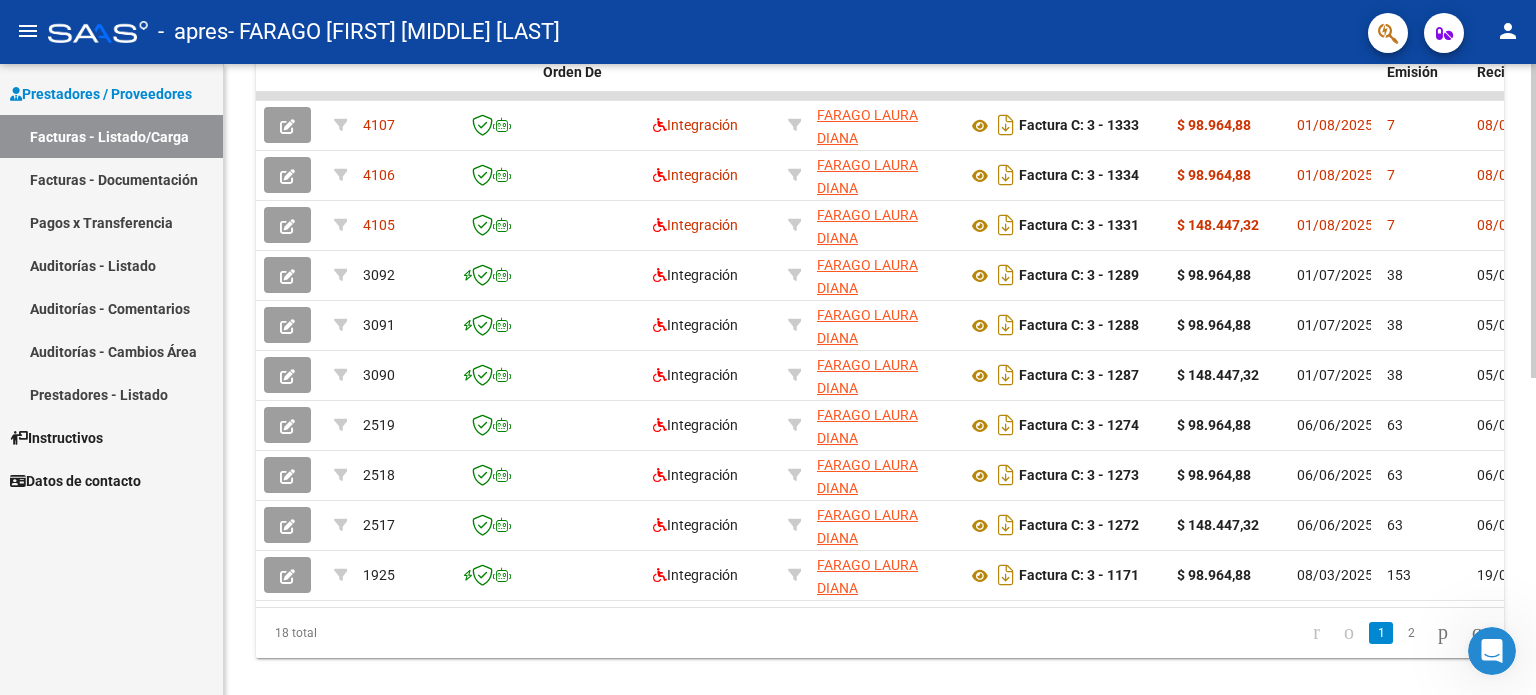 scroll, scrollTop: 638, scrollLeft: 0, axis: vertical 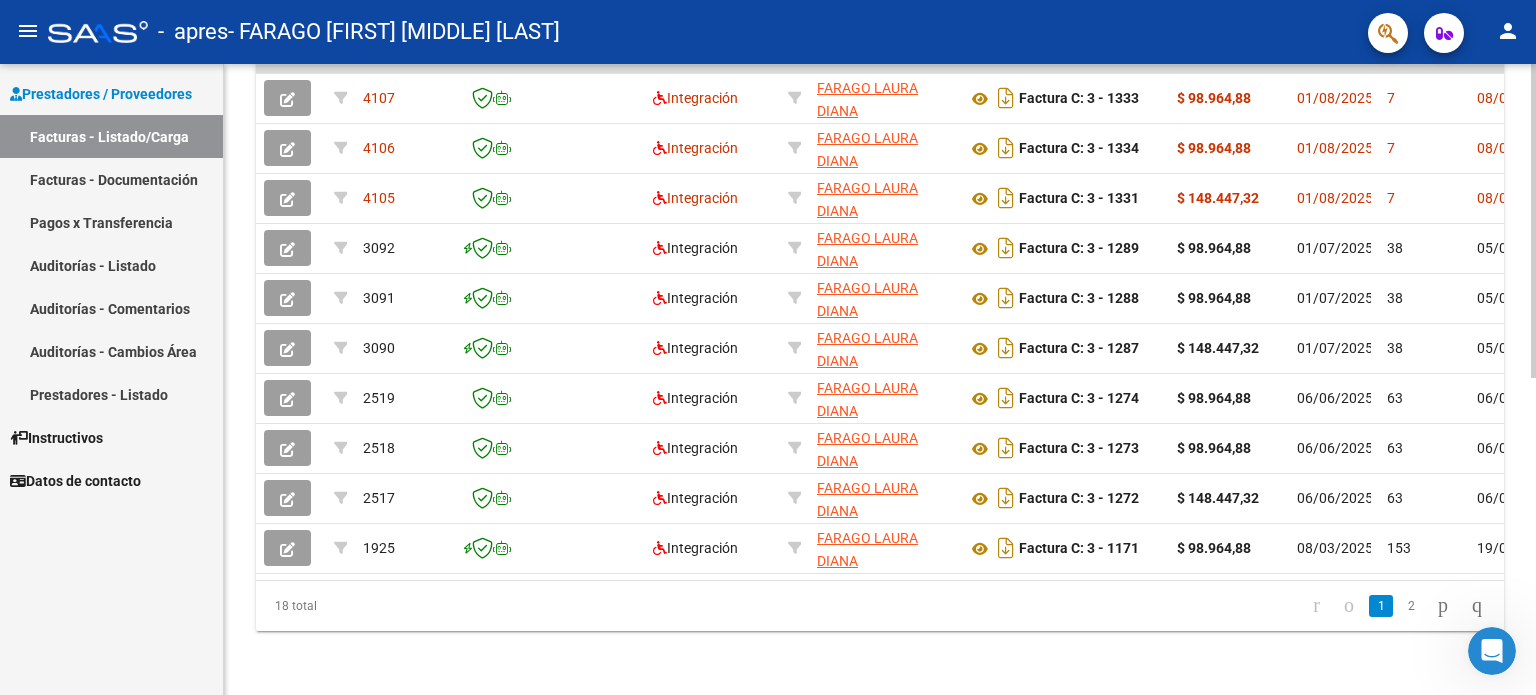 click 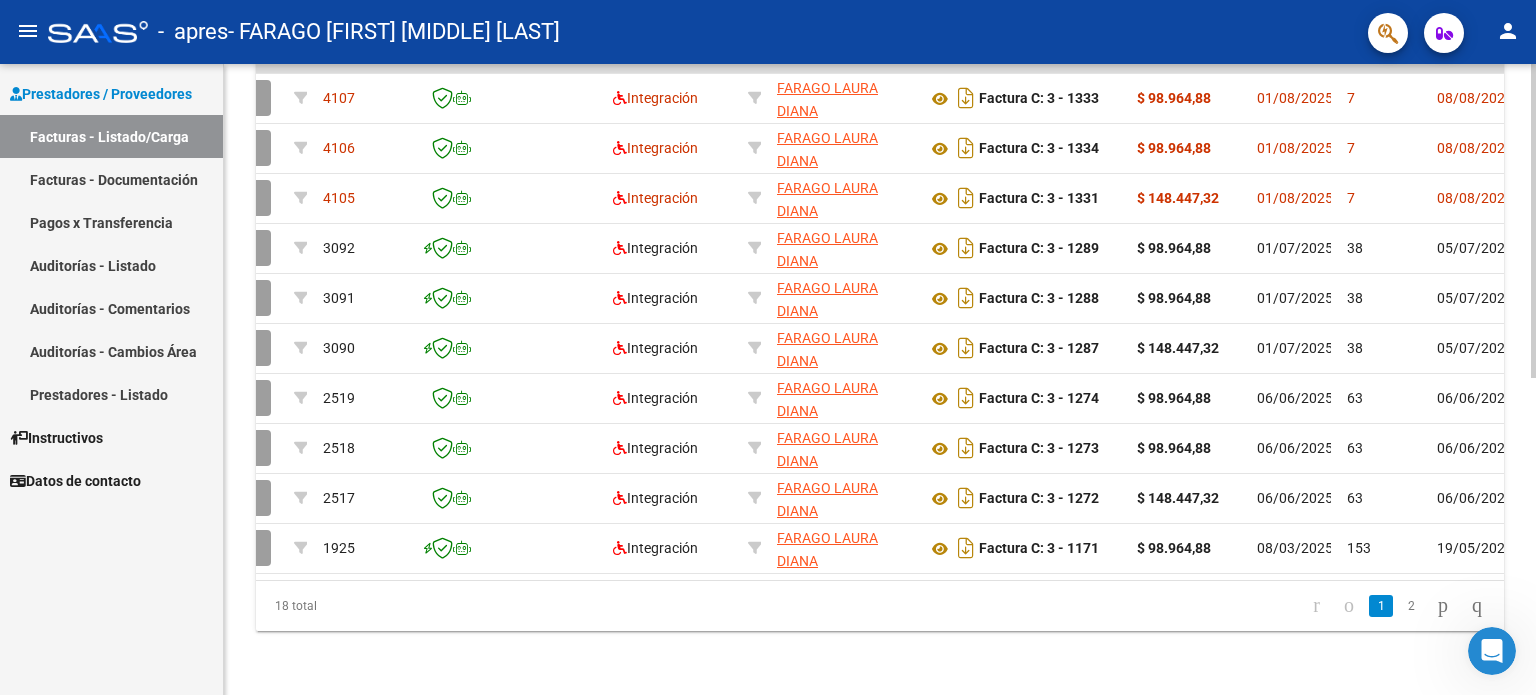 scroll, scrollTop: 0, scrollLeft: 80, axis: horizontal 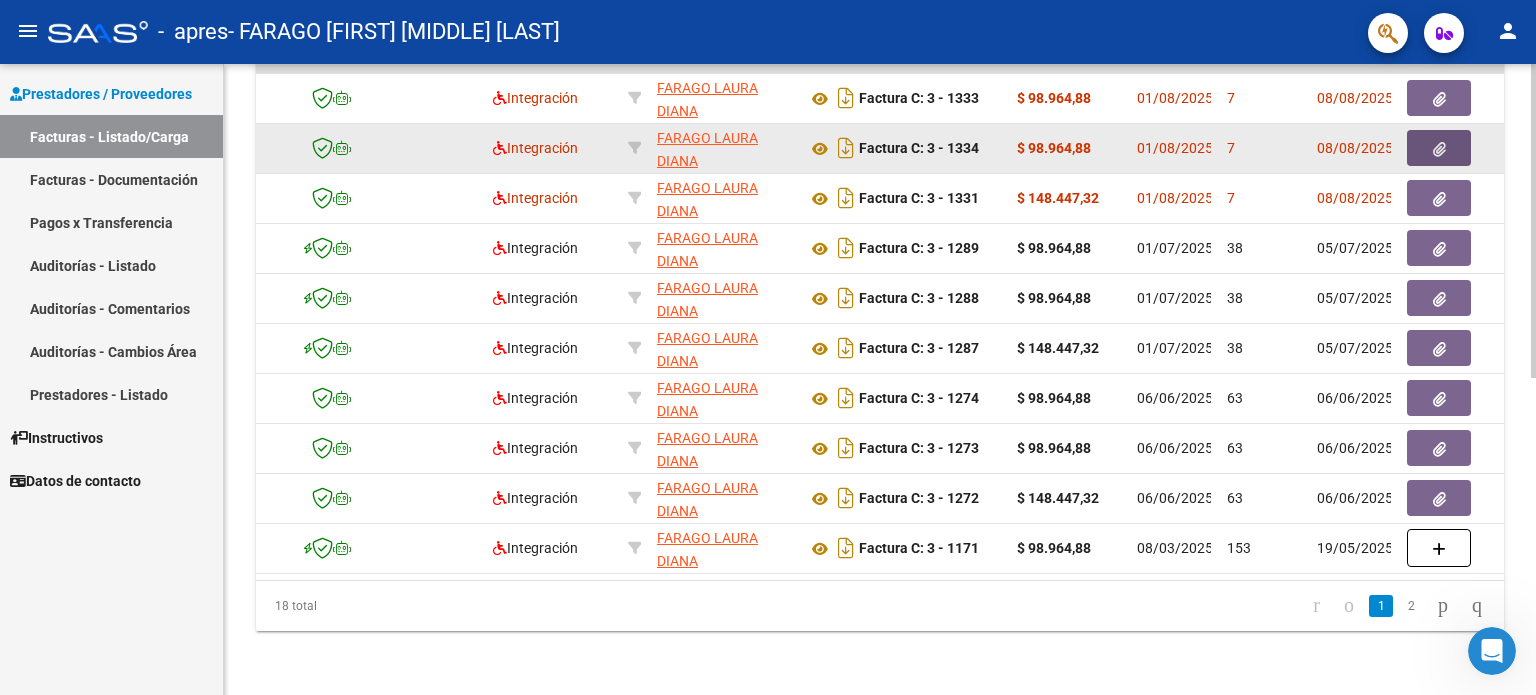 click 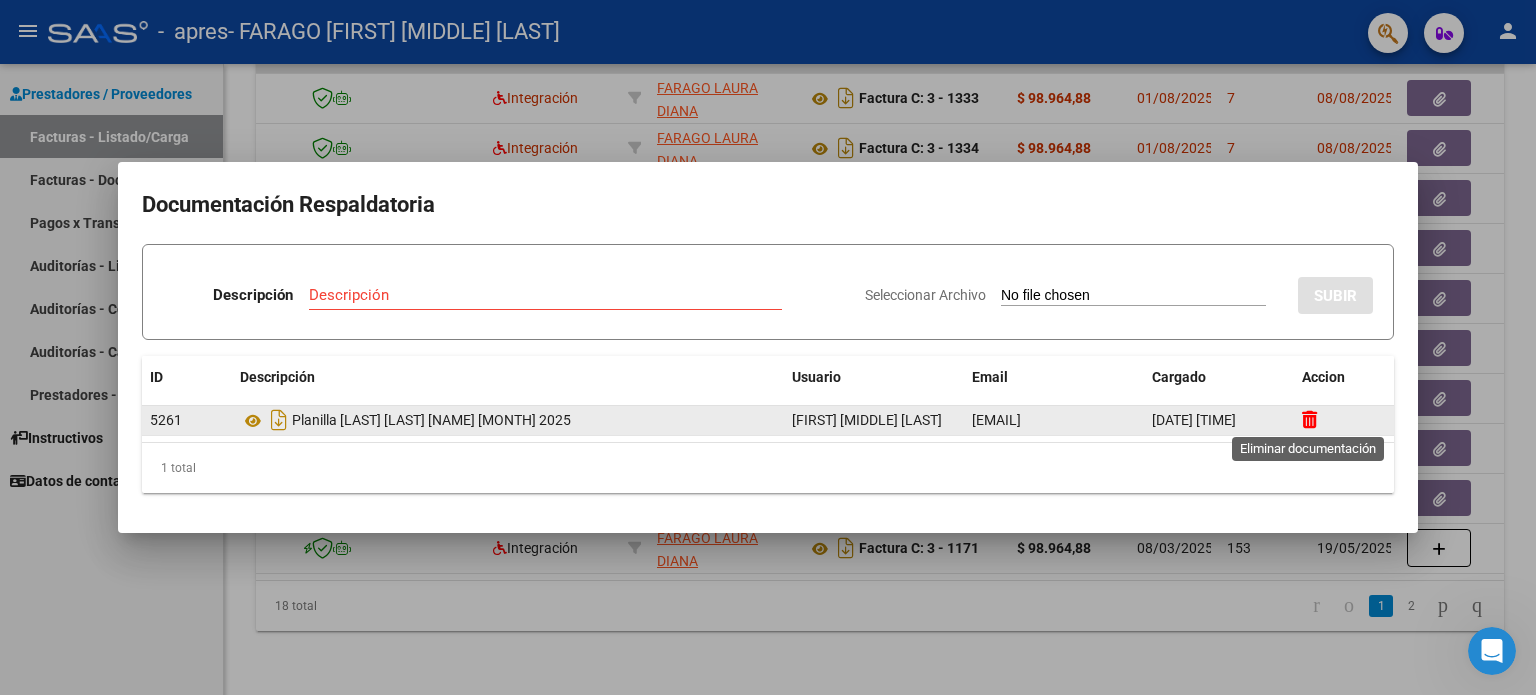 click 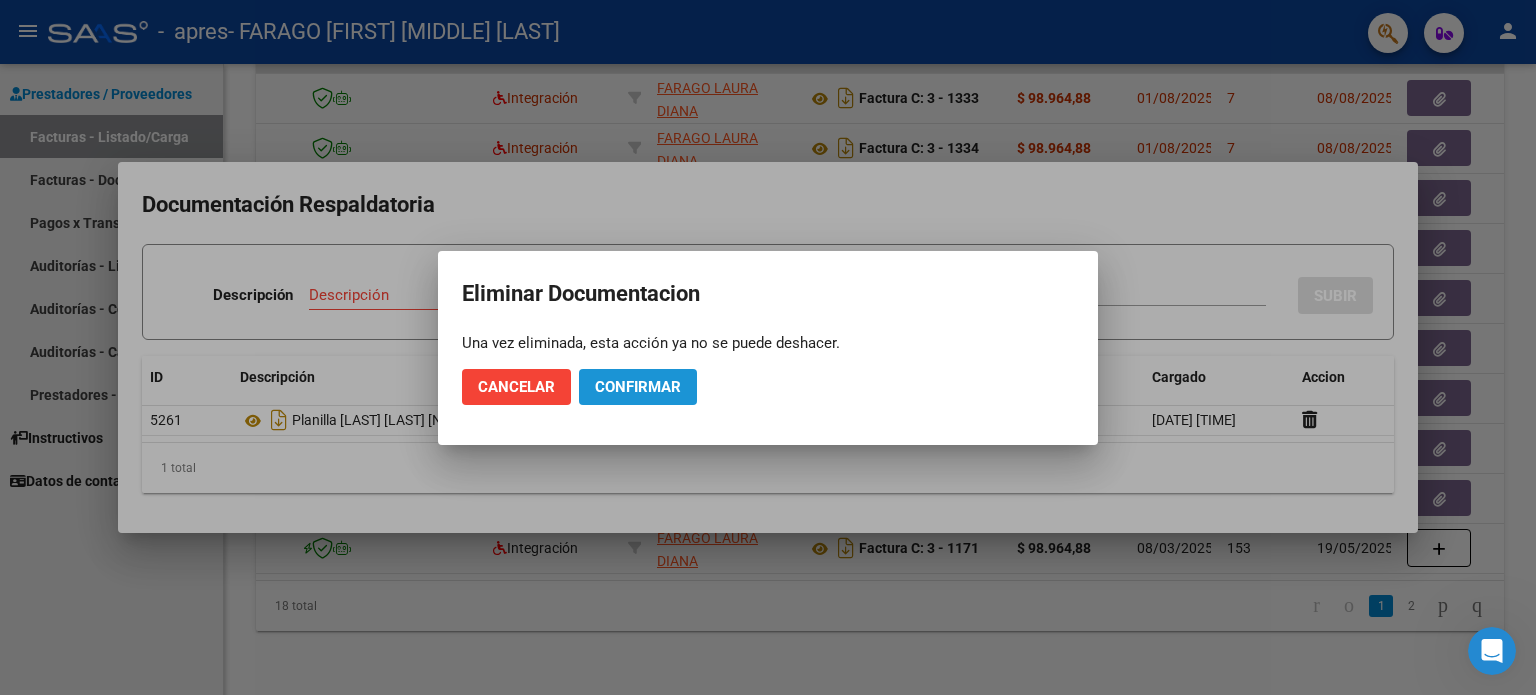 click on "Confirmar" 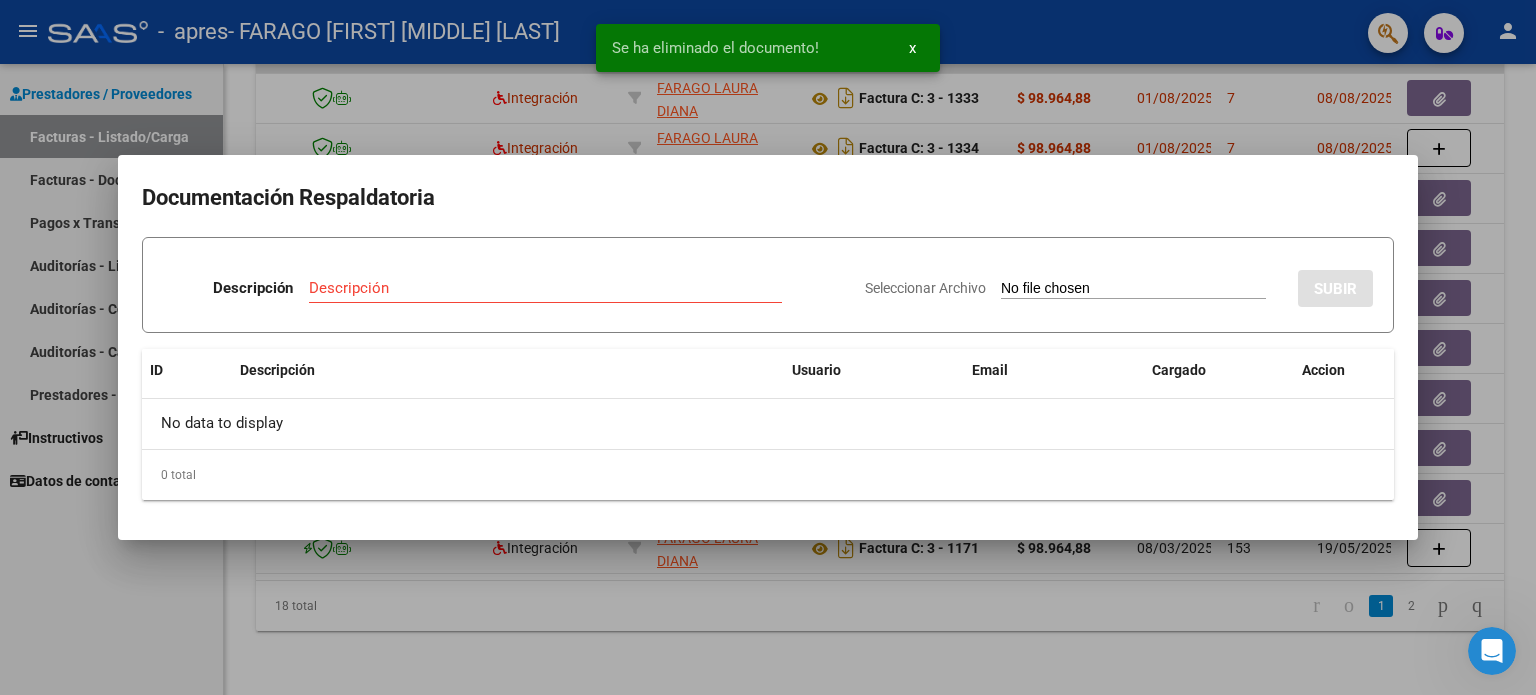 click on "Seleccionar Archivo" at bounding box center [1133, 289] 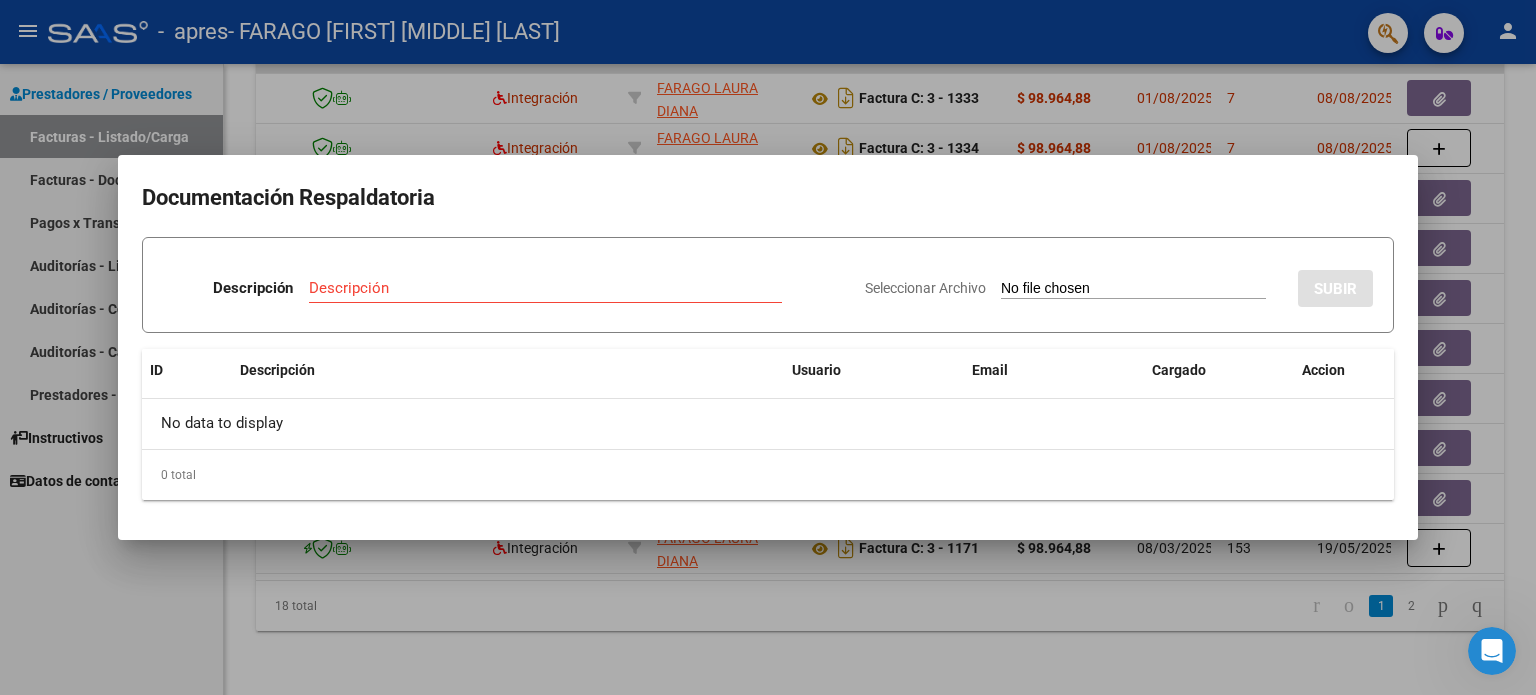 type on "C:\fakepath\Planilla [LAST] [LAST] [LAST] [NAME].jpg" 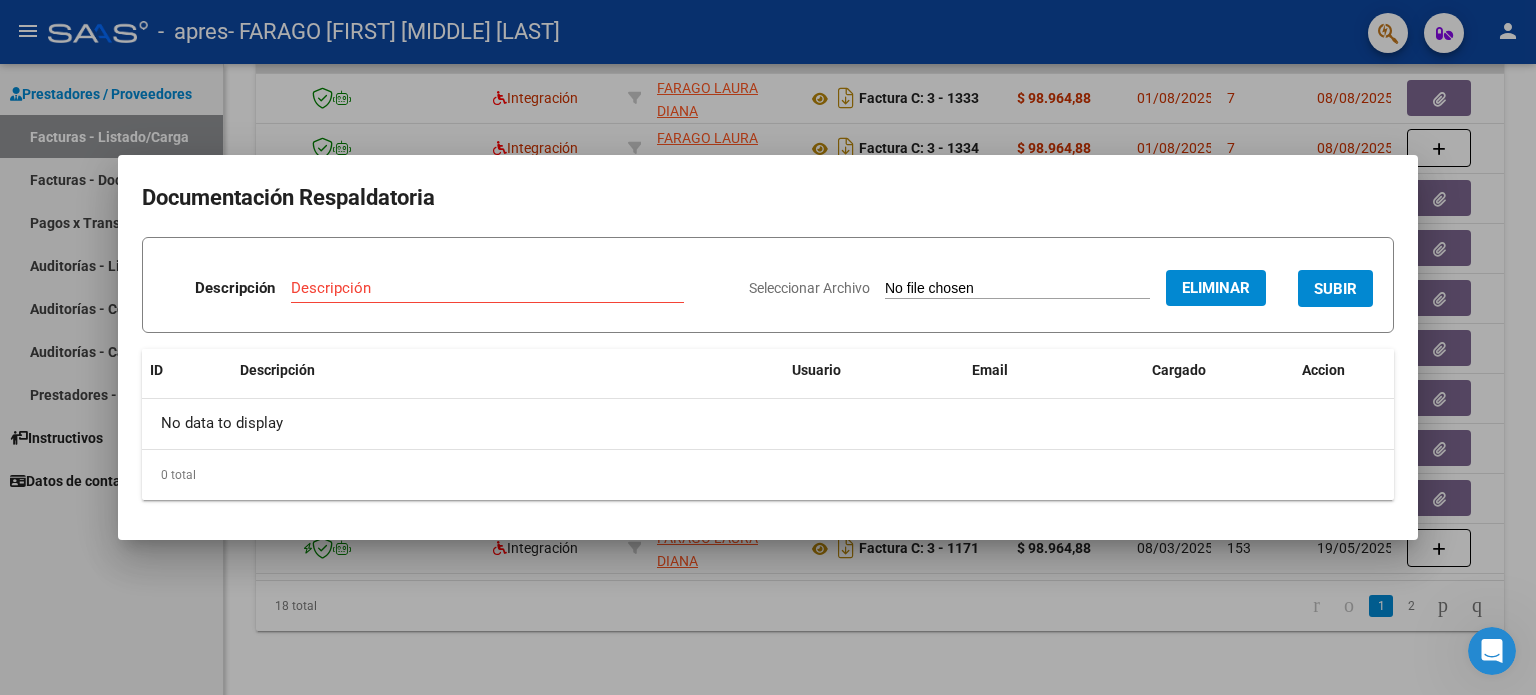click on "Descripción" at bounding box center (487, 288) 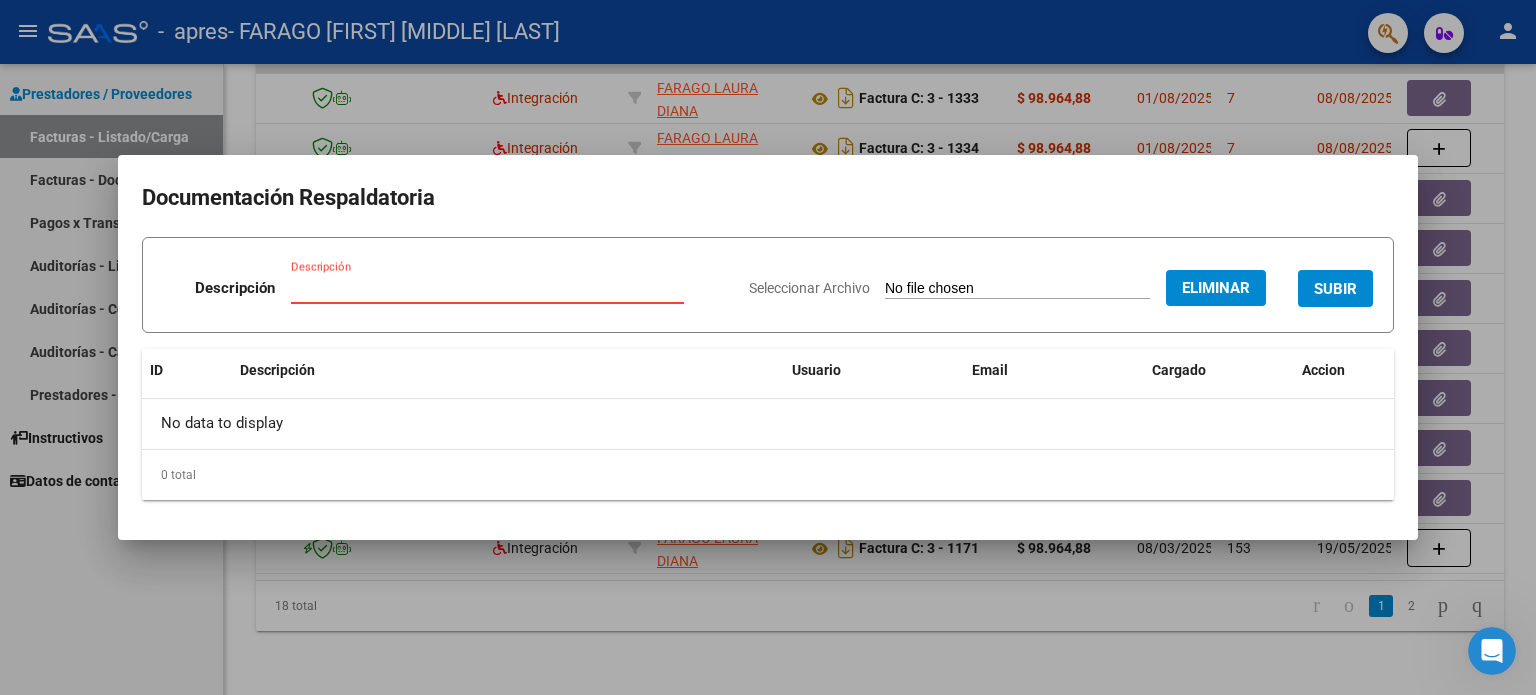 click on "Descripción" at bounding box center [487, 288] 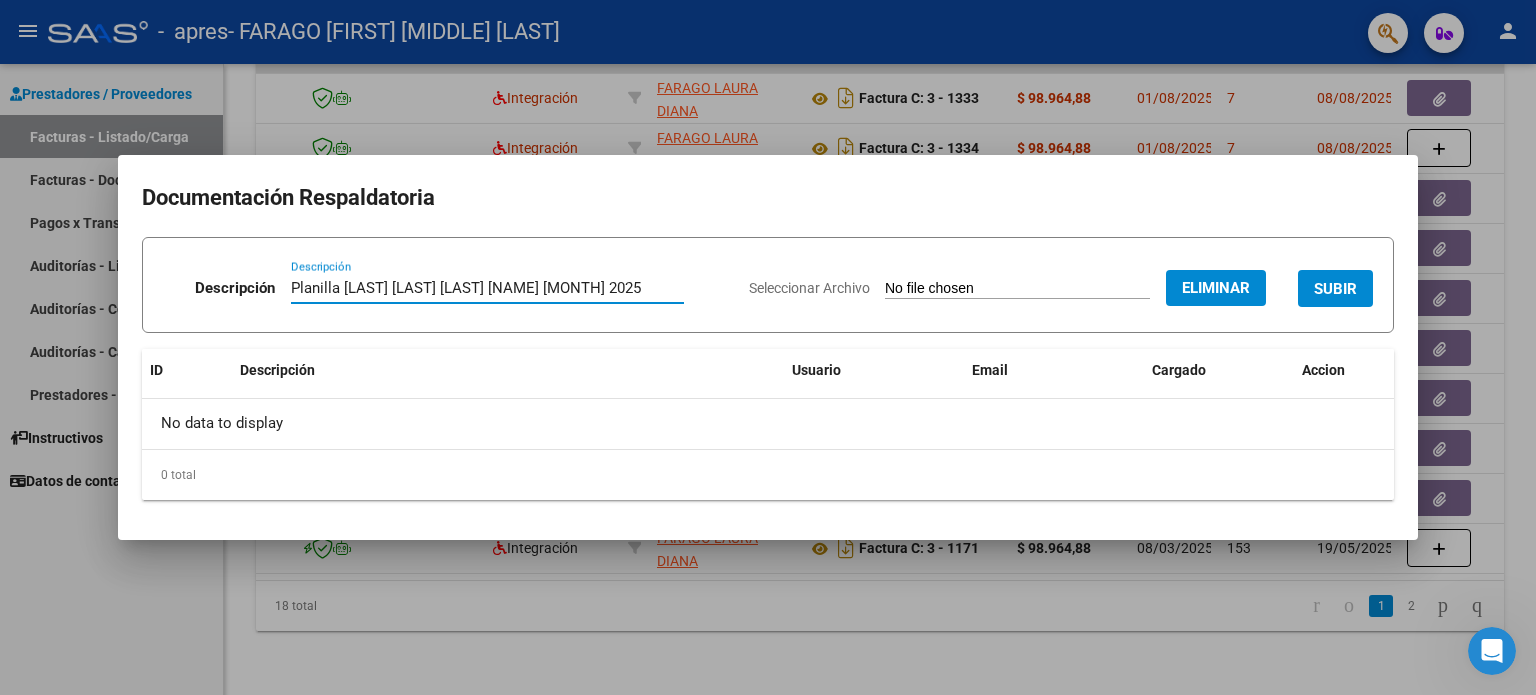 type on "Planilla [LAST] [LAST] [LAST] [NAME] [MONTH] 2025" 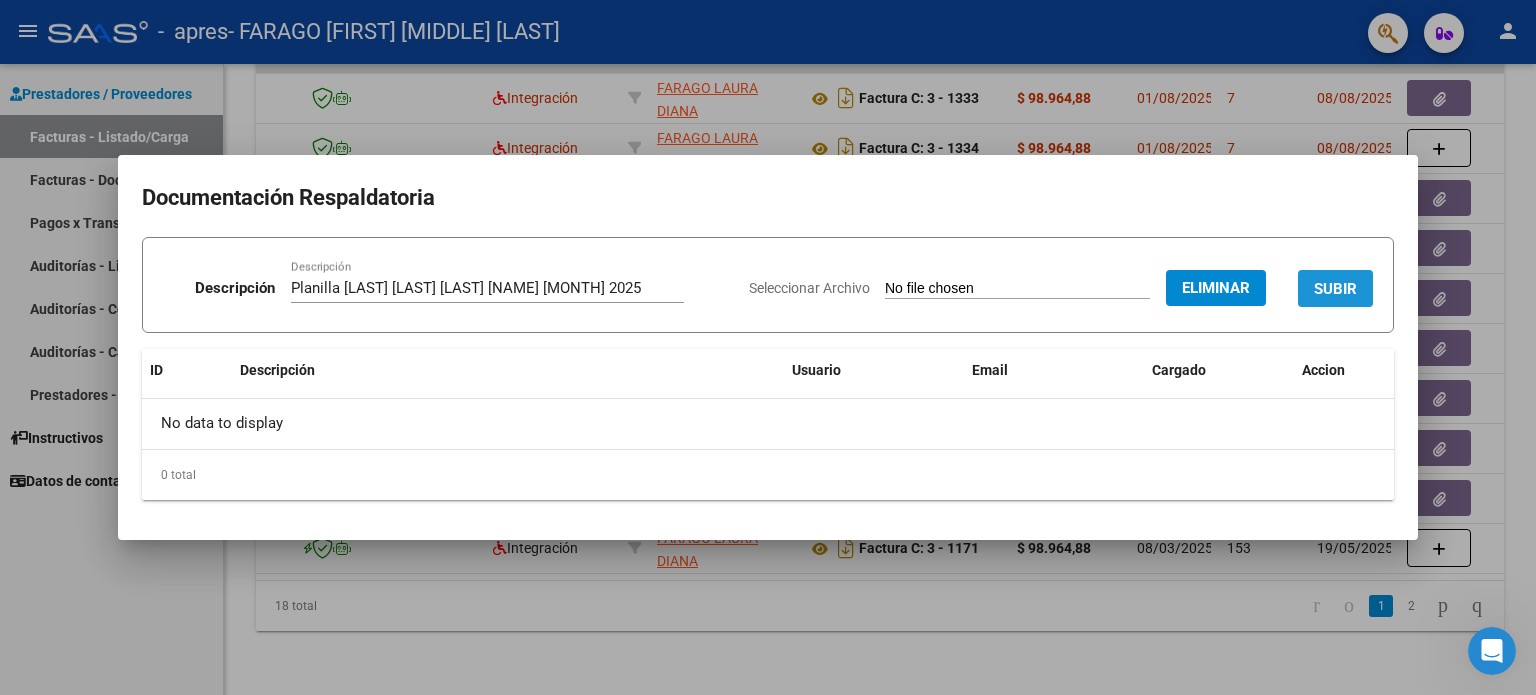 click on "SUBIR" at bounding box center (1335, 289) 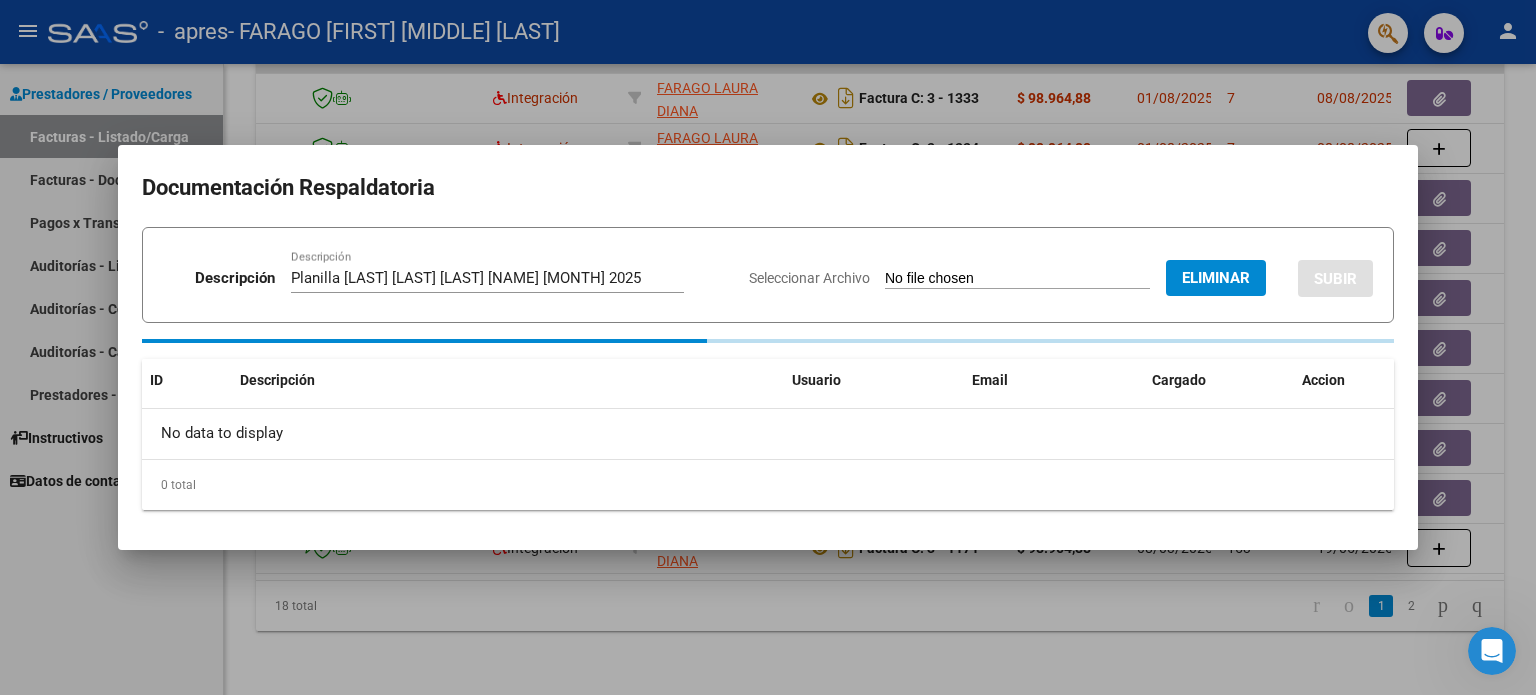 type 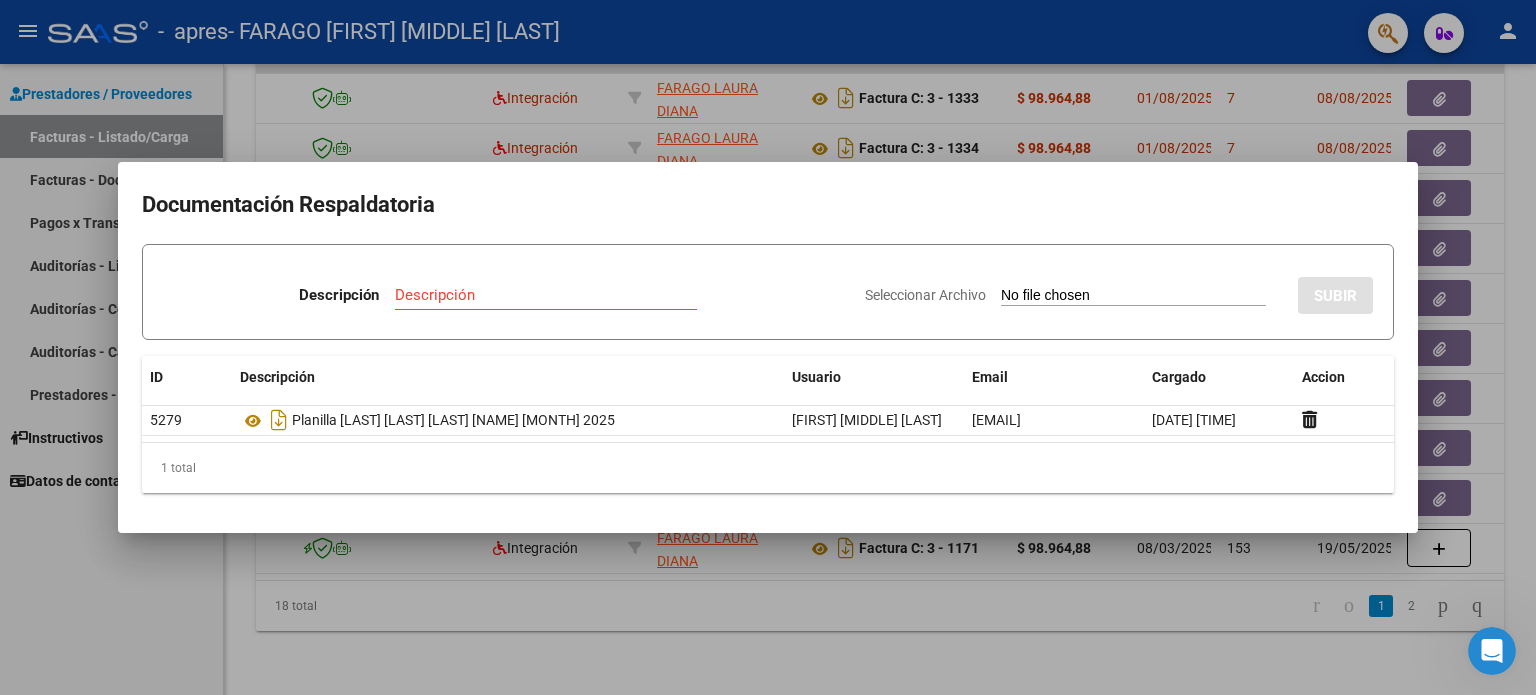 click at bounding box center [768, 347] 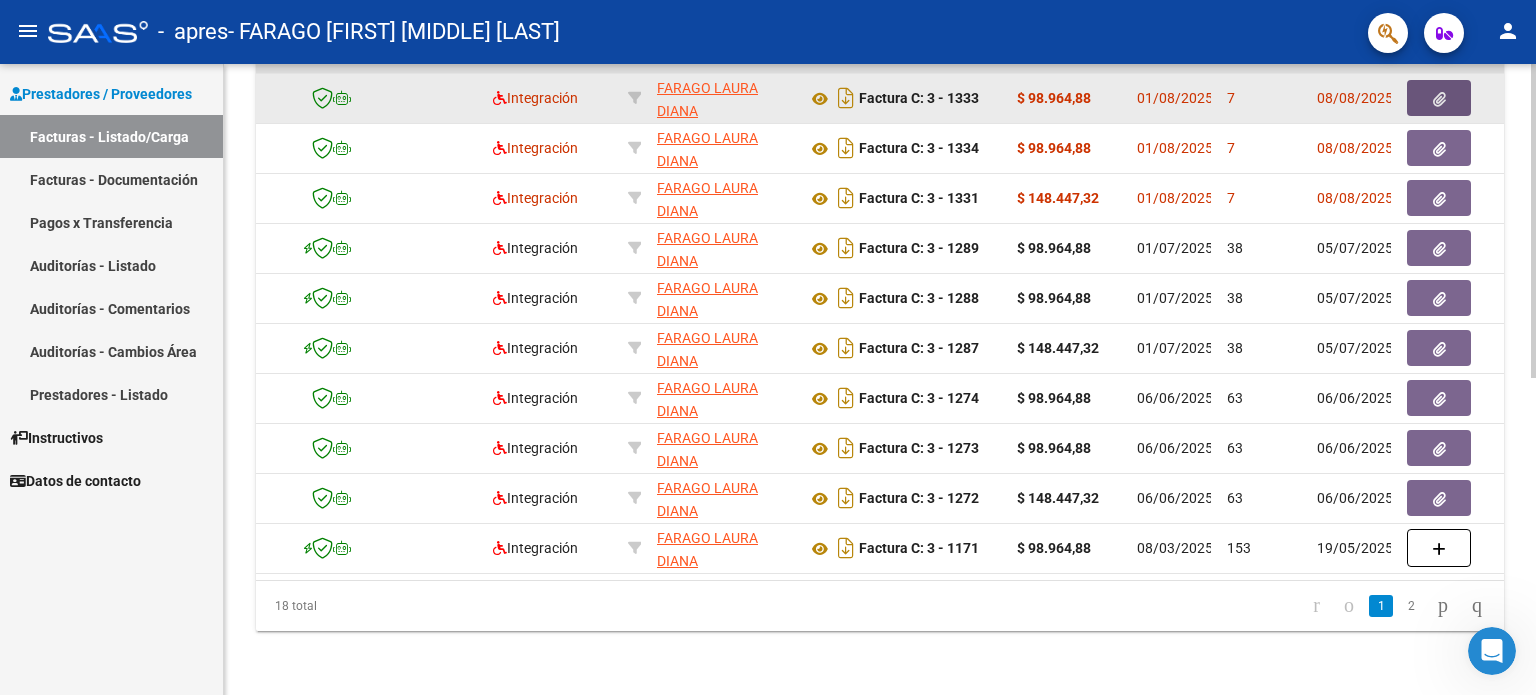 click 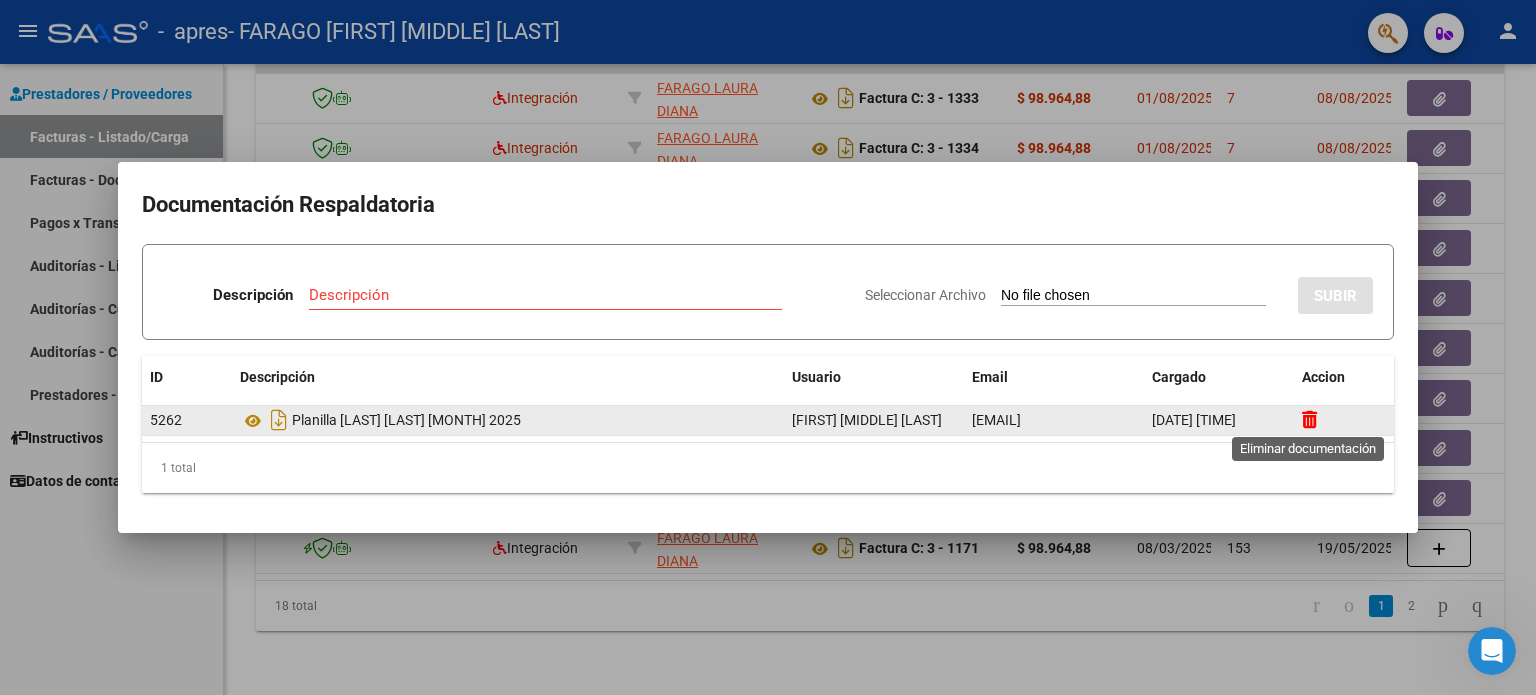 click 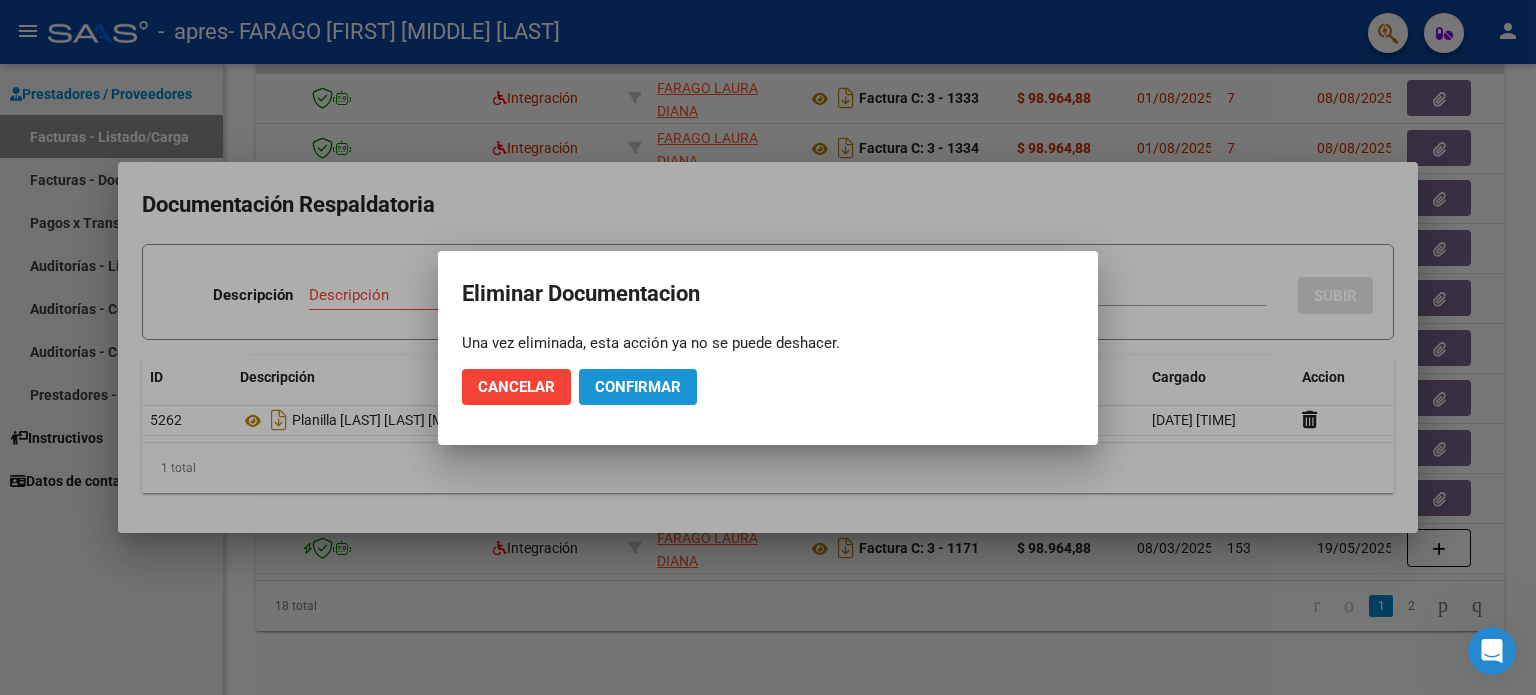 click on "Confirmar" 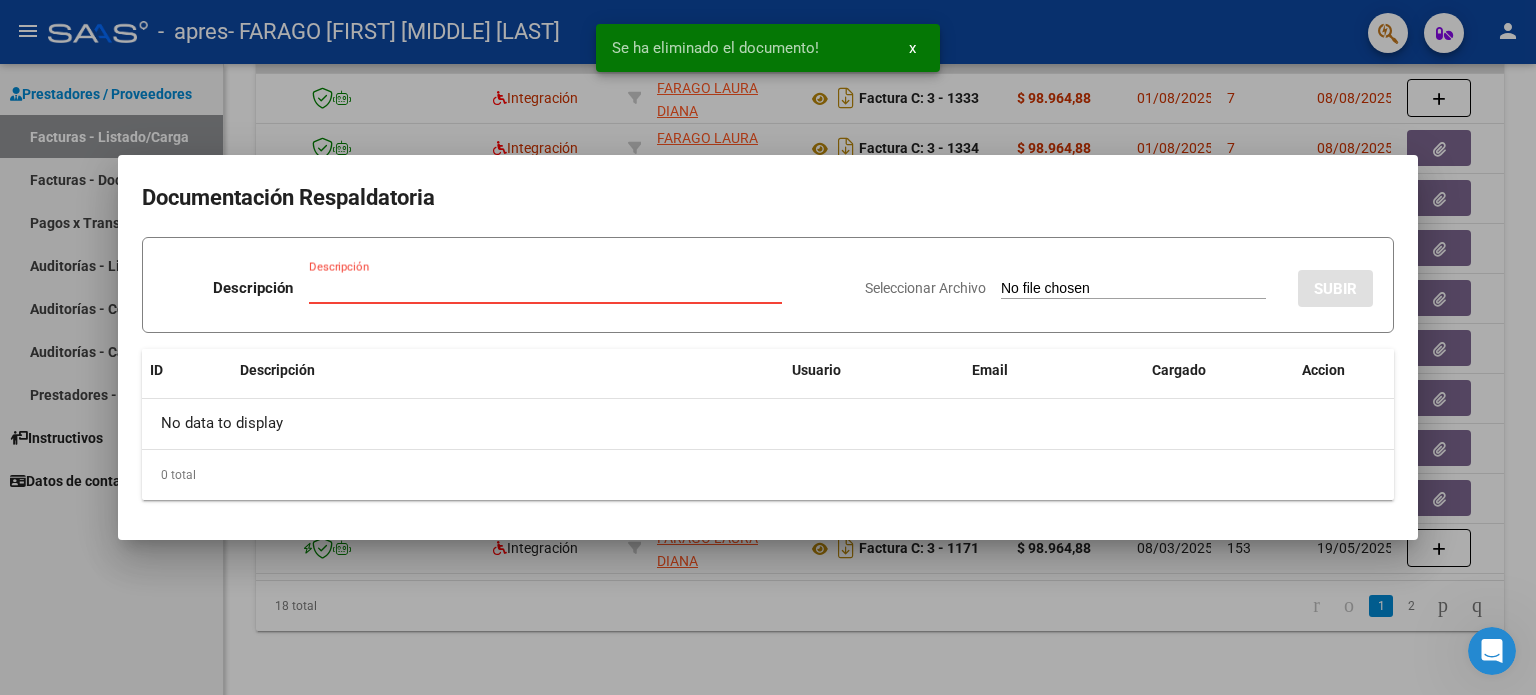 click on "Descripción" at bounding box center [545, 288] 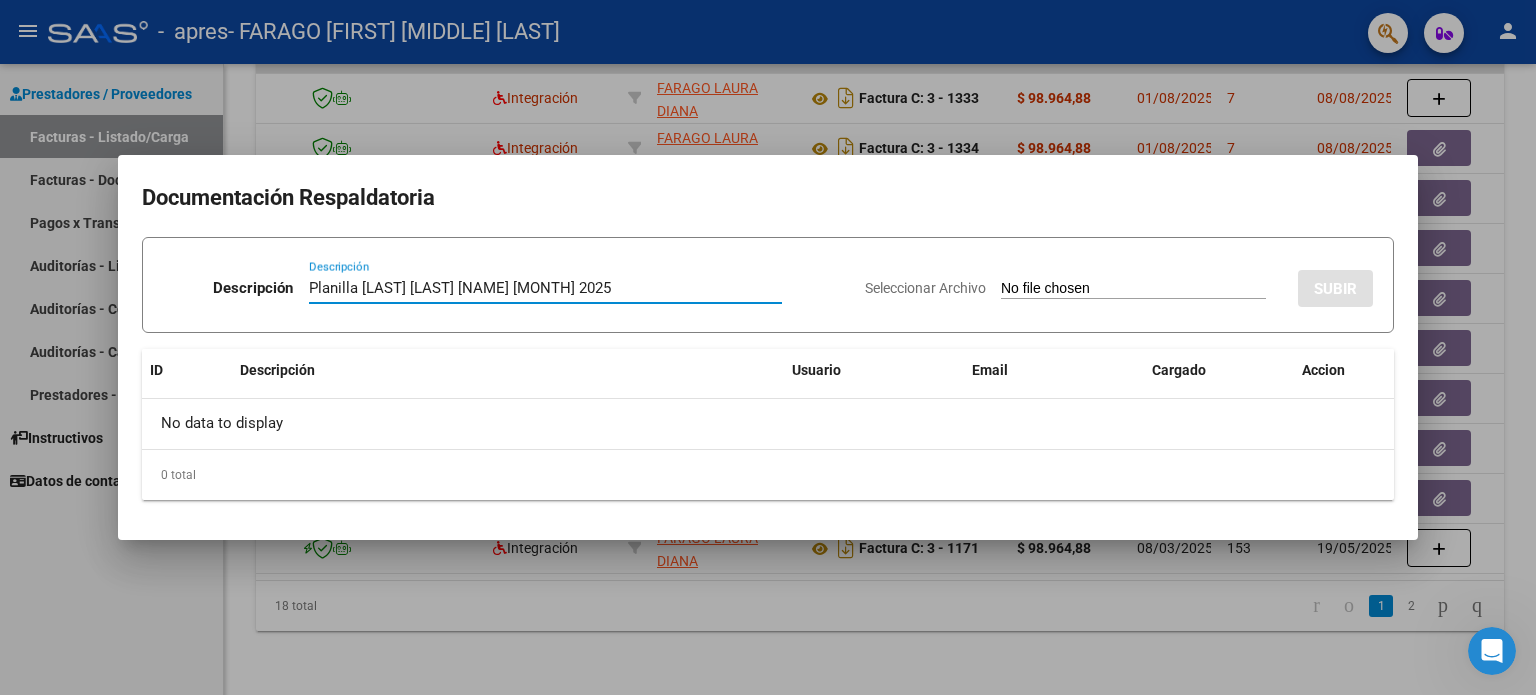 type on "Planilla [LAST] [LAST] [NAME] [MONTH] 2025" 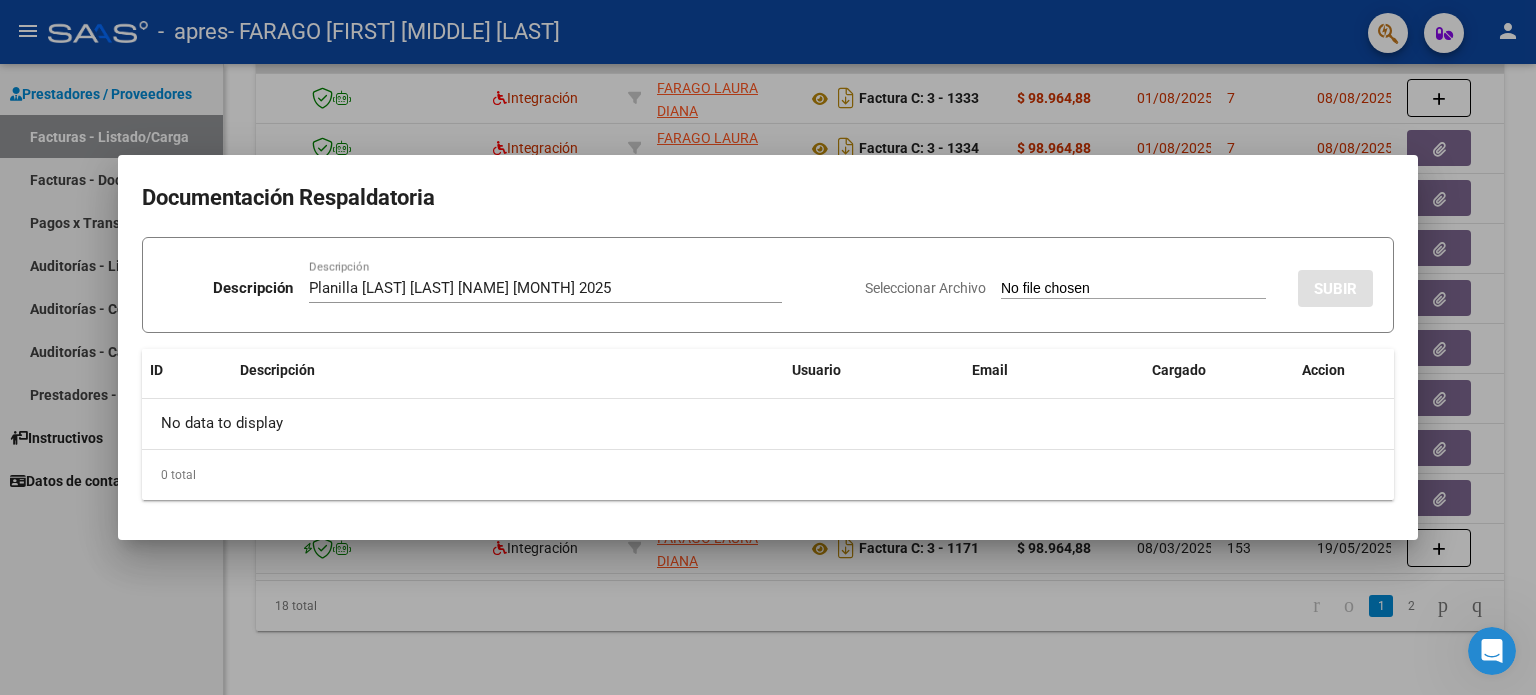 click on "Seleccionar Archivo" at bounding box center [925, 288] 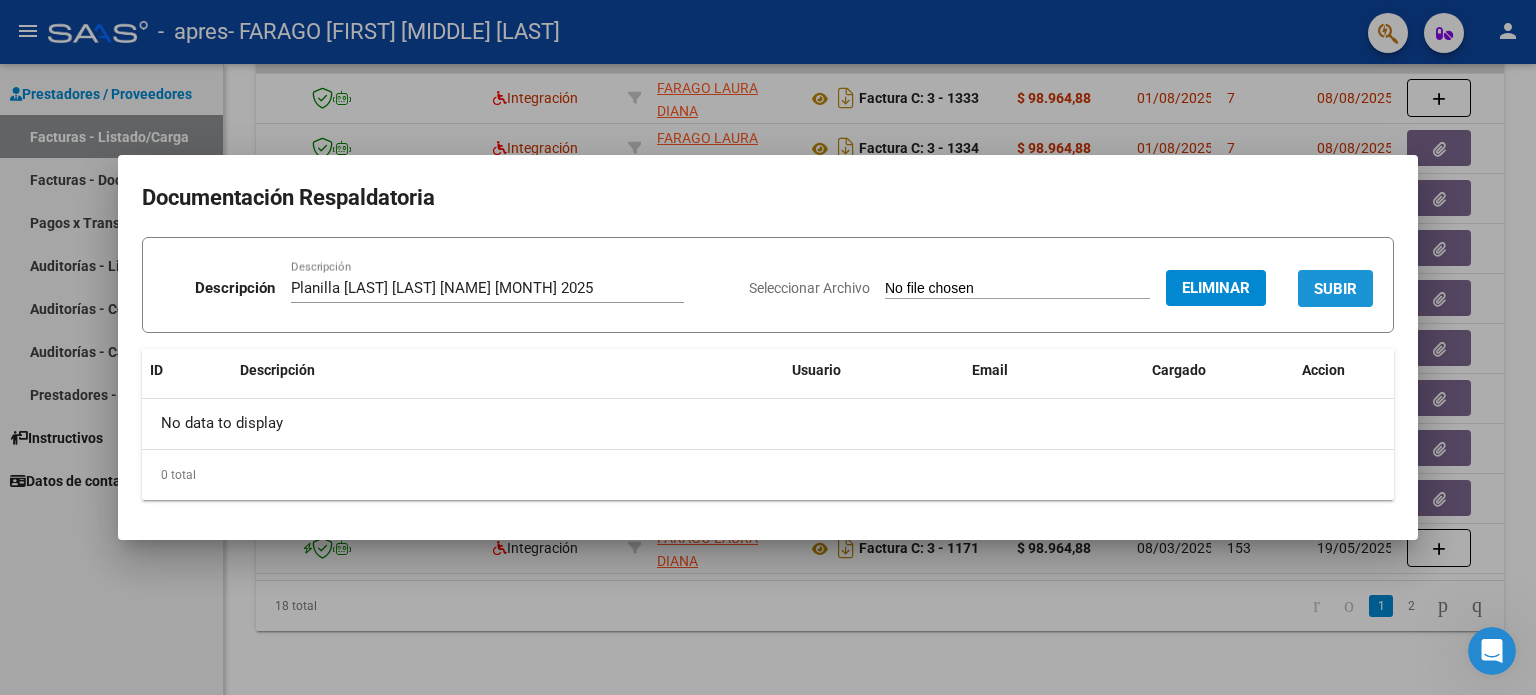 click on "SUBIR" at bounding box center (1335, 289) 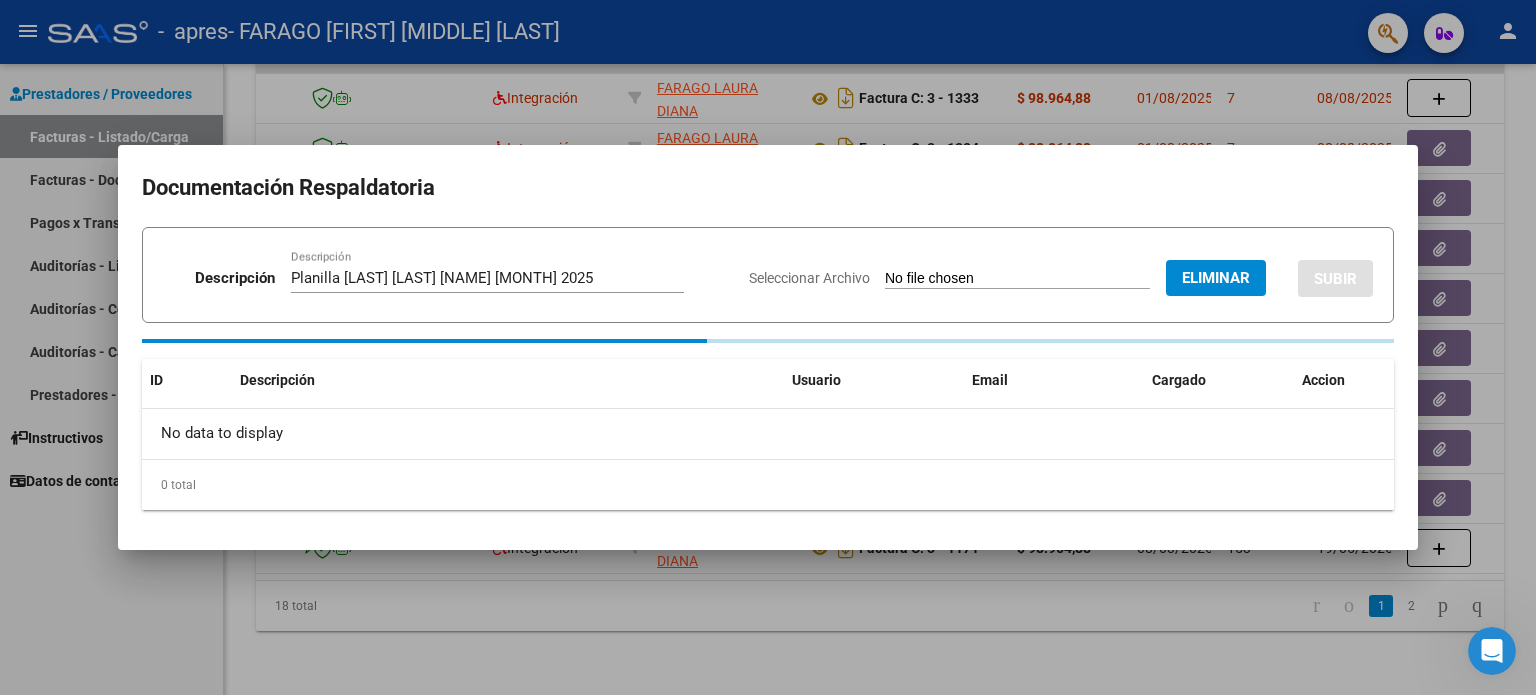 type 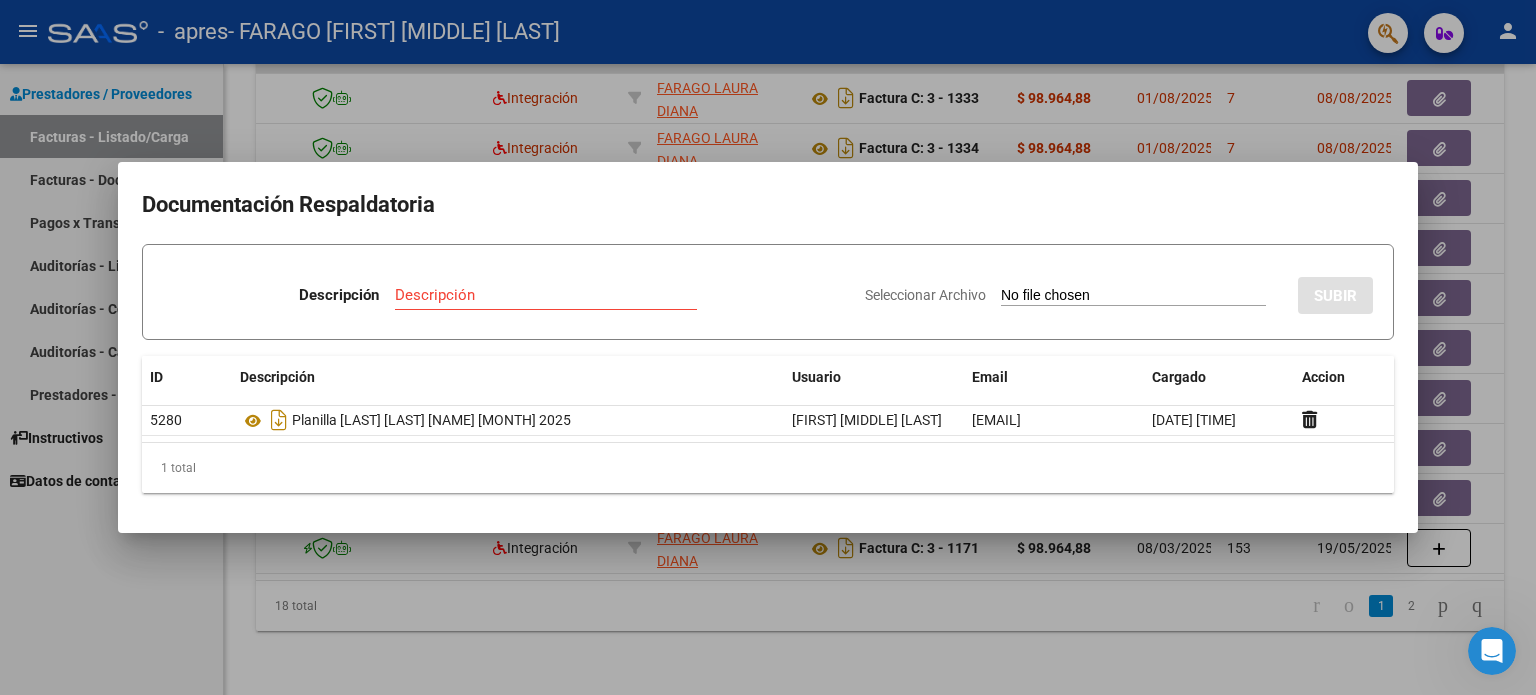 click at bounding box center [768, 347] 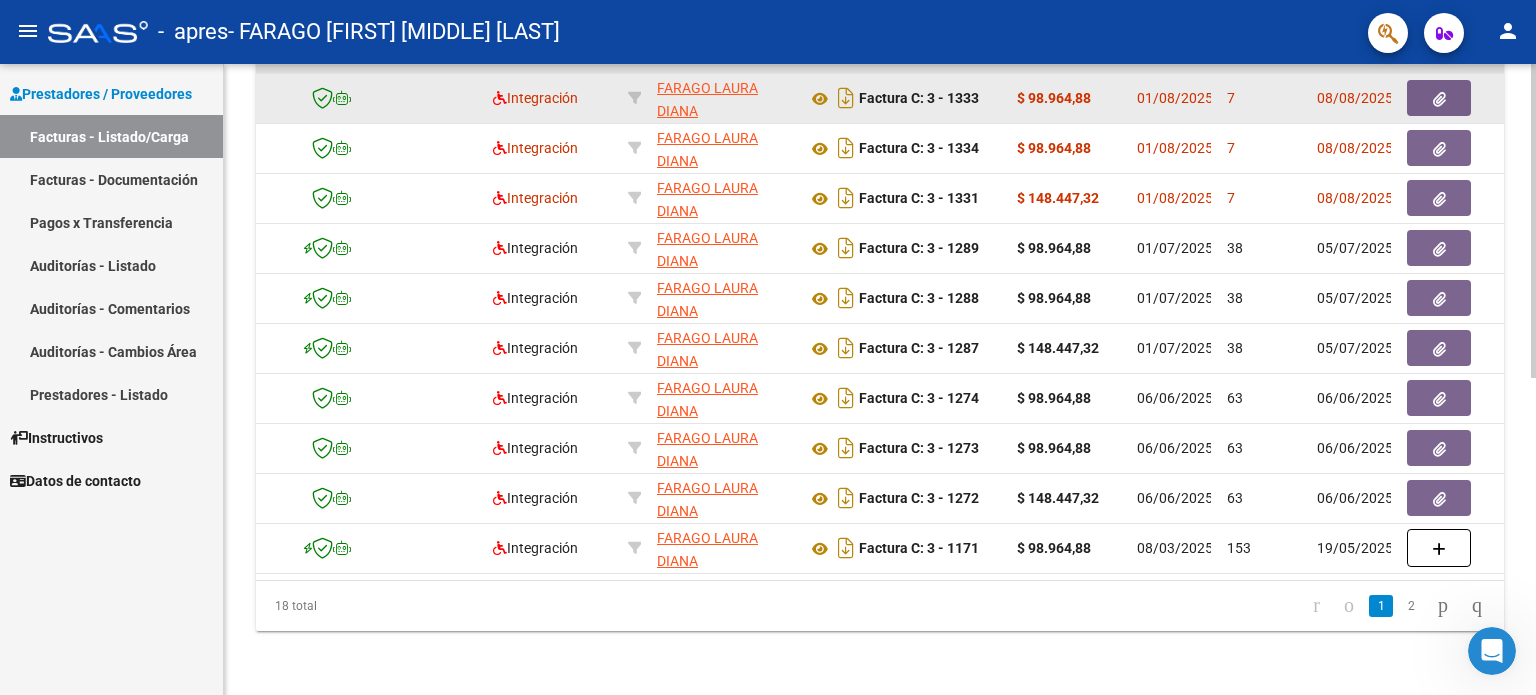 click 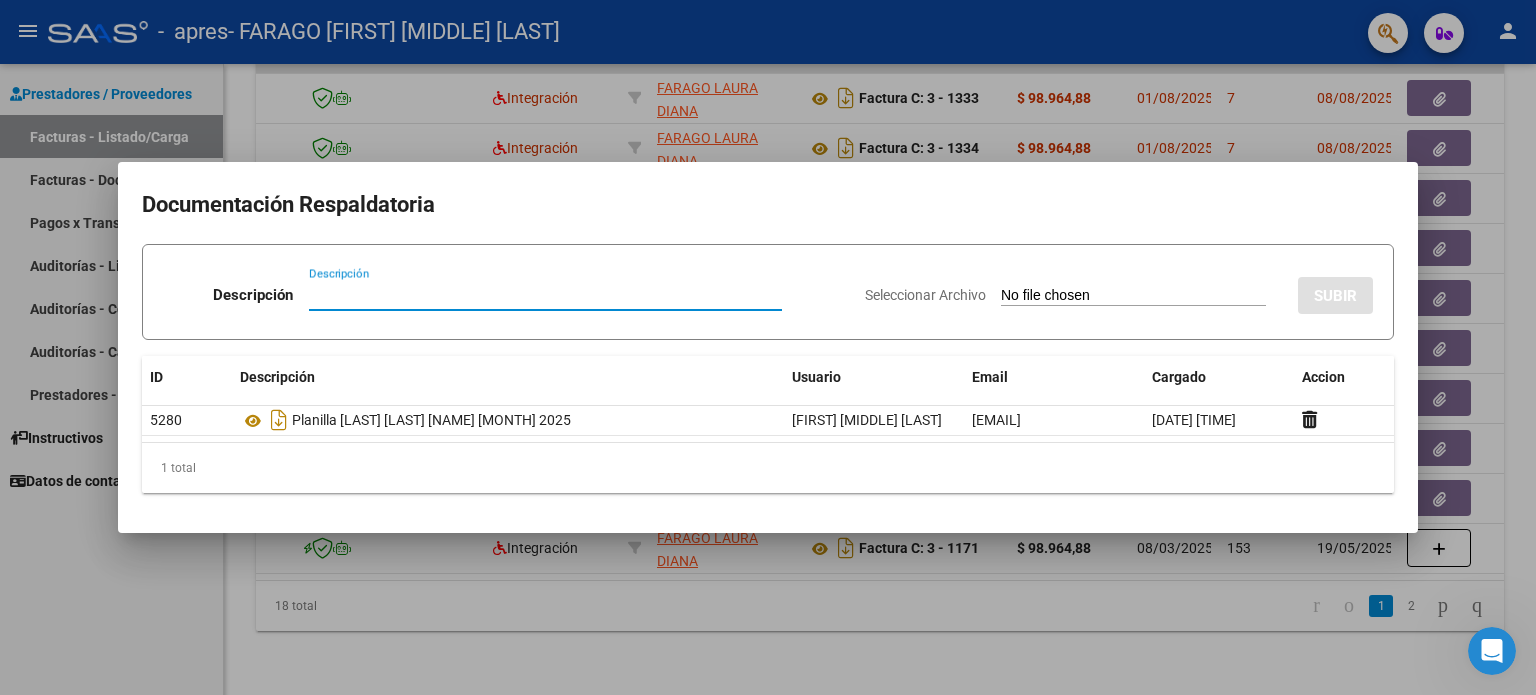 click at bounding box center [768, 347] 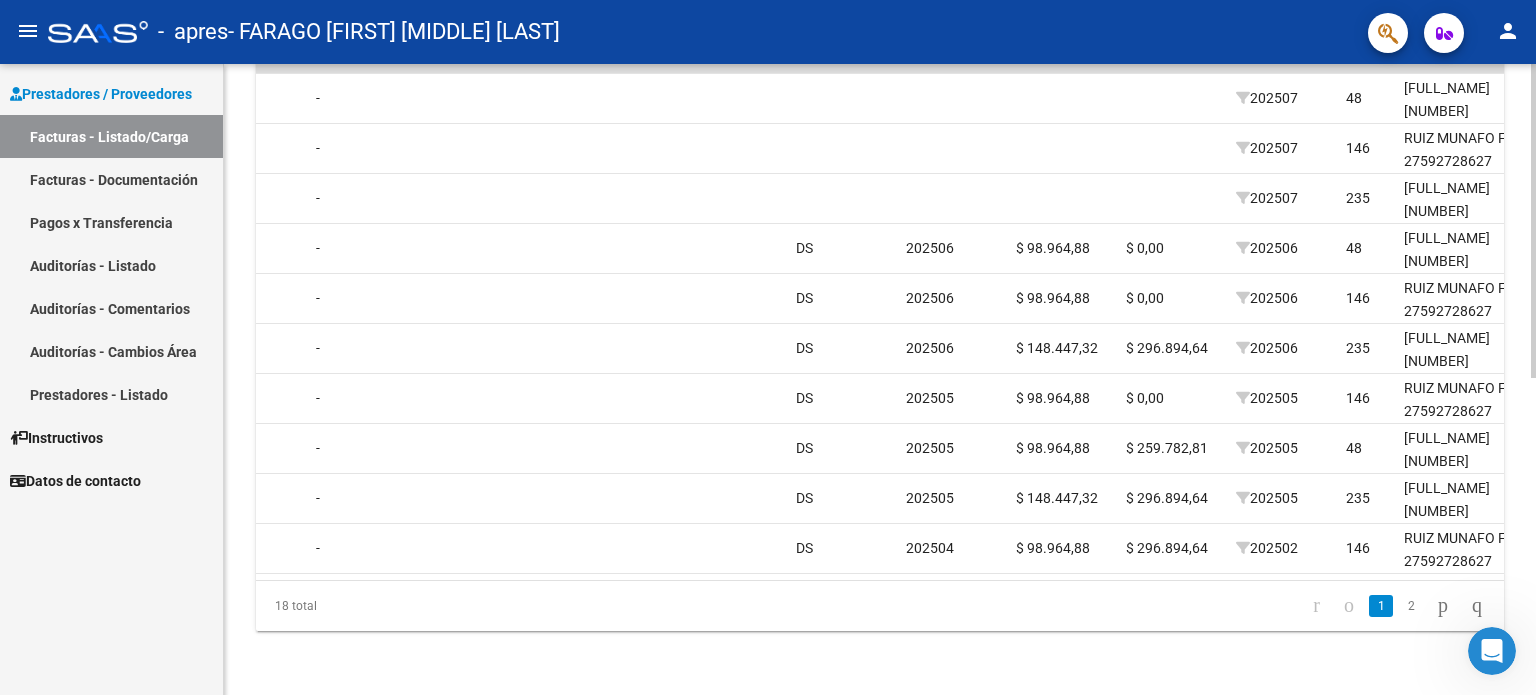 scroll, scrollTop: 0, scrollLeft: 1680, axis: horizontal 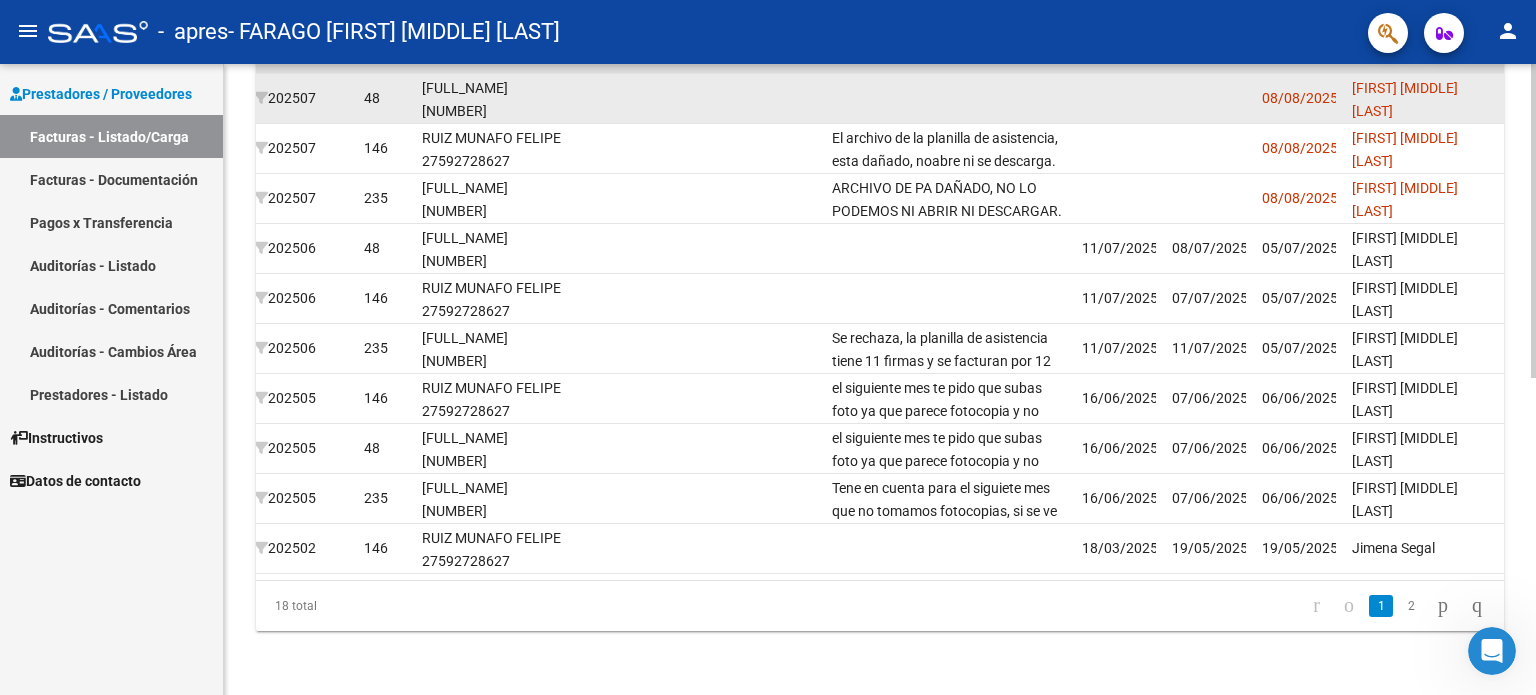 click 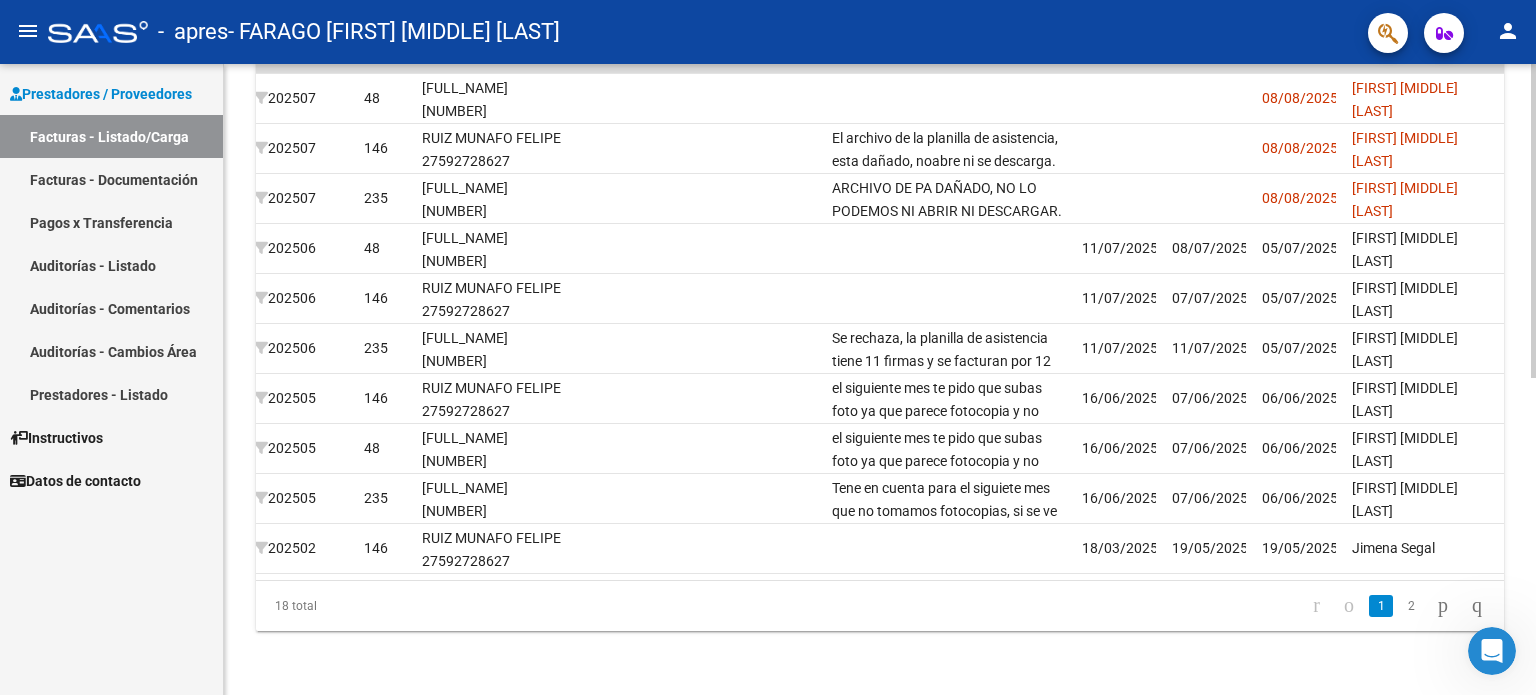 click 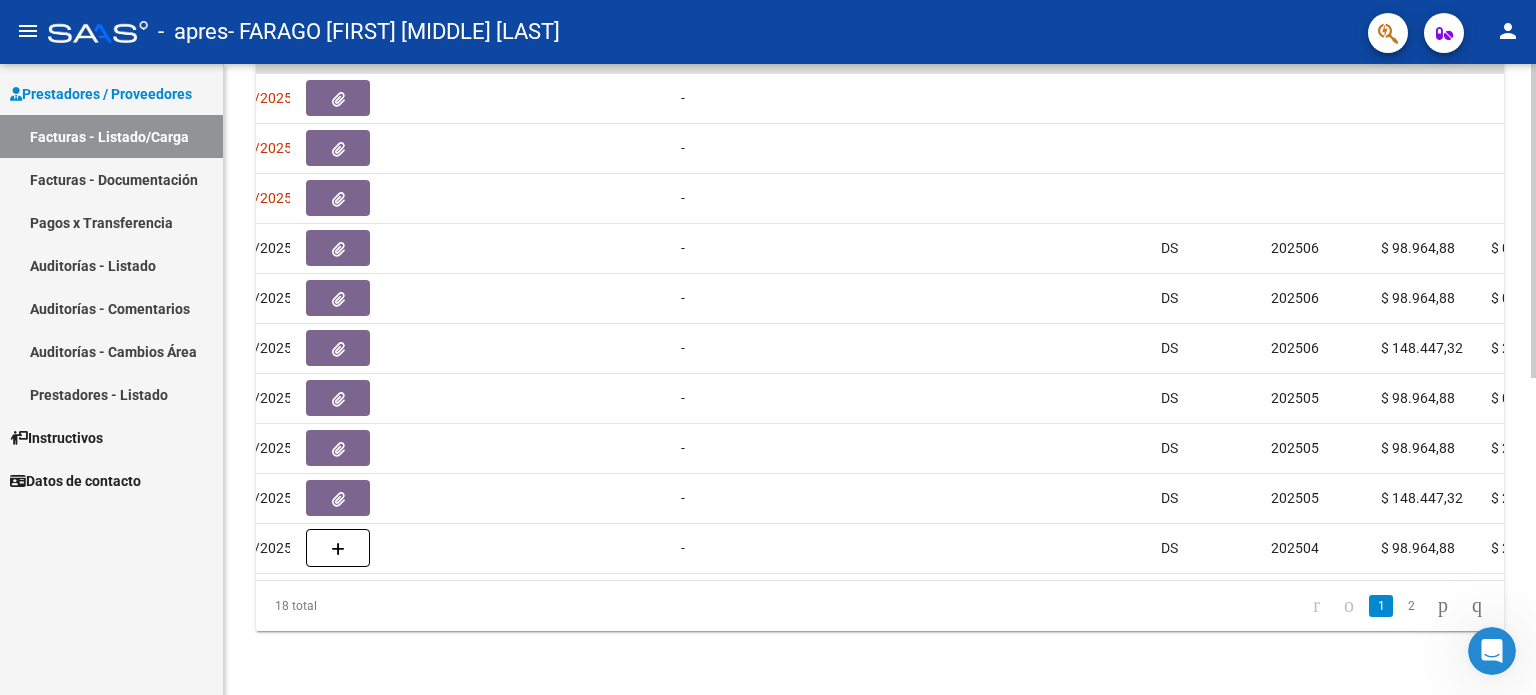scroll, scrollTop: 0, scrollLeft: 1074, axis: horizontal 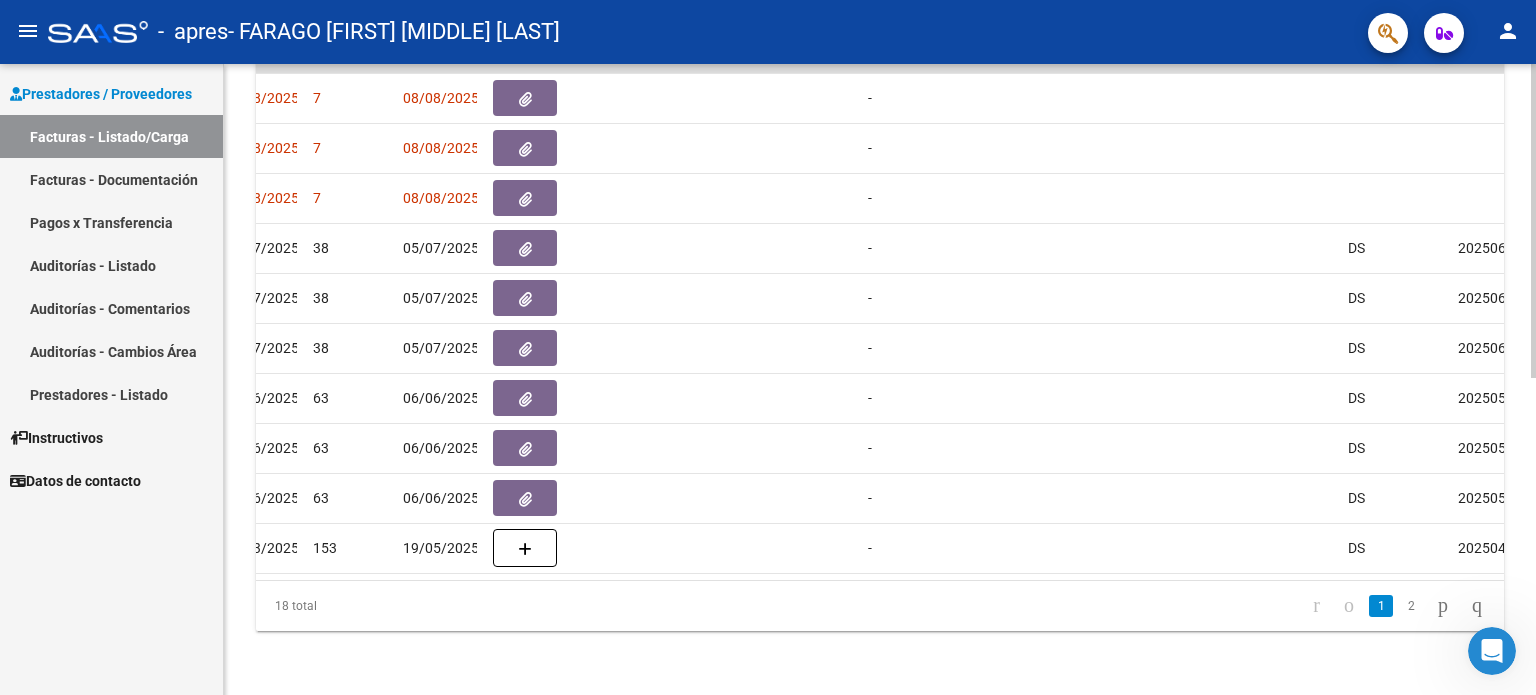 drag, startPoint x: 1528, startPoint y: 271, endPoint x: 1532, endPoint y: 319, distance: 48.166378 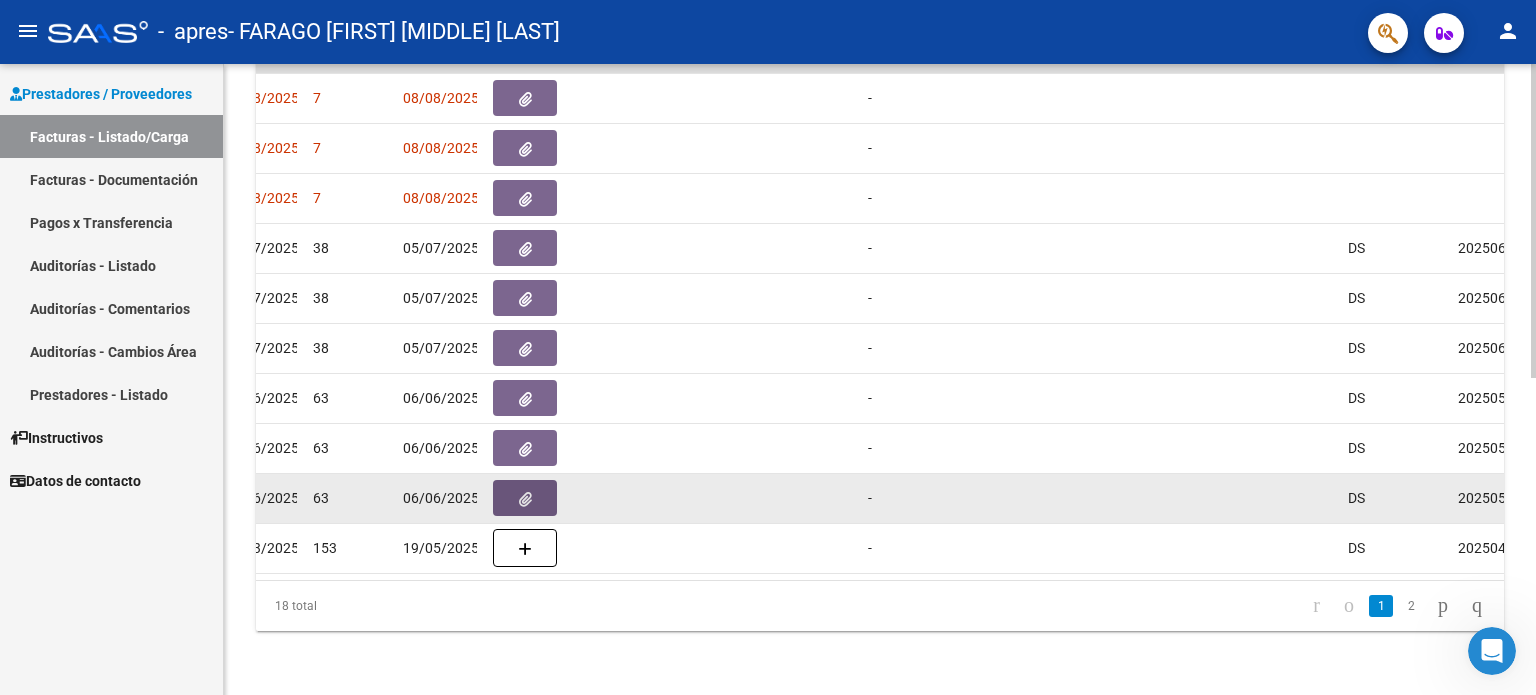 click 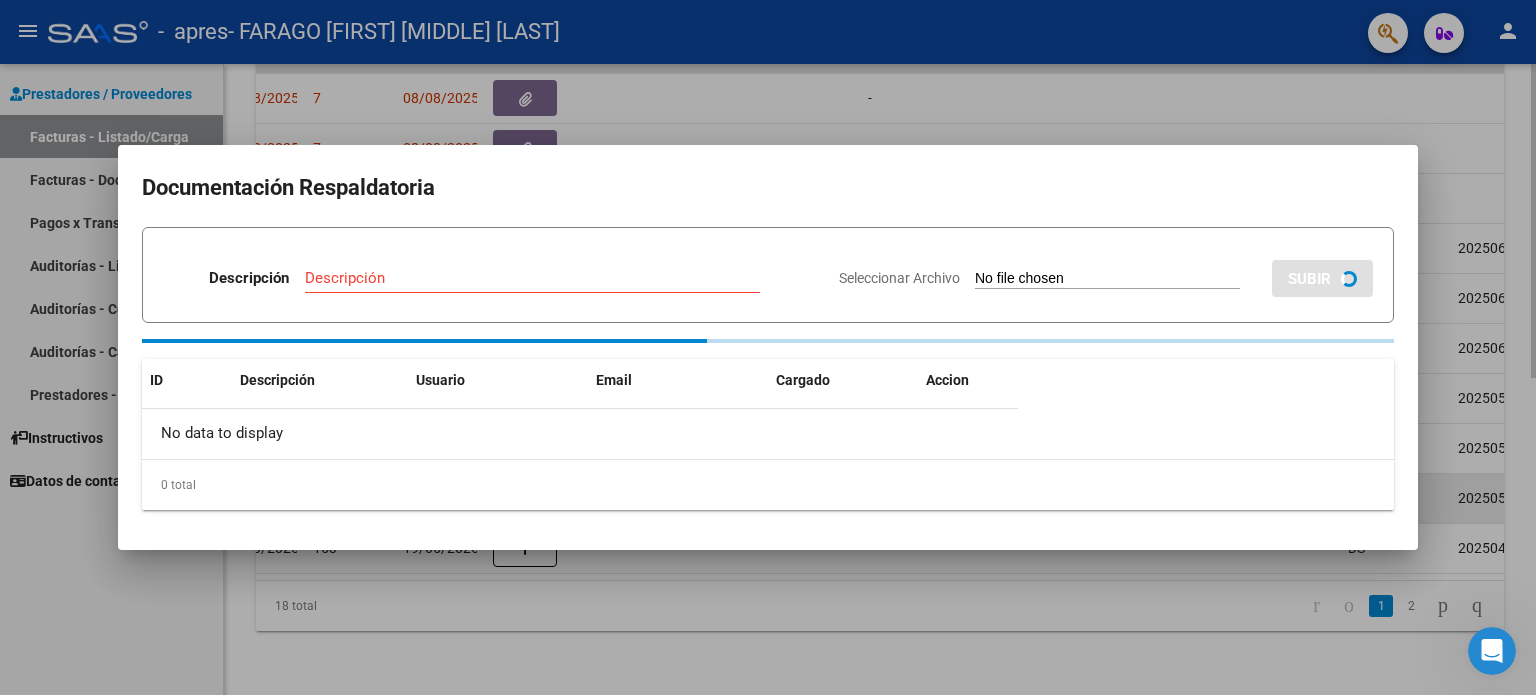 click on "0 total" 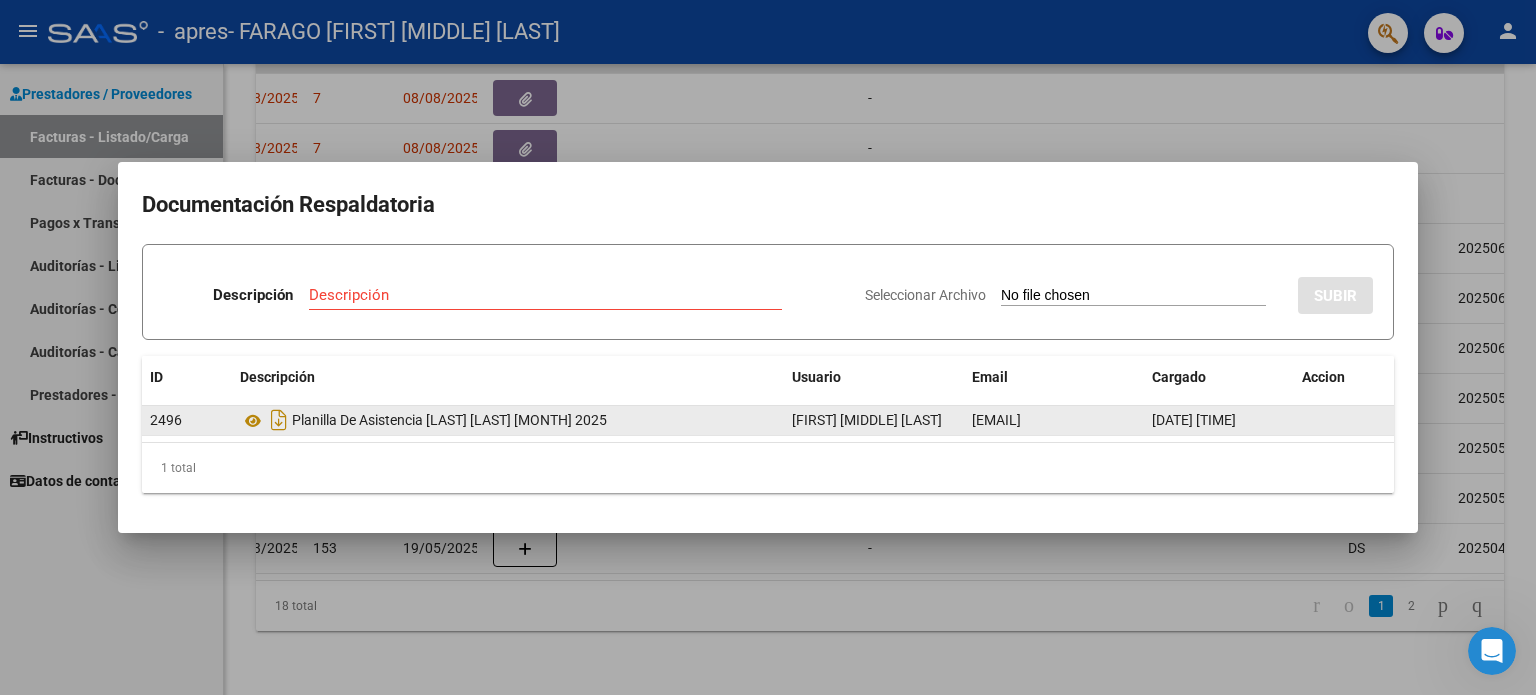 click on "Planilla De Asistencia [LAST] [LAST] [MONTH] 2025" 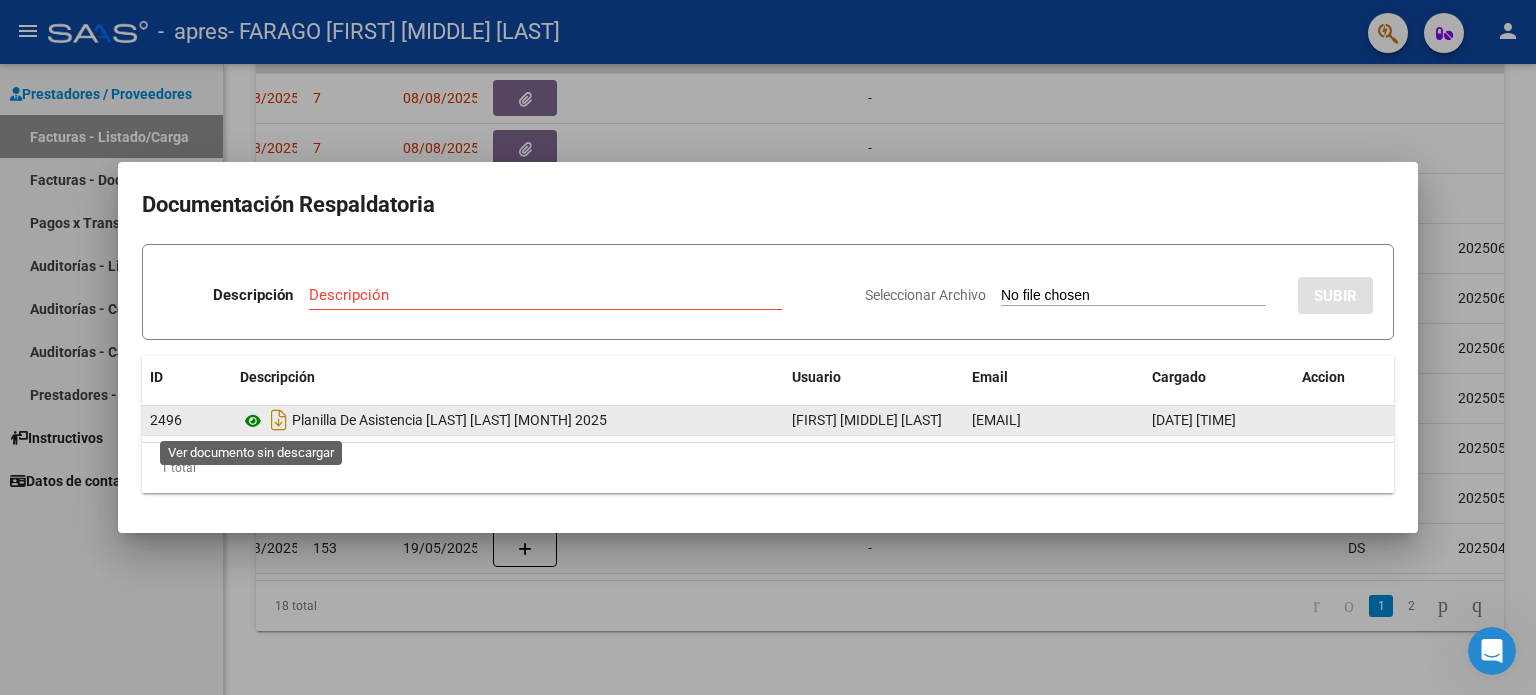 click 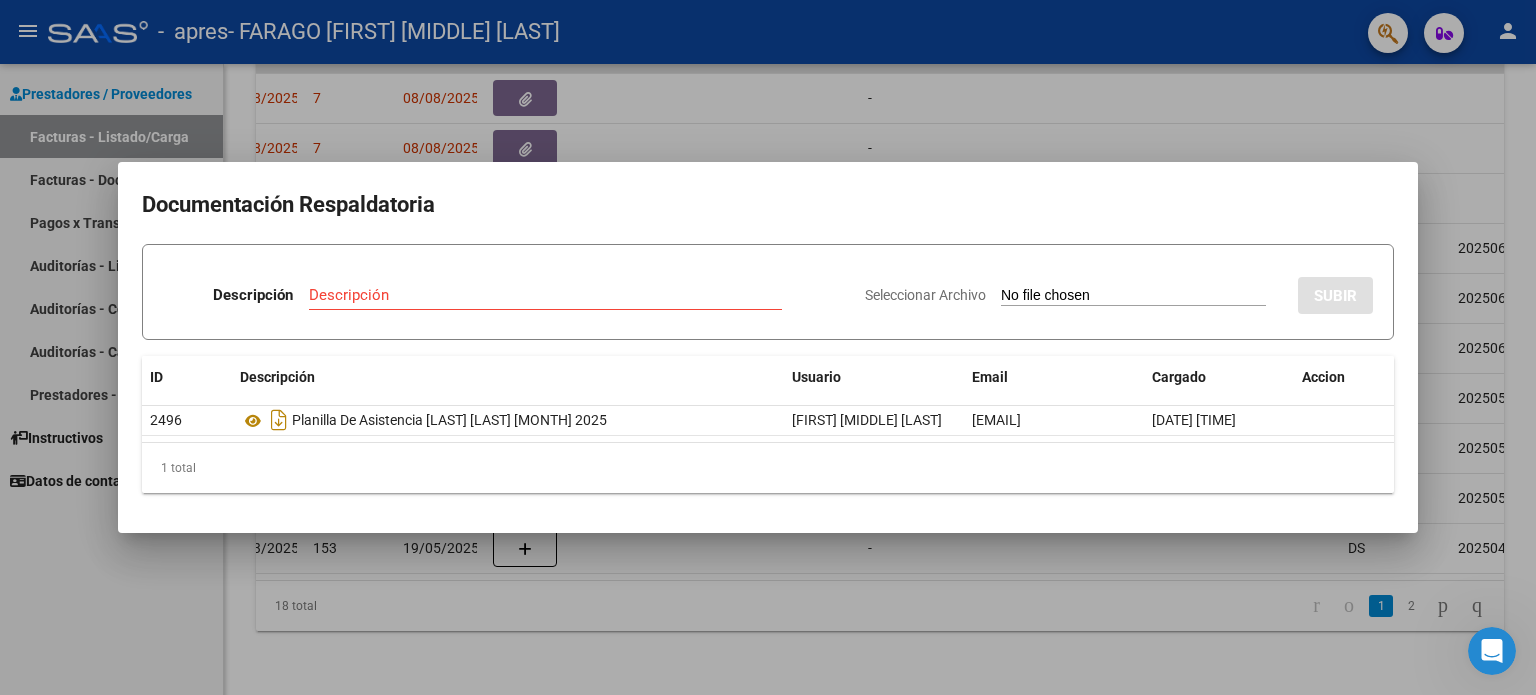 click at bounding box center (768, 347) 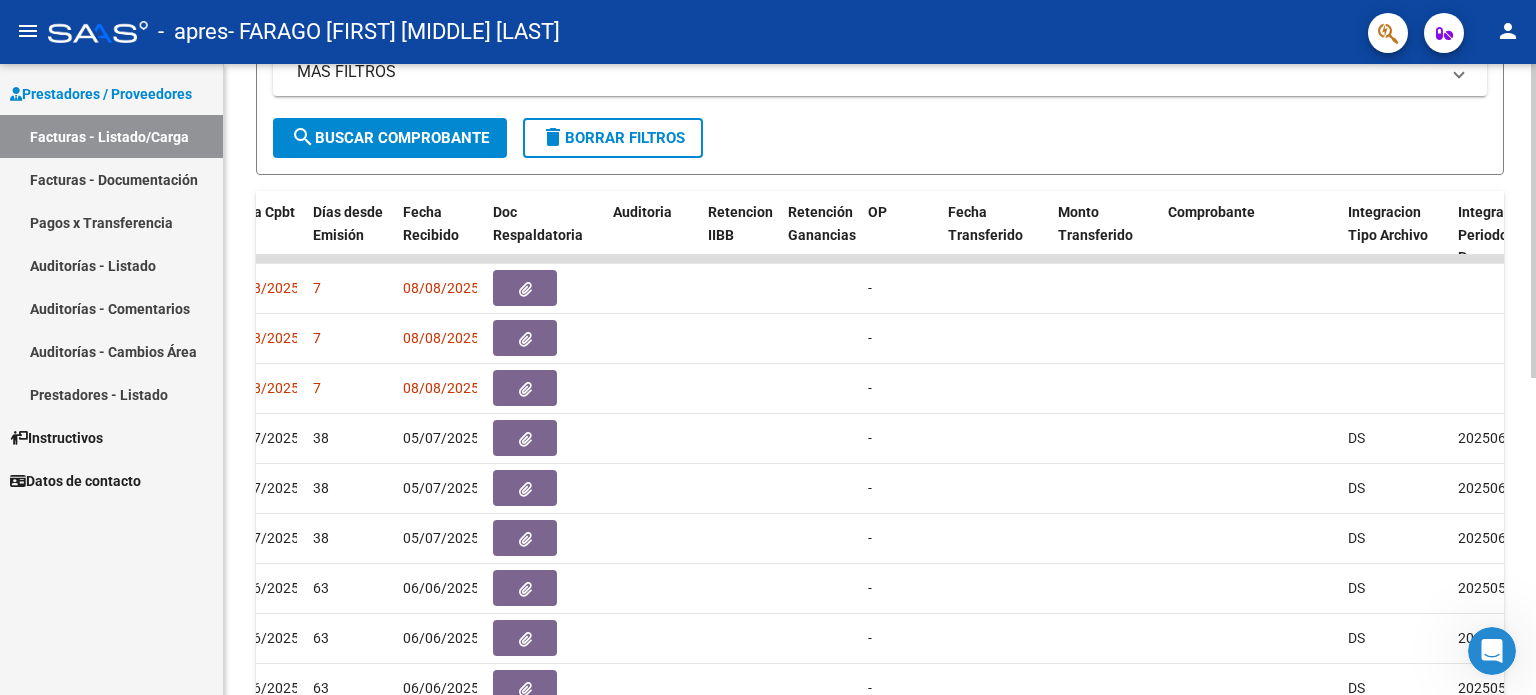 scroll, scrollTop: 432, scrollLeft: 0, axis: vertical 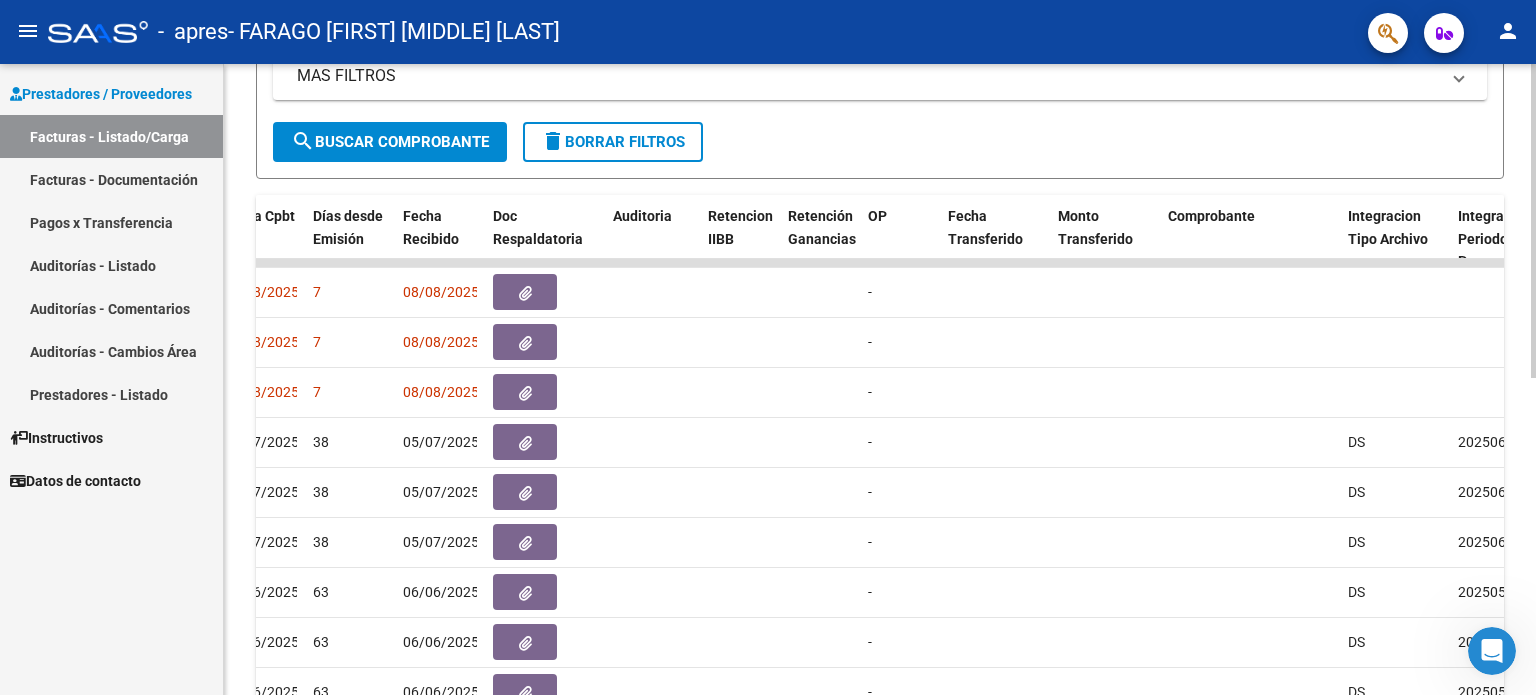 click 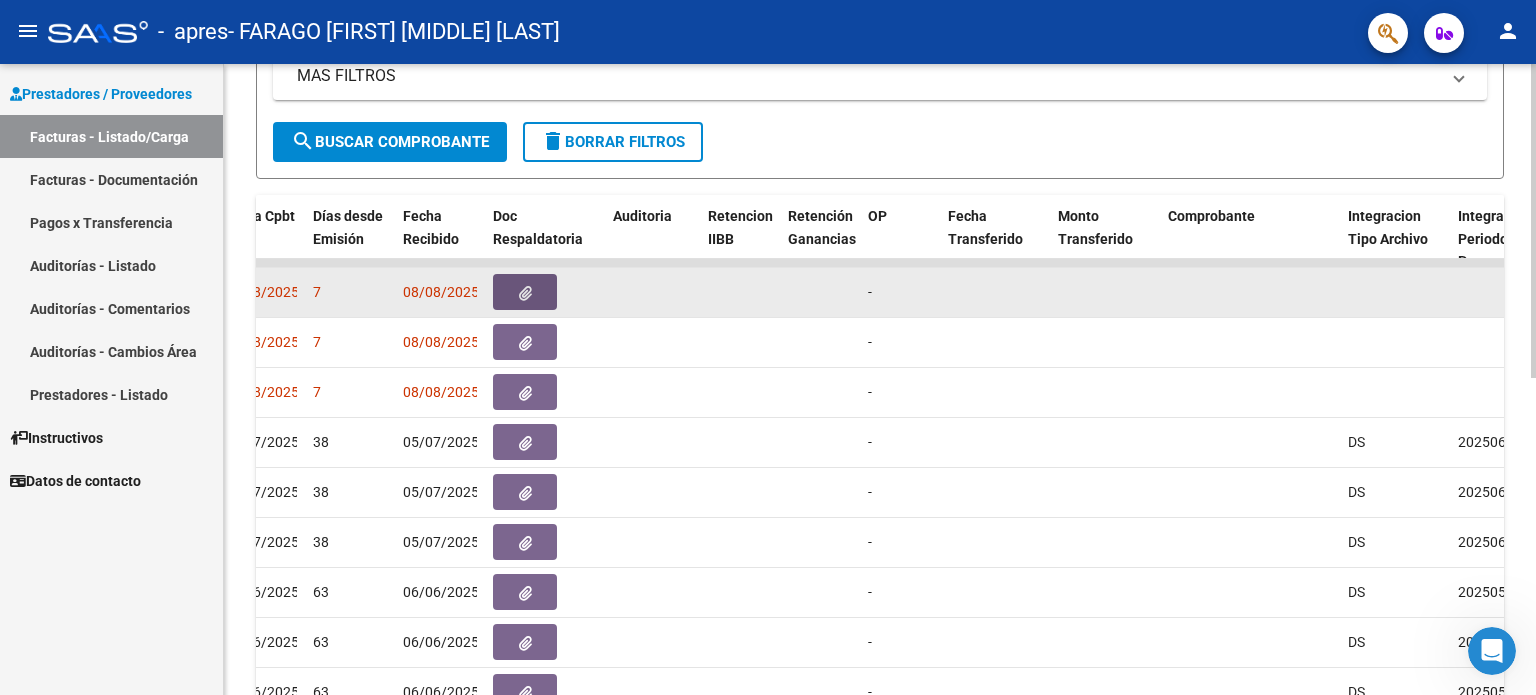 click 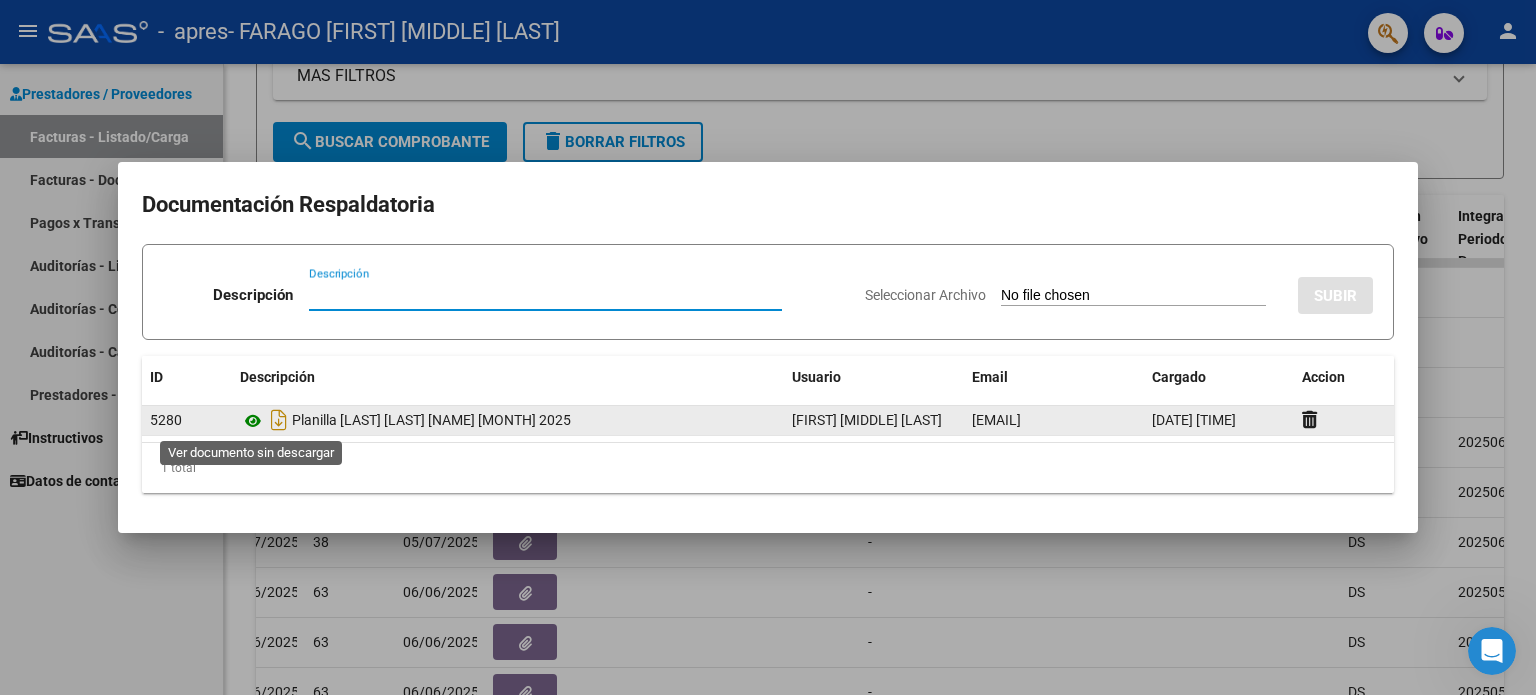 click 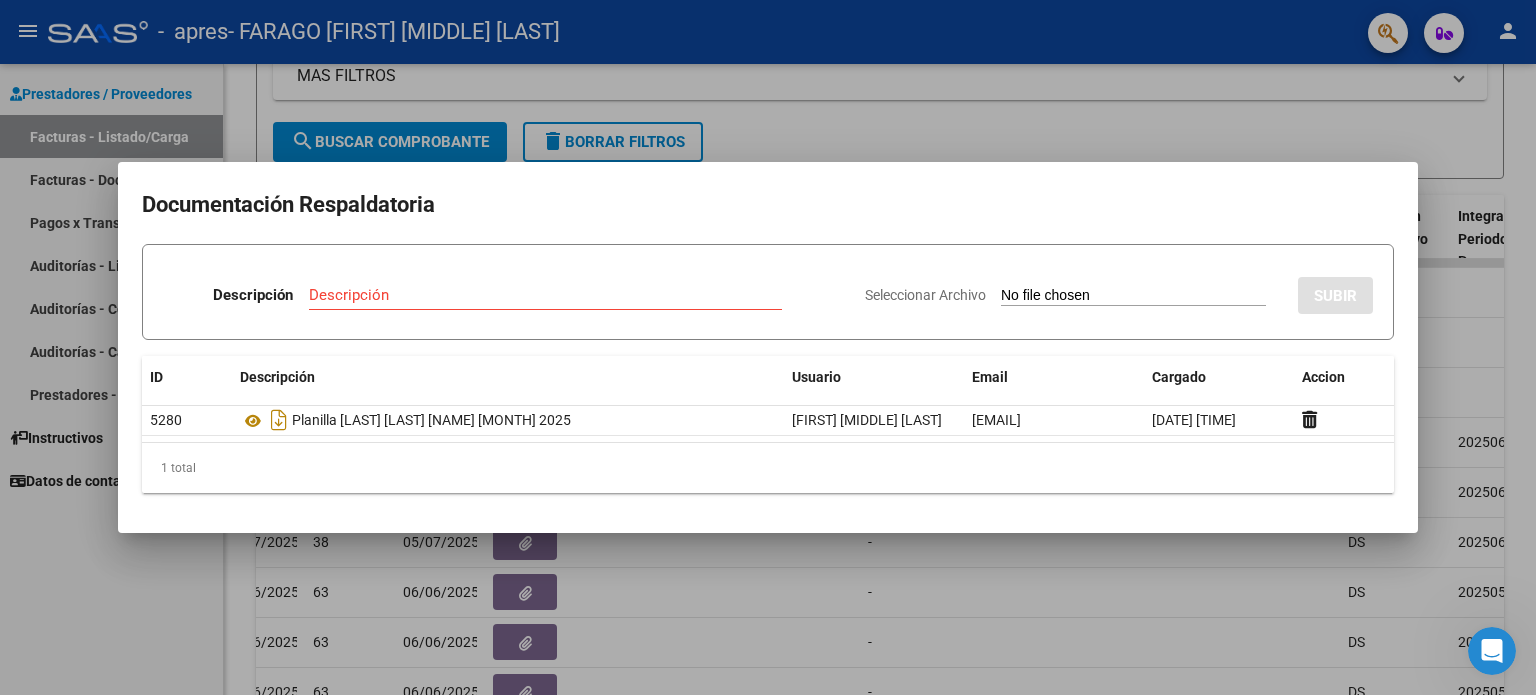 click at bounding box center [768, 347] 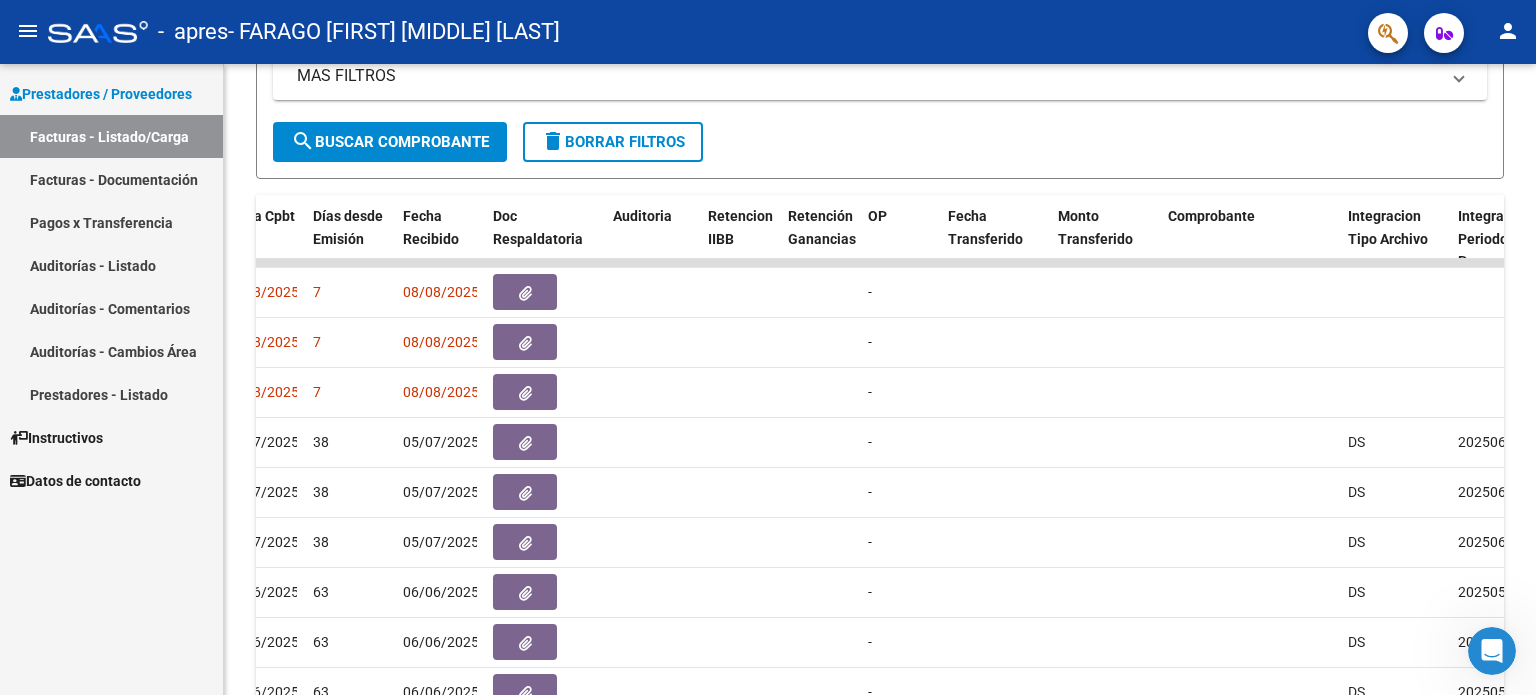 click 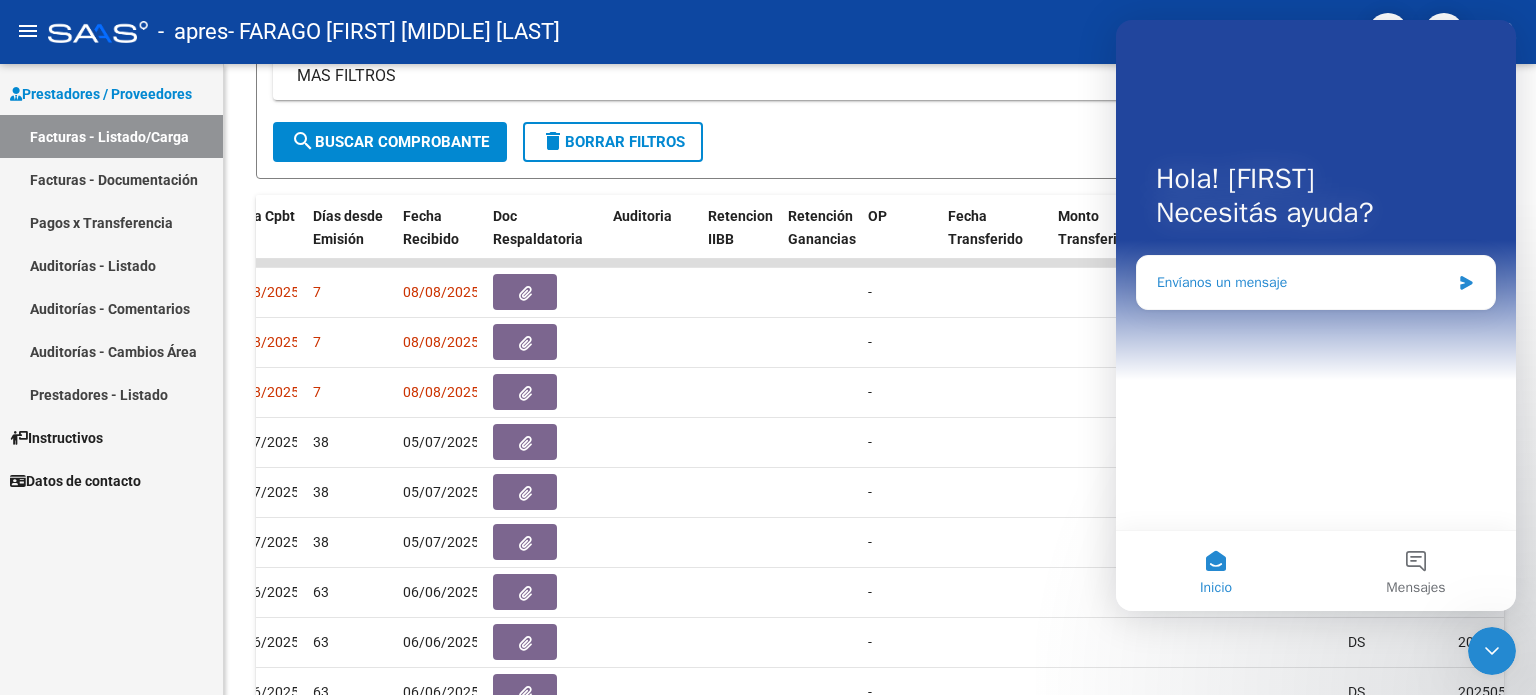 click on "Envíanos un mensaje" at bounding box center [1303, 282] 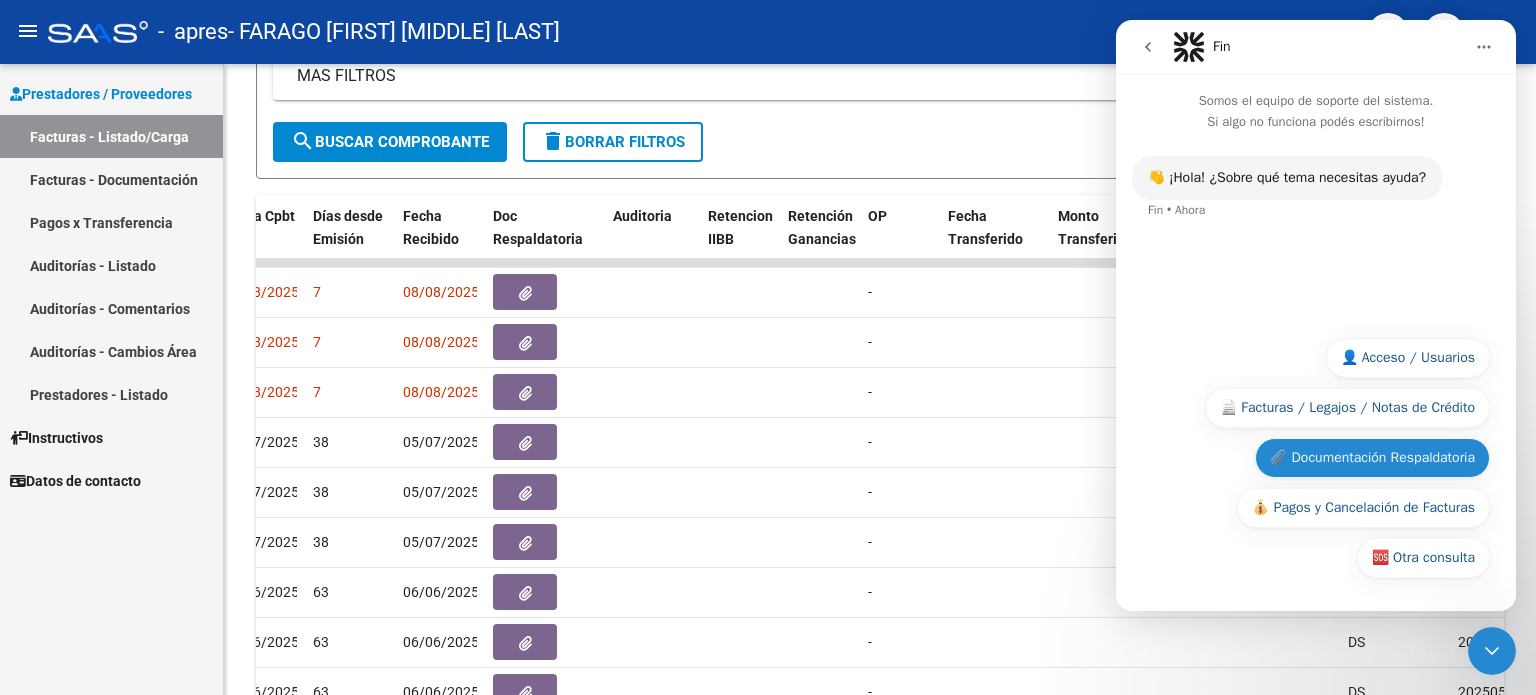 click on "📎 Documentación Respaldatoria" at bounding box center (1372, 458) 